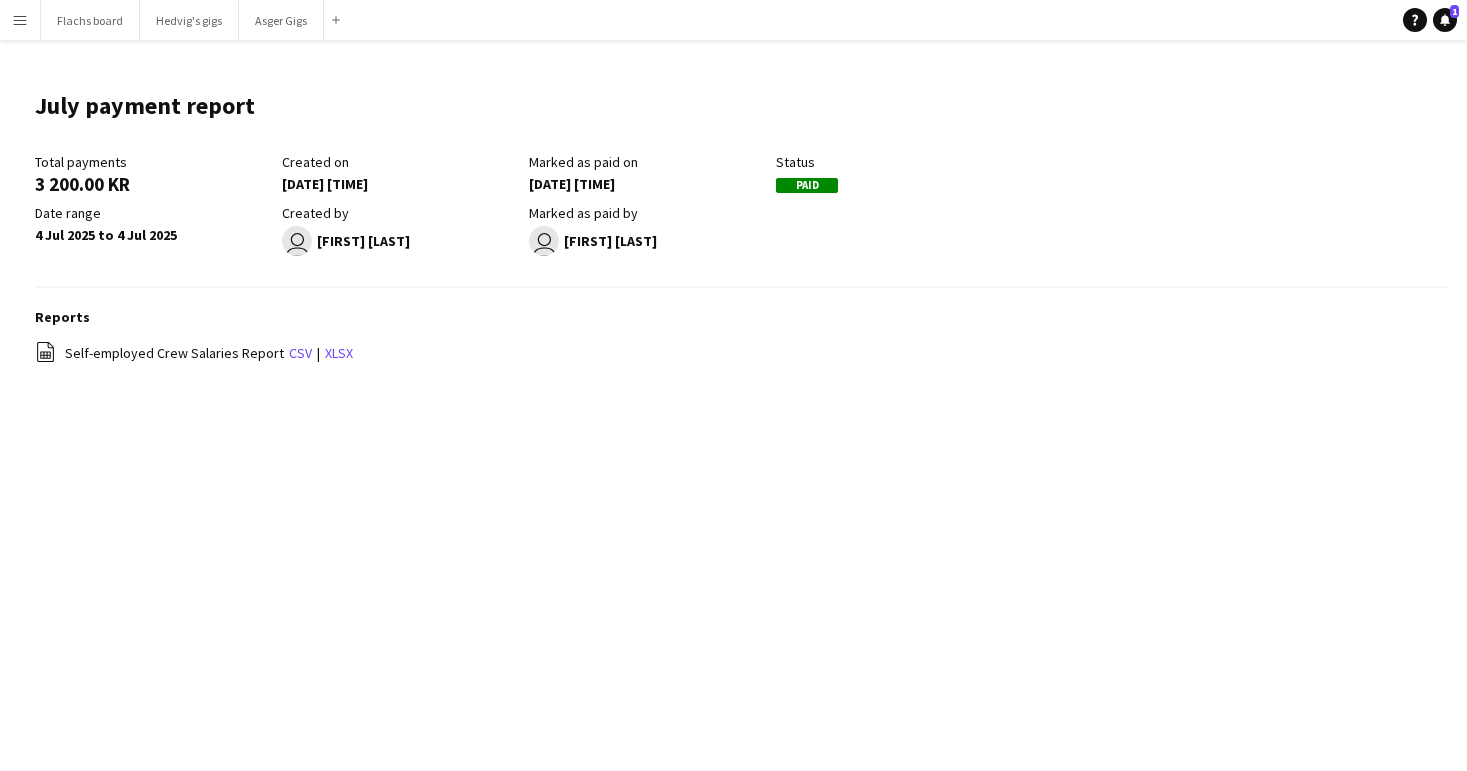 scroll, scrollTop: 0, scrollLeft: 0, axis: both 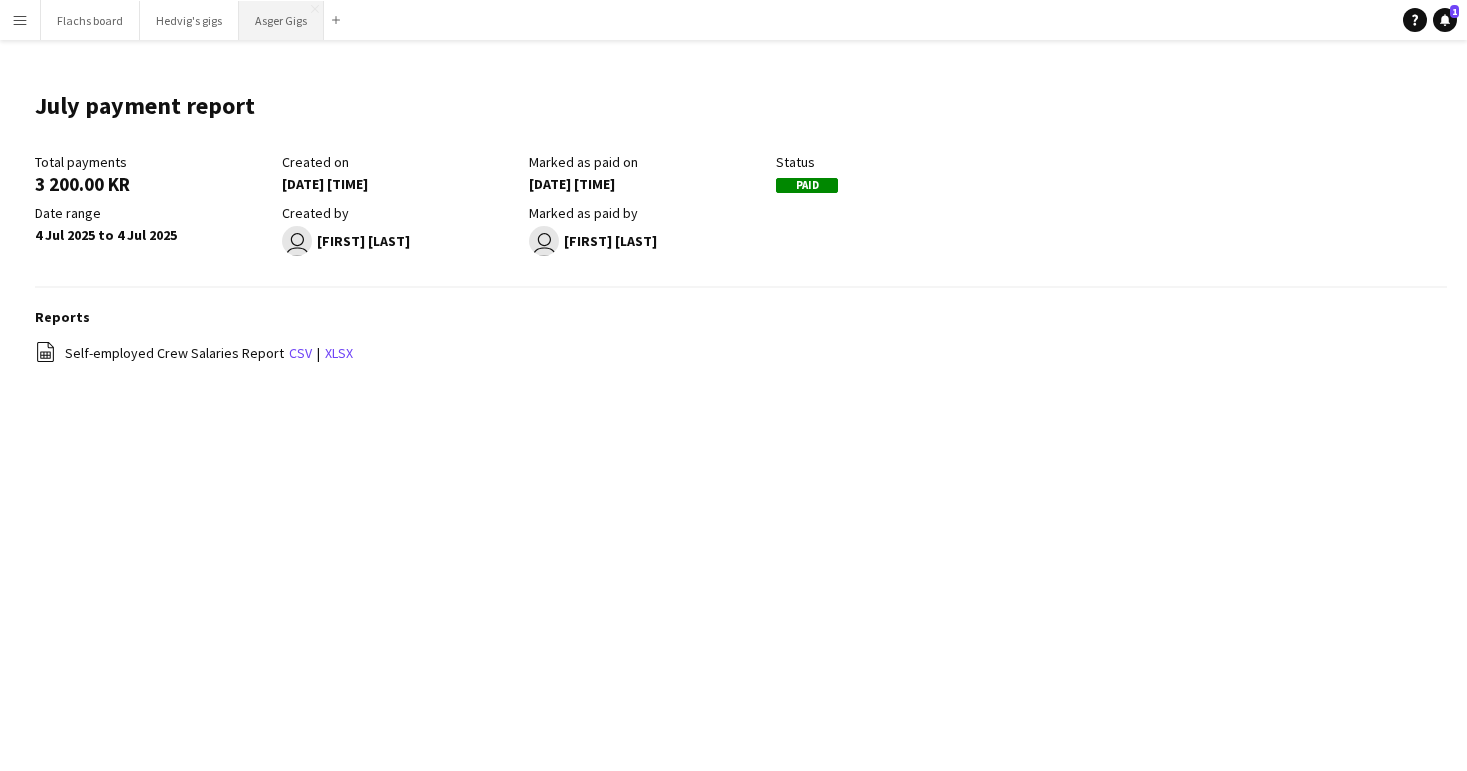 click on "Asger Gigs
Close" at bounding box center (281, 20) 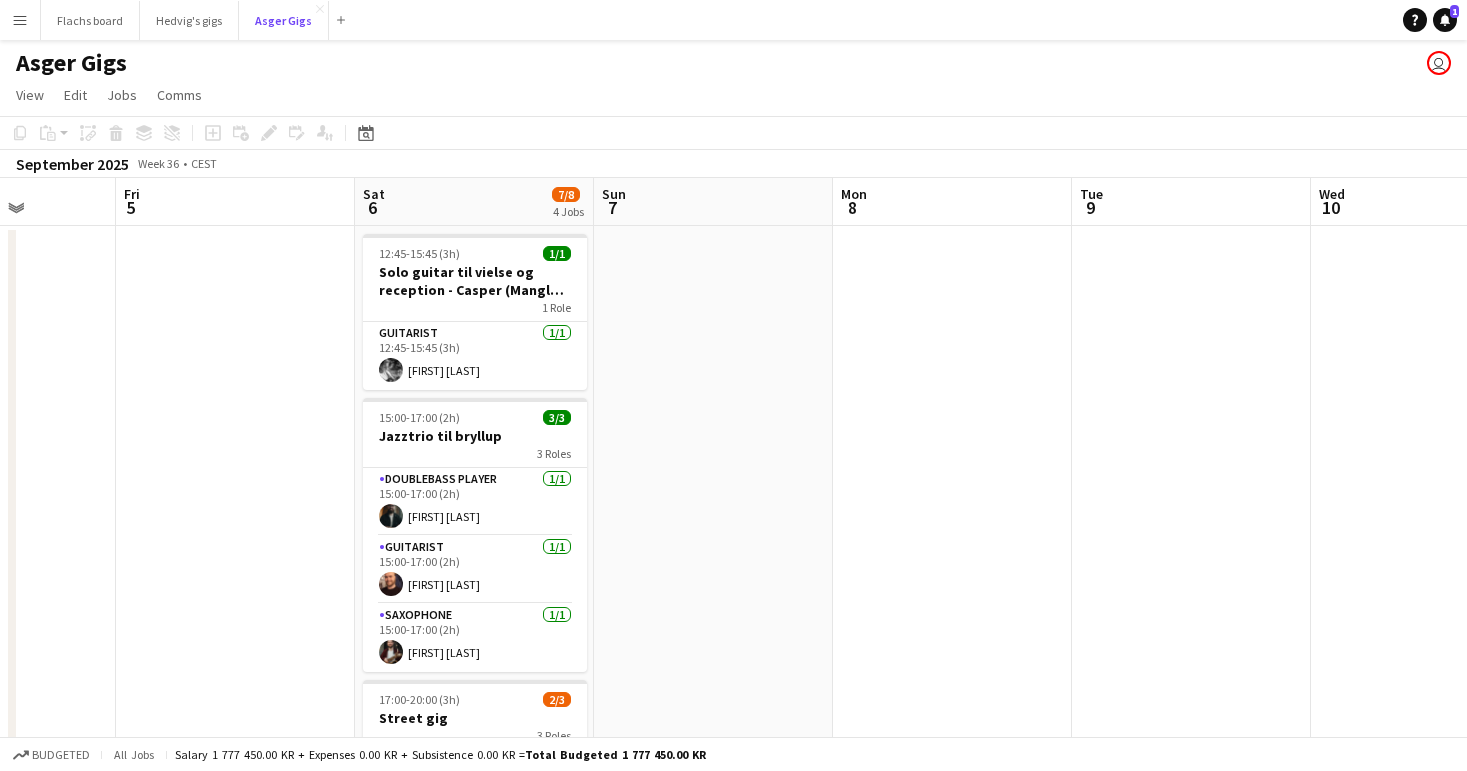 scroll, scrollTop: 0, scrollLeft: 546, axis: horizontal 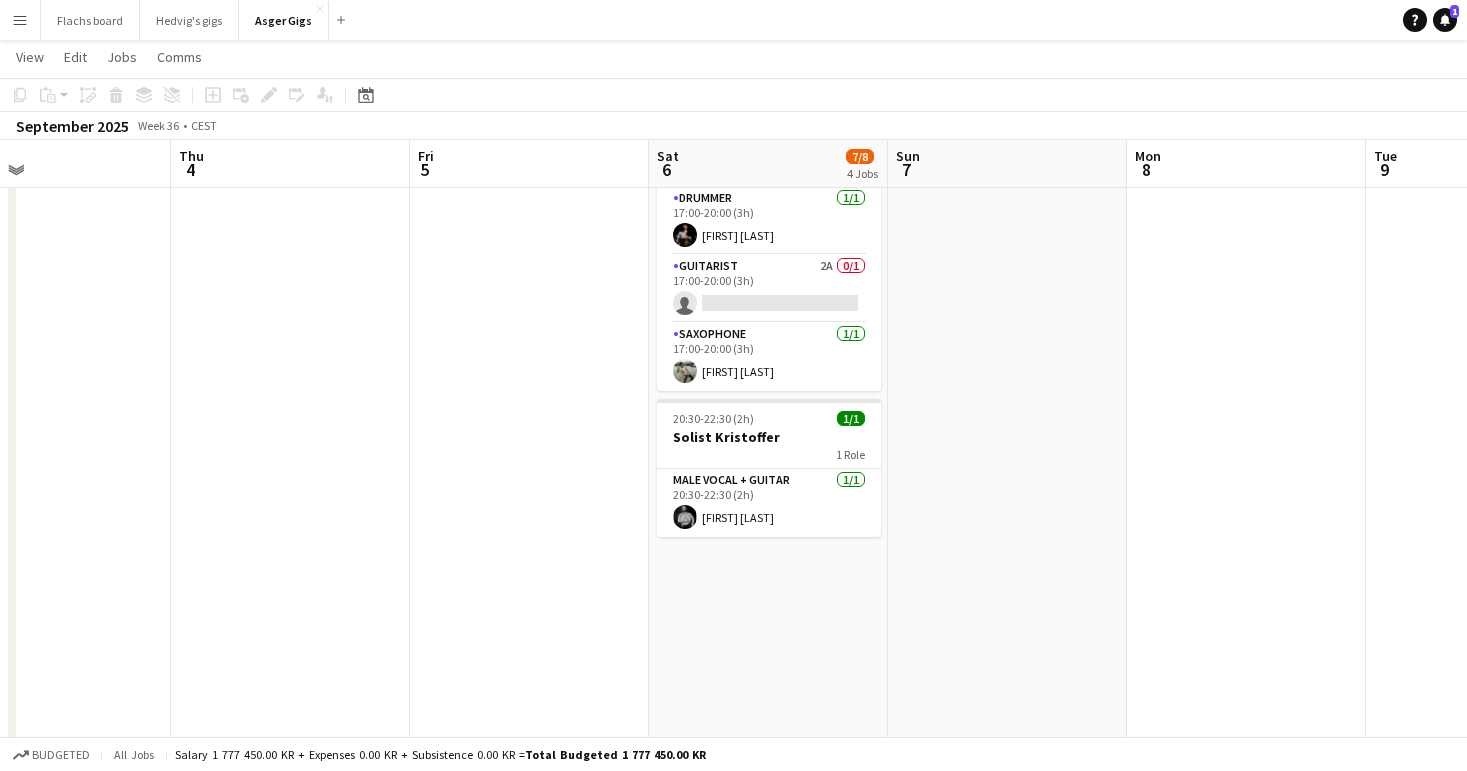 click on "1/1   Solo guitar til vielse og reception - [NAME] (Mangler sidste bekræftelse)   1 Role   Guitarist   1/1   [TIME]-[TIME] ([DURATION])
[NAME] Christensen     [TIME]-[TIME] ([DURATION])
[NAME]  Guitarist   1/1   [TIME]-[TIME] ([DURATION])
[NAME]  Saxophone   1/1   [TIME]-[TIME] ([DURATION])
[NAME]     [TIME]-[TIME] ([DURATION])    2/3   Street gig    3 Roles   Drummer   1/1   [TIME]-[TIME] ([DURATION])
[NAME]  Guitarist   2A   0/1   [TIME]-[TIME] ([DURATION])
single-neutral-actions
Saxophone   1/1   [TIME]-[TIME] ([DURATION])
[NAME]     [TIME]-[TIME] ([DURATION])    1/1   Solist [NAME]   1 Role   Male Vocal + Guitar   1/1   [TIME]-[TIME] ([DURATION])
[NAME]" at bounding box center (768, 769) 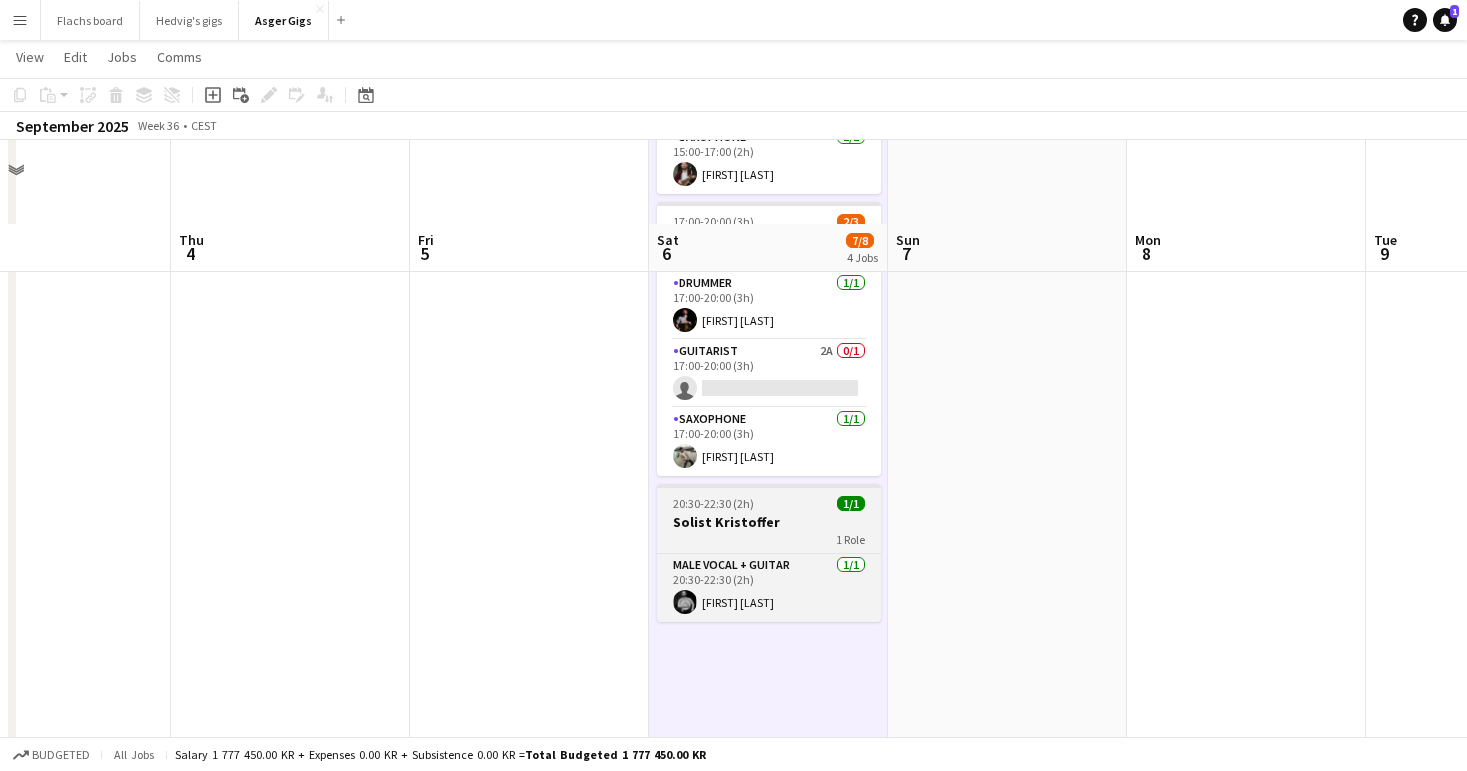 scroll, scrollTop: 479, scrollLeft: 0, axis: vertical 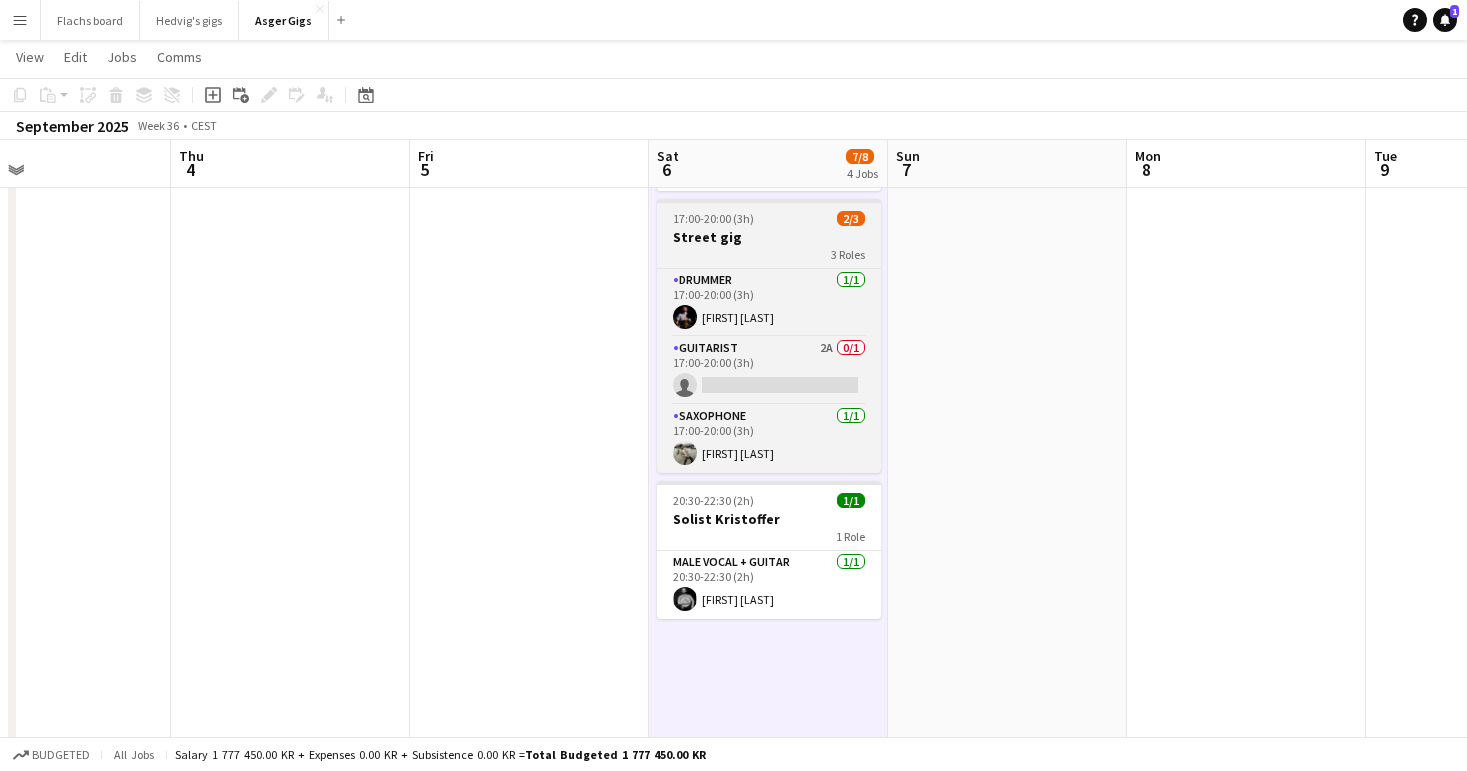 click on "17:00-20:00 (3h)" at bounding box center [713, 218] 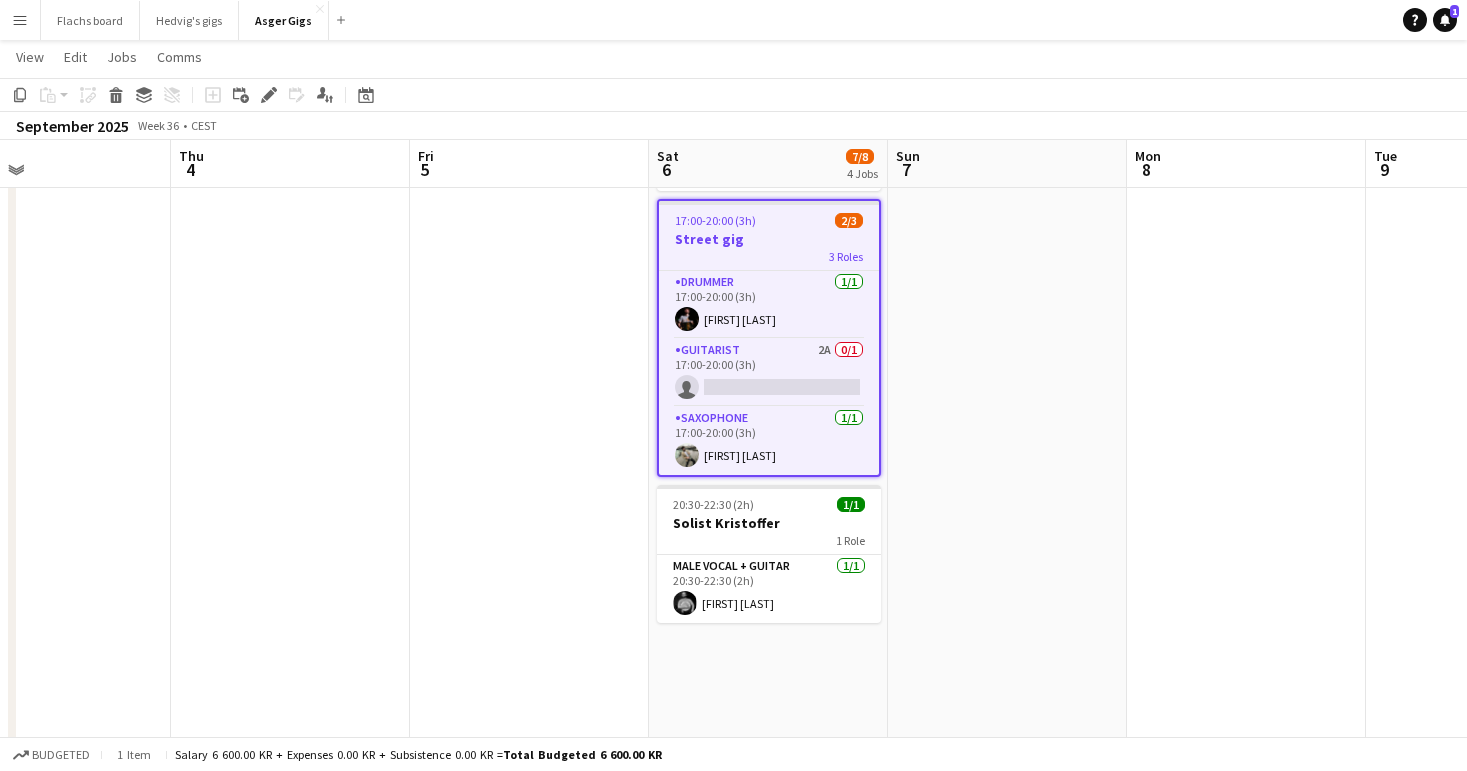 click on "1/1   Solo guitar til vielse og reception - [NAME] (Mangler sidste bekræftelse)   1 Role   Guitarist   1/1   [TIME]-[TIME] ([DURATION])
[NAME] Christensen     [TIME]-[TIME] ([DURATION])
[NAME]  Guitarist   1/1   [TIME]-[TIME] ([DURATION])
[NAME]  Saxophone   1/1   [TIME]-[TIME] ([DURATION])
[NAME]     [TIME]-[TIME] ([DURATION])    2/3   Street gig    3 Roles   Drummer   1/1   [TIME]-[TIME] ([DURATION])
[NAME]  Guitarist   2A   0/1   [TIME]-[TIME] ([DURATION])
single-neutral-actions
Saxophone   1/1   [TIME]-[TIME] ([DURATION])
[NAME]     [TIME]-[TIME] ([DURATION])    1/1   Solist [NAME]   1 Role   Male Vocal + Guitar   1/1   [TIME]-[TIME] ([DURATION])
[NAME]" at bounding box center (768, 851) 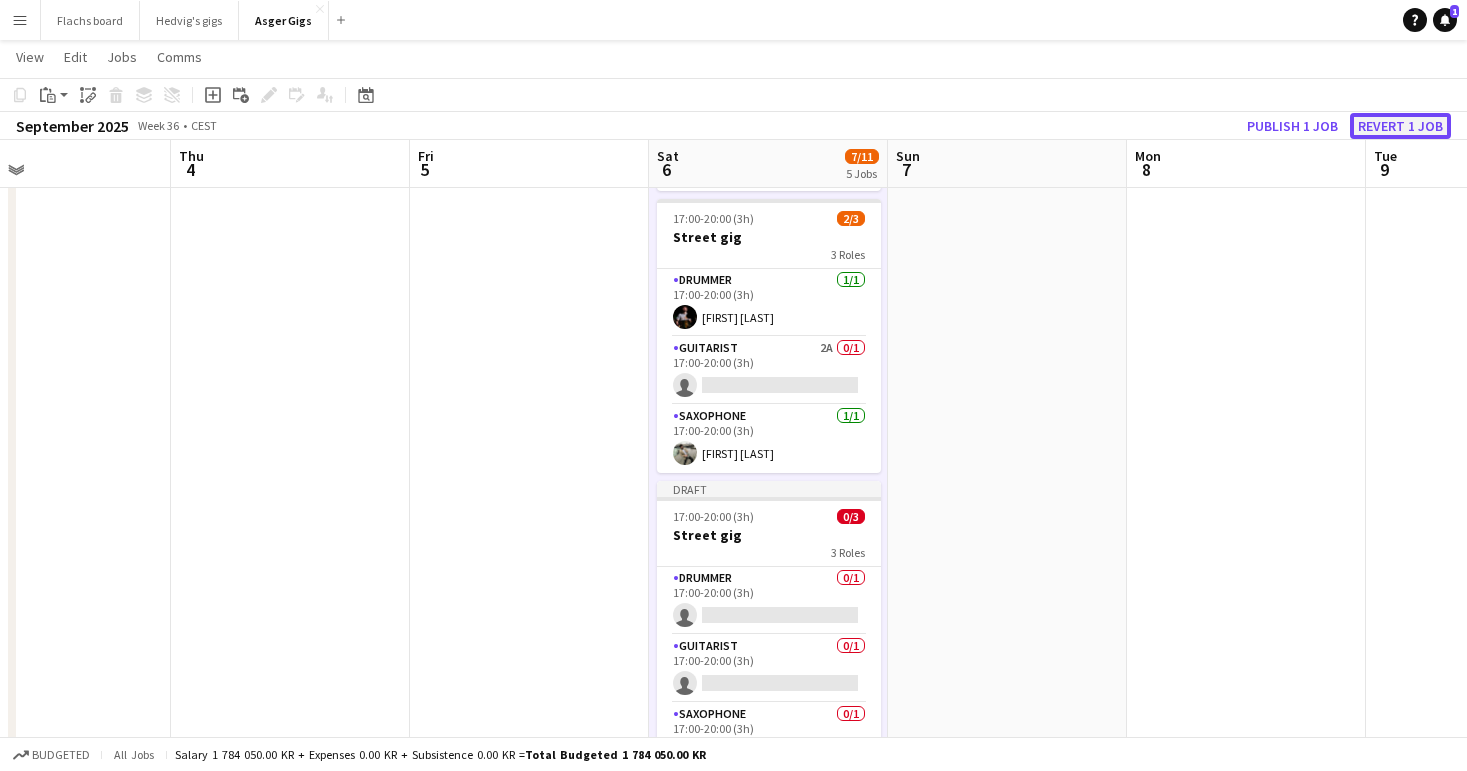 click on "Revert 1 job" 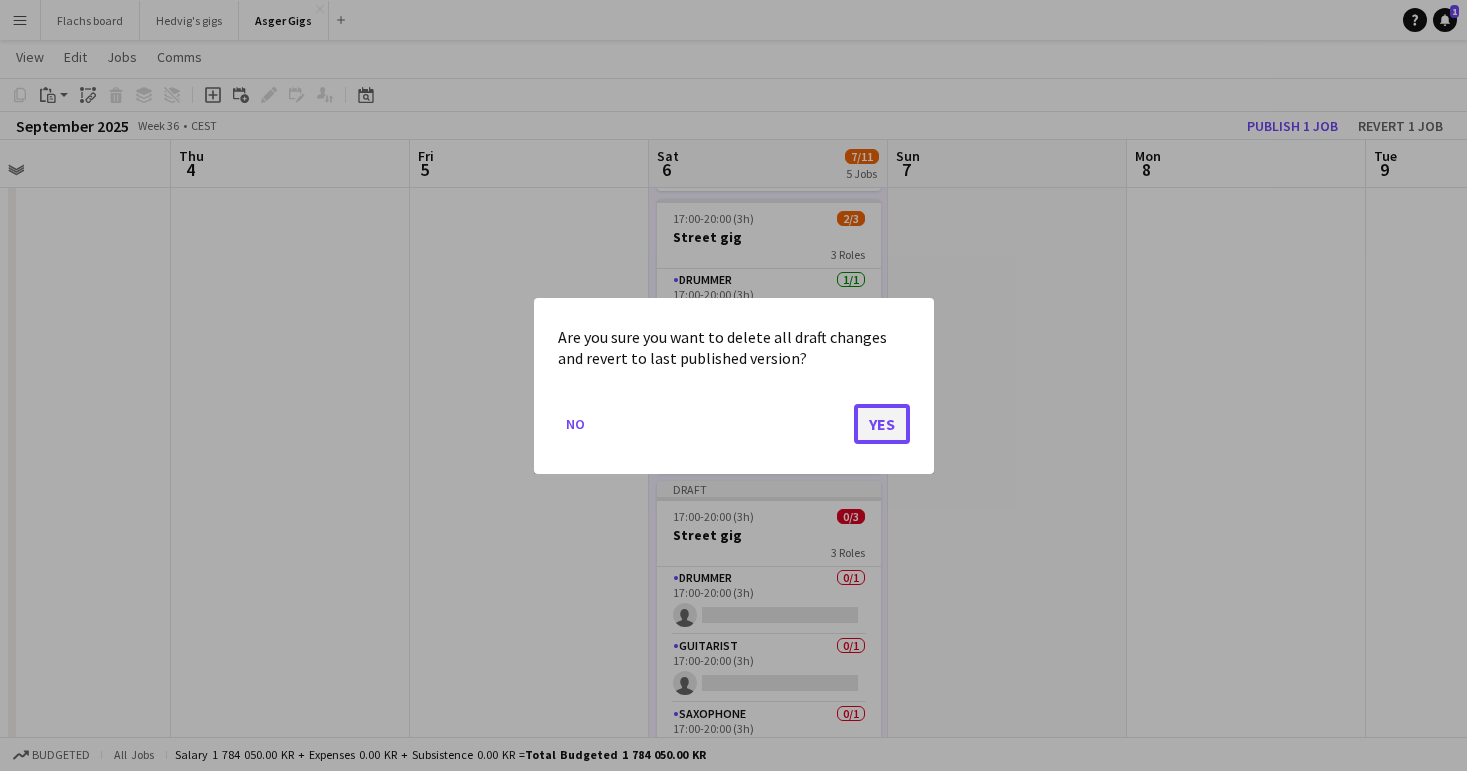 click on "Yes" 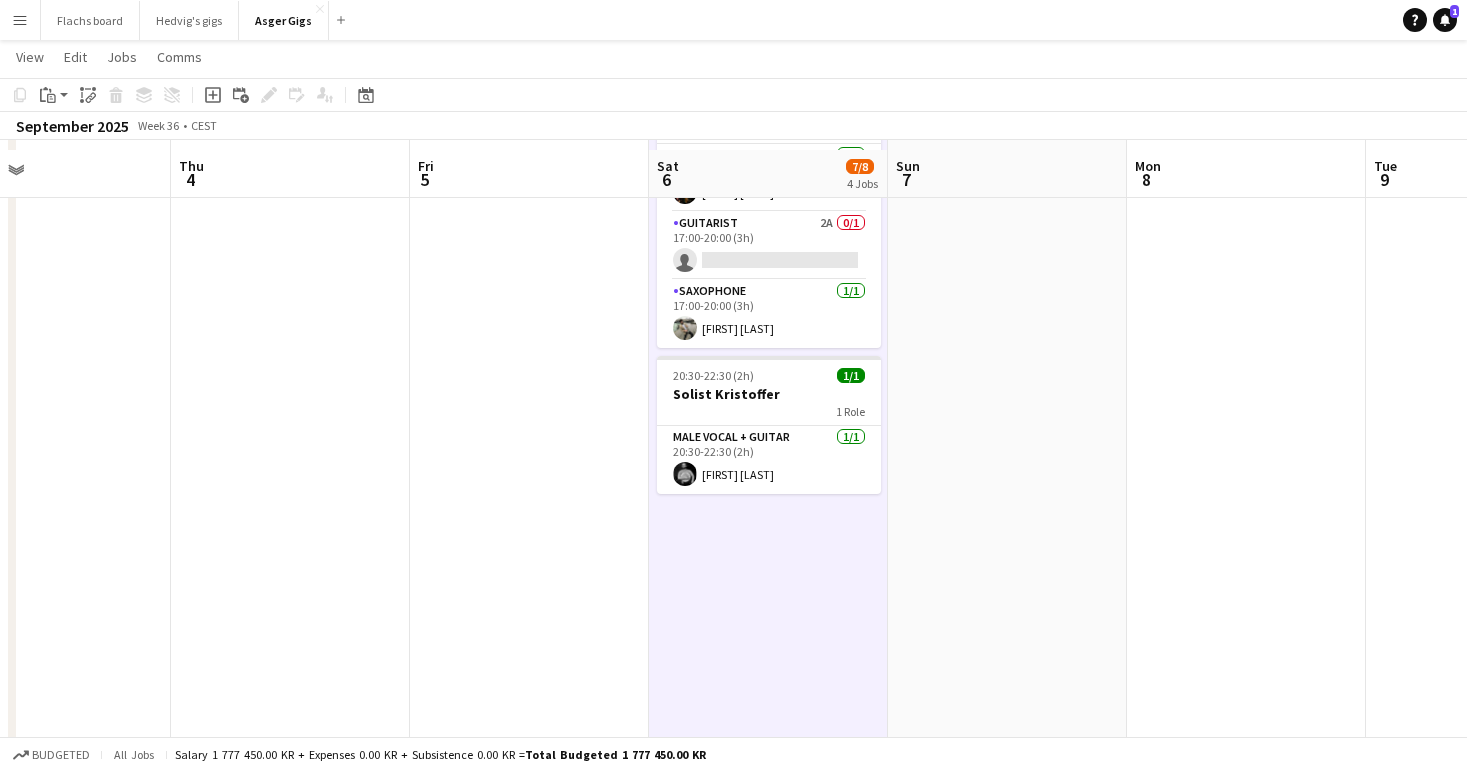 scroll, scrollTop: 614, scrollLeft: 0, axis: vertical 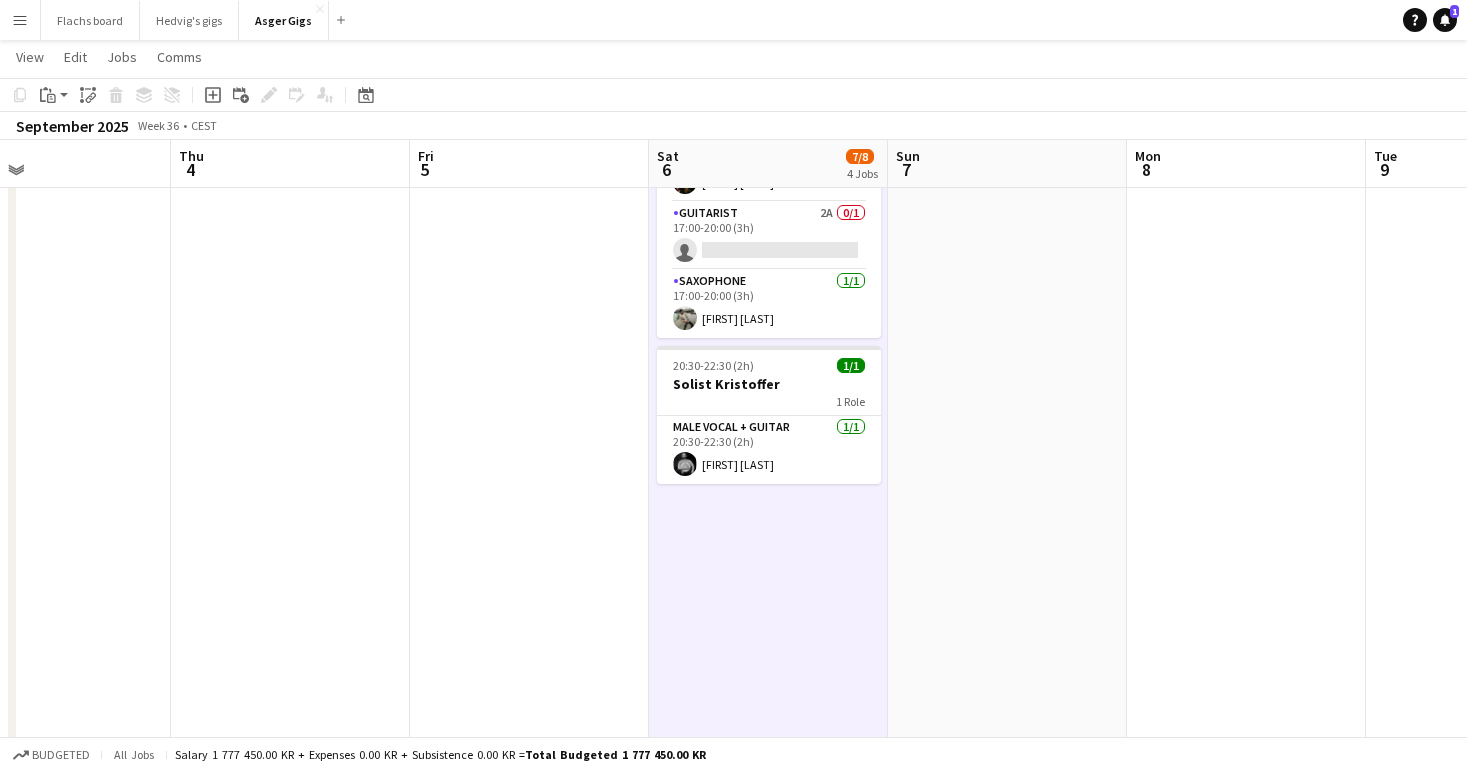 click on "1/1   Solo guitar til vielse og reception - [NAME] (Mangler sidste bekræftelse)   1 Role   Guitarist   1/1   [TIME]-[TIME] ([DURATION])
[NAME] Christensen     [TIME]-[TIME] ([DURATION])
[NAME]  Guitarist   1/1   [TIME]-[TIME] ([DURATION])
[NAME]  Saxophone   1/1   [TIME]-[TIME] ([DURATION])
[NAME]     [TIME]-[TIME] ([DURATION])    2/3   Street gig    3 Roles   Drummer   1/1   [TIME]-[TIME] ([DURATION])
[NAME]  Guitarist   2A   0/1   [TIME]-[TIME] ([DURATION])
single-neutral-actions
Saxophone   1/1   [TIME]-[TIME] ([DURATION])
[NAME]     [TIME]-[TIME] ([DURATION])    1/1   Solist [NAME]   1 Role   Male Vocal + Guitar   1/1   [TIME]-[TIME] ([DURATION])
[NAME]" at bounding box center [768, 716] 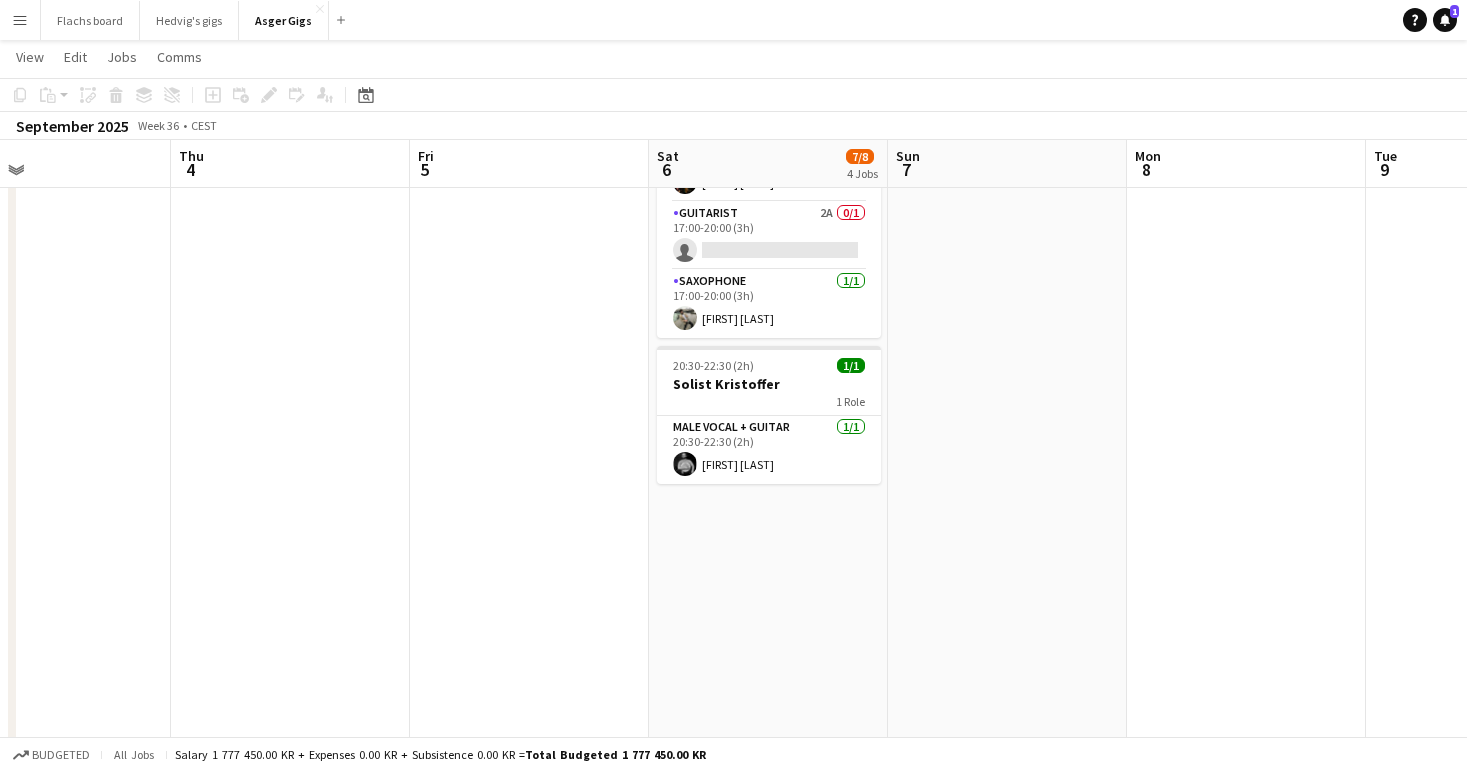 click on "1/1   Solo guitar til vielse og reception - [NAME] (Mangler sidste bekræftelse)   1 Role   Guitarist   1/1   [TIME]-[TIME] ([DURATION])
[NAME] Christensen     [TIME]-[TIME] ([DURATION])
[NAME]  Guitarist   1/1   [TIME]-[TIME] ([DURATION])
[NAME]  Saxophone   1/1   [TIME]-[TIME] ([DURATION])
[NAME]     [TIME]-[TIME] ([DURATION])    2/3   Street gig    3 Roles   Drummer   1/1   [TIME]-[TIME] ([DURATION])
[NAME]  Guitarist   2A   0/1   [TIME]-[TIME] ([DURATION])
single-neutral-actions
Saxophone   1/1   [TIME]-[TIME] ([DURATION])
[NAME]     [TIME]-[TIME] ([DURATION])    1/1   Solist [NAME]   1 Role   Male Vocal + Guitar   1/1   [TIME]-[TIME] ([DURATION])
[NAME]" at bounding box center [768, 716] 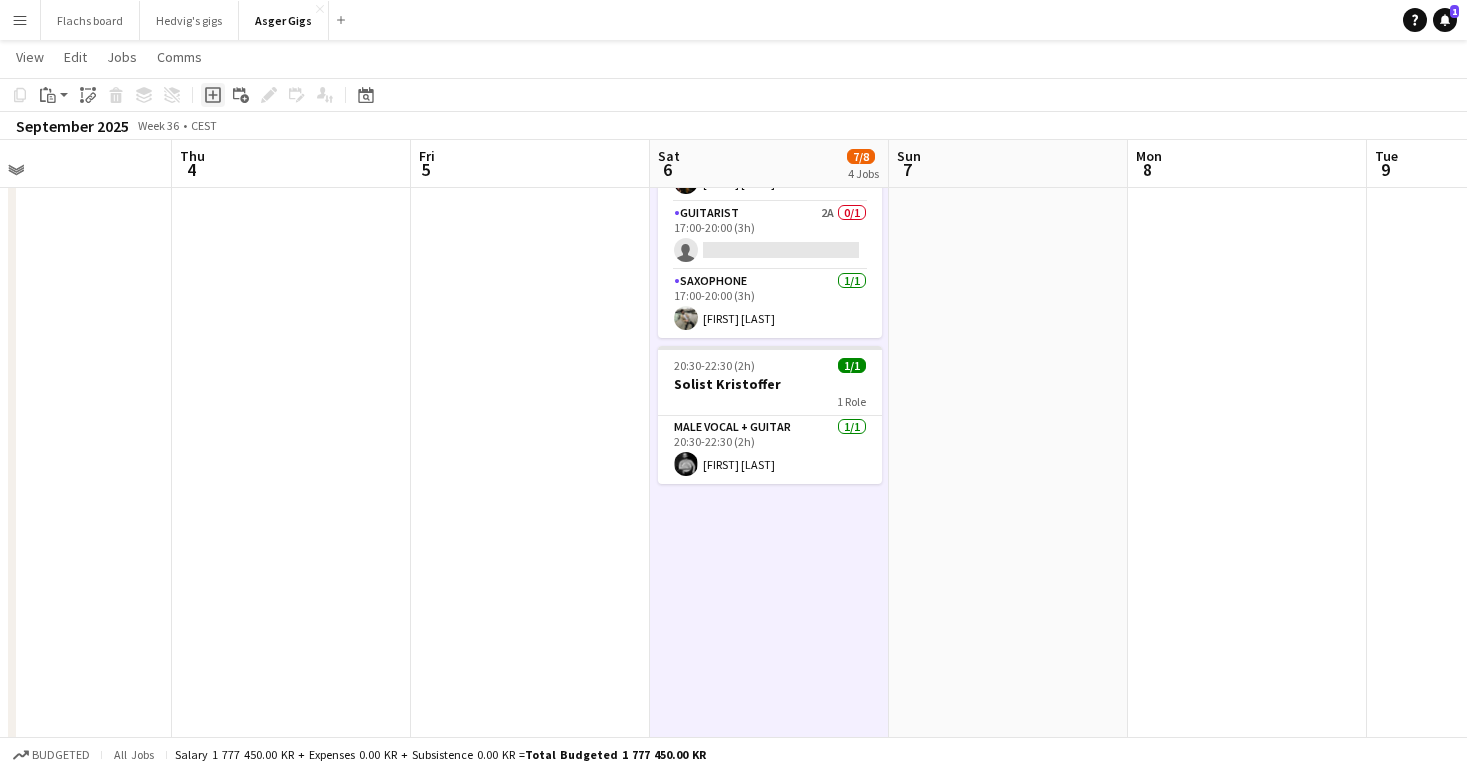 click 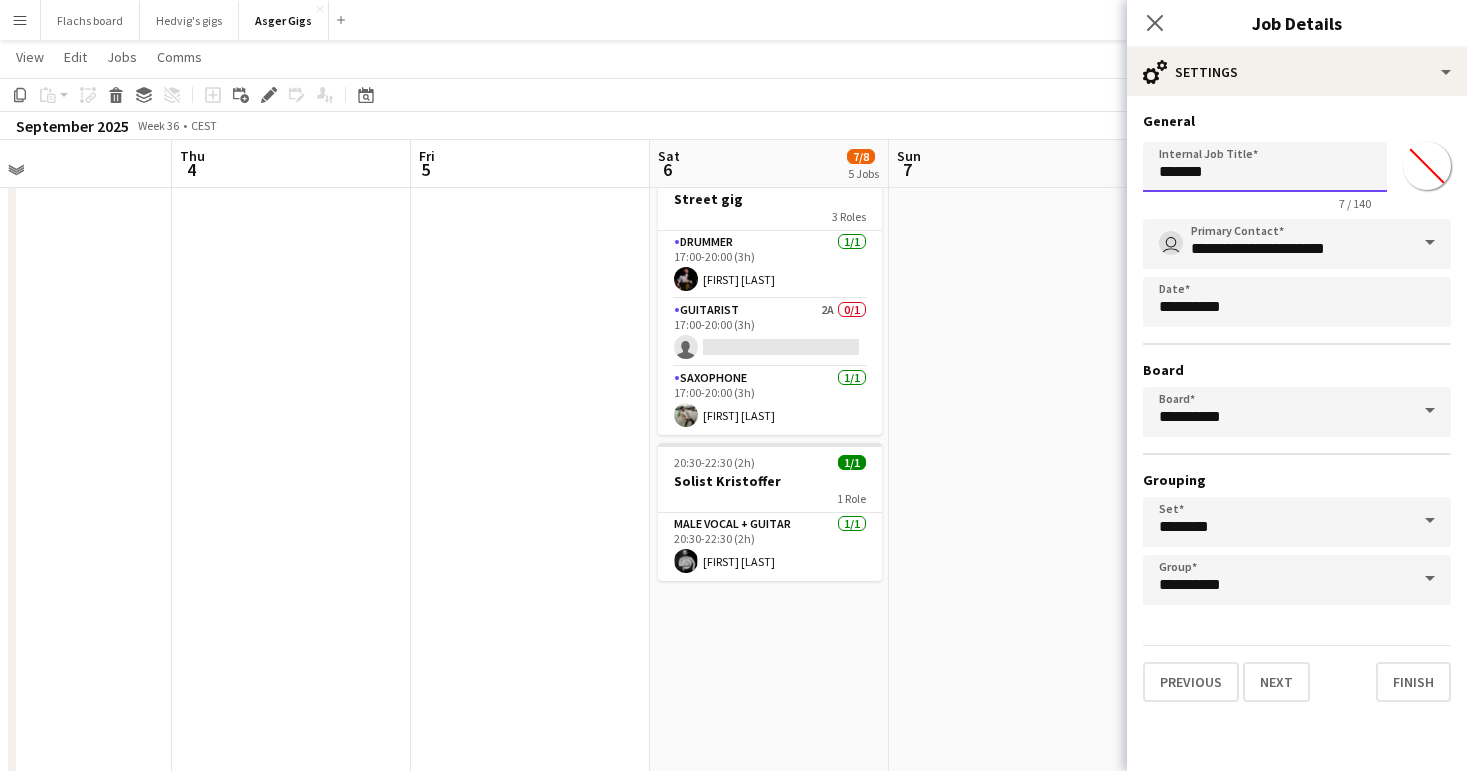 click on "*******" at bounding box center [1265, 167] 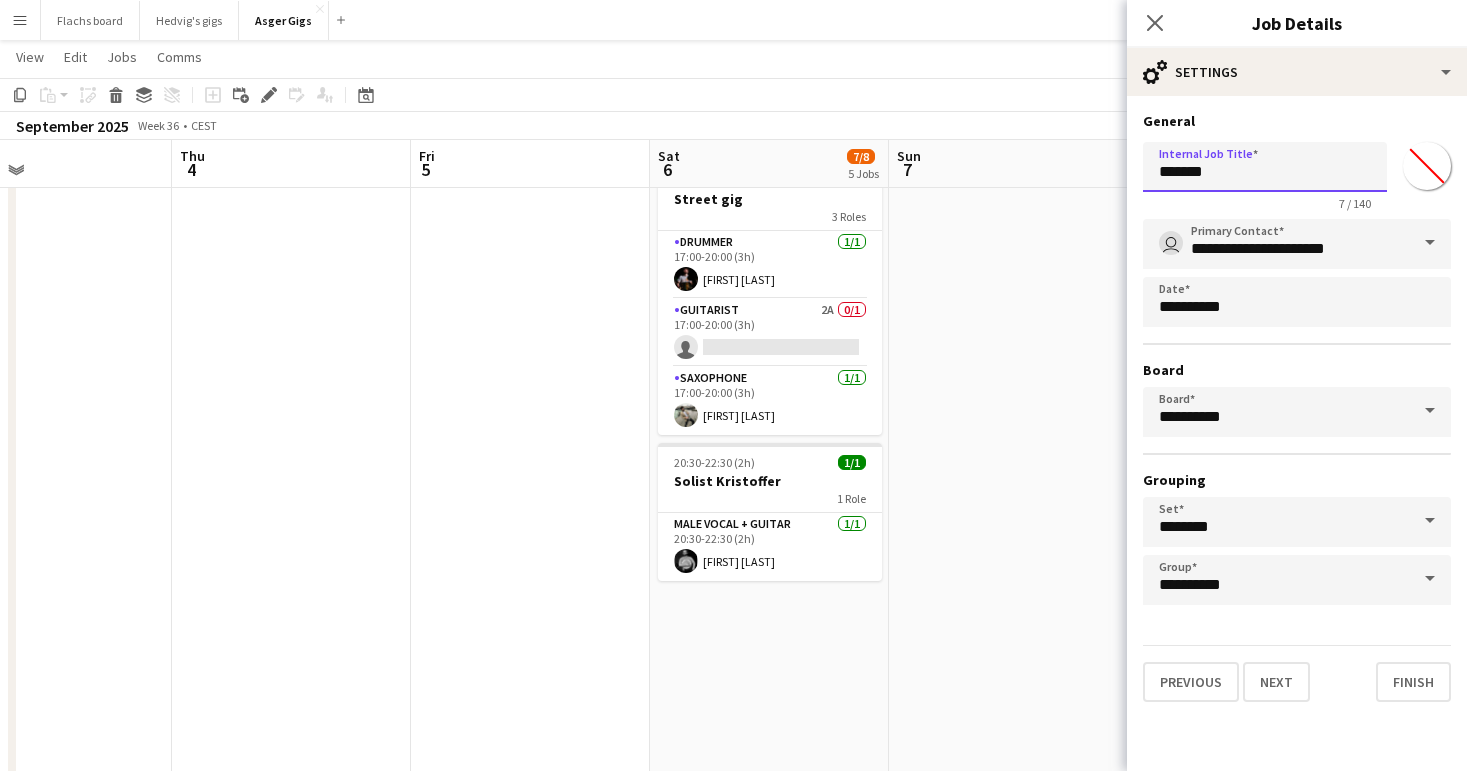 click on "*******" at bounding box center [1265, 167] 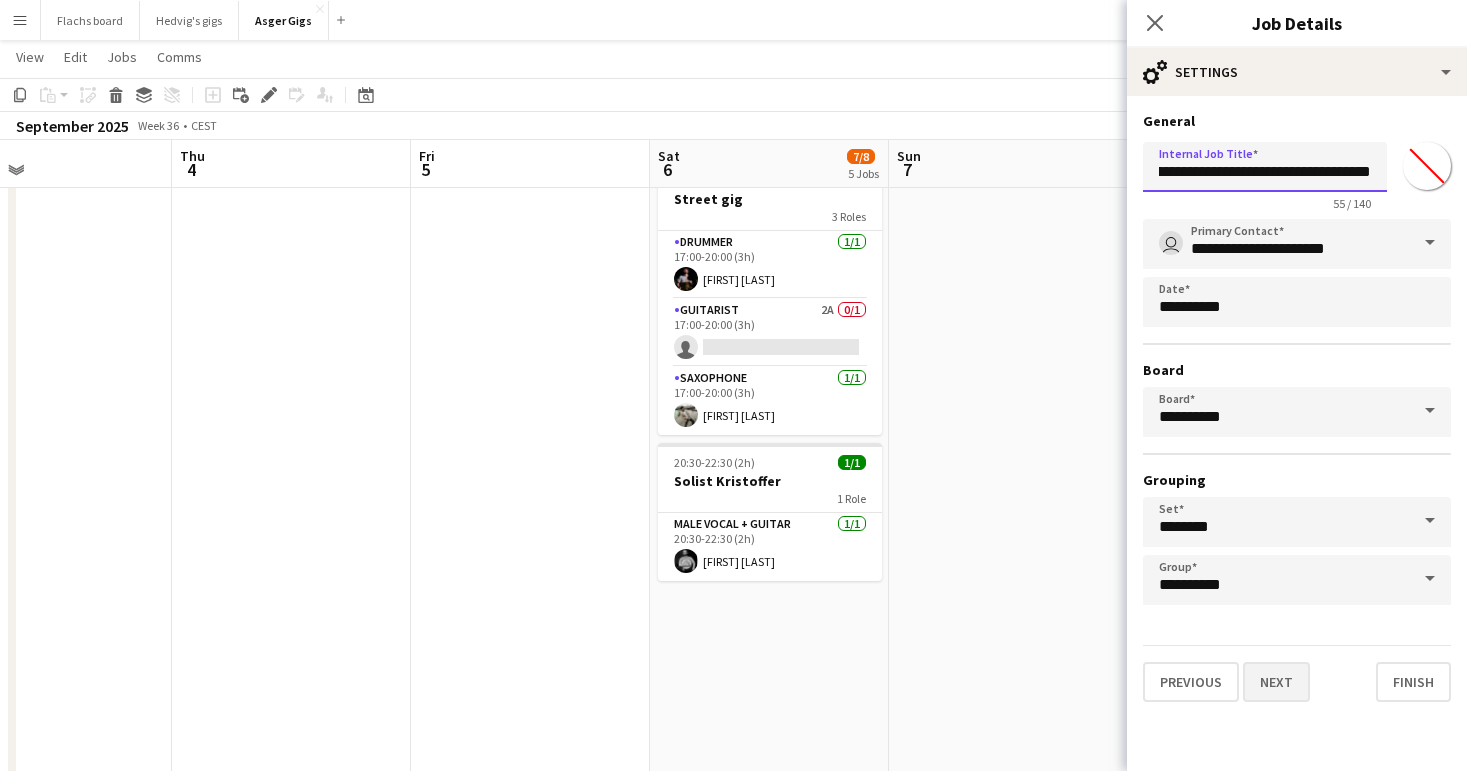 scroll, scrollTop: 0, scrollLeft: 135, axis: horizontal 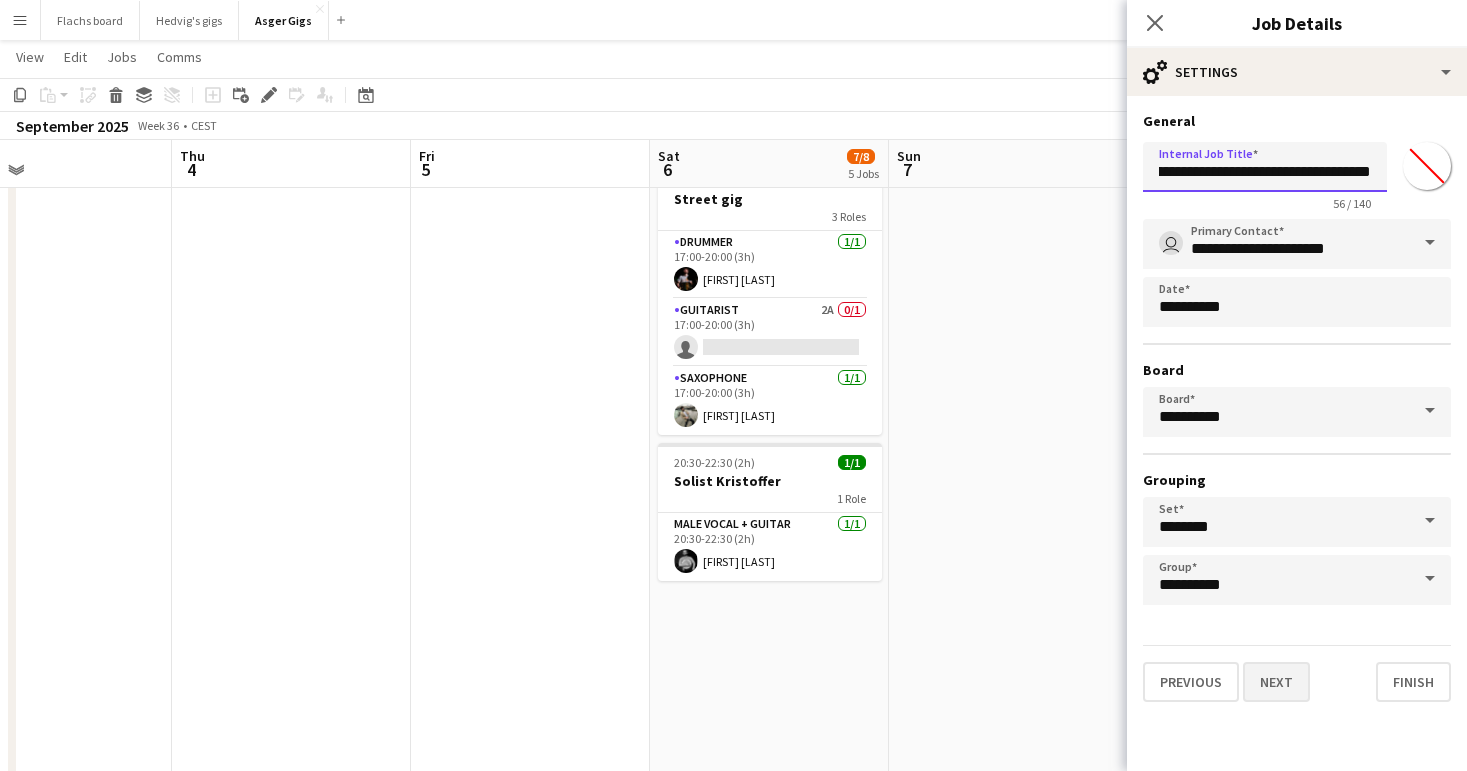 type on "**********" 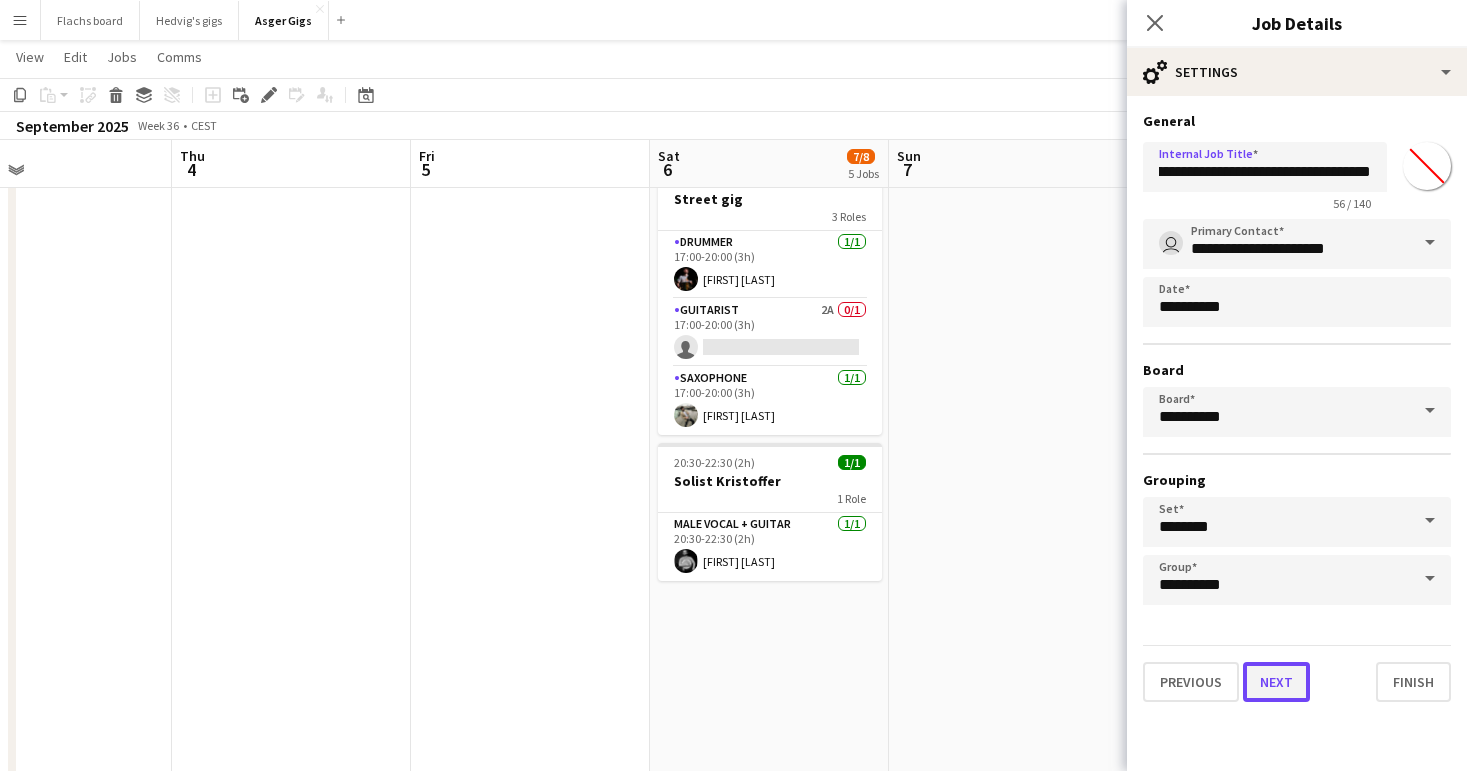 click on "Next" at bounding box center [1276, 682] 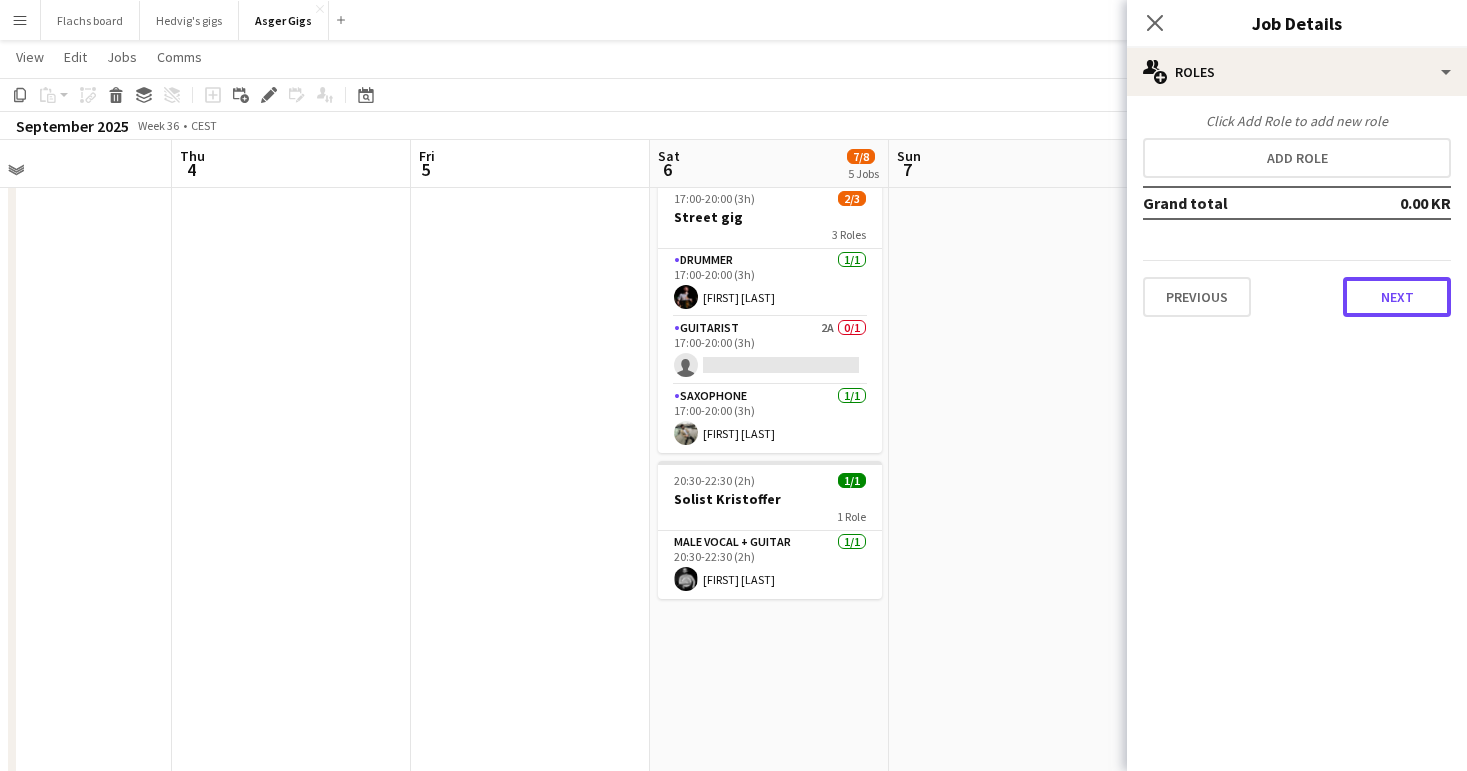 click on "Next" at bounding box center (1397, 297) 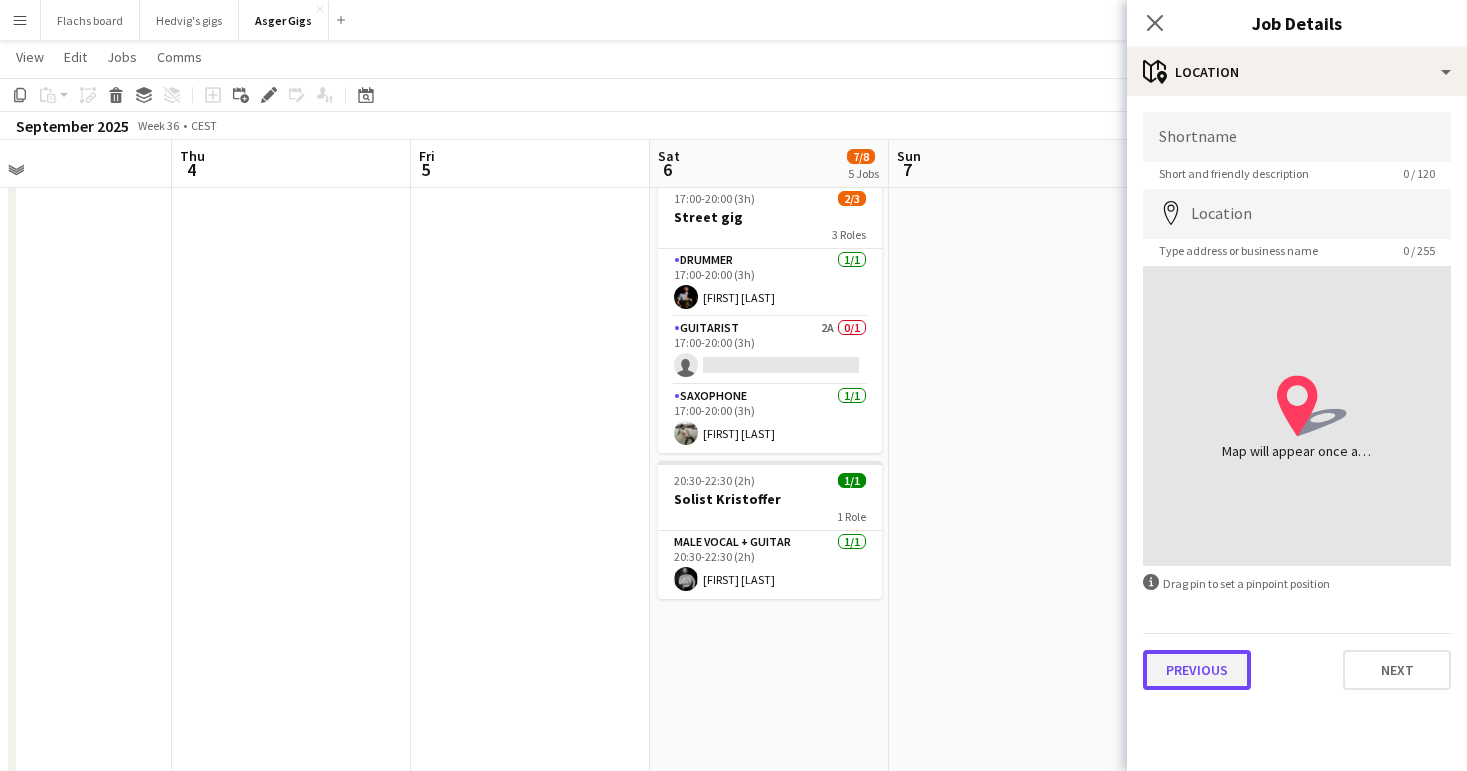 click on "Previous" at bounding box center [1197, 670] 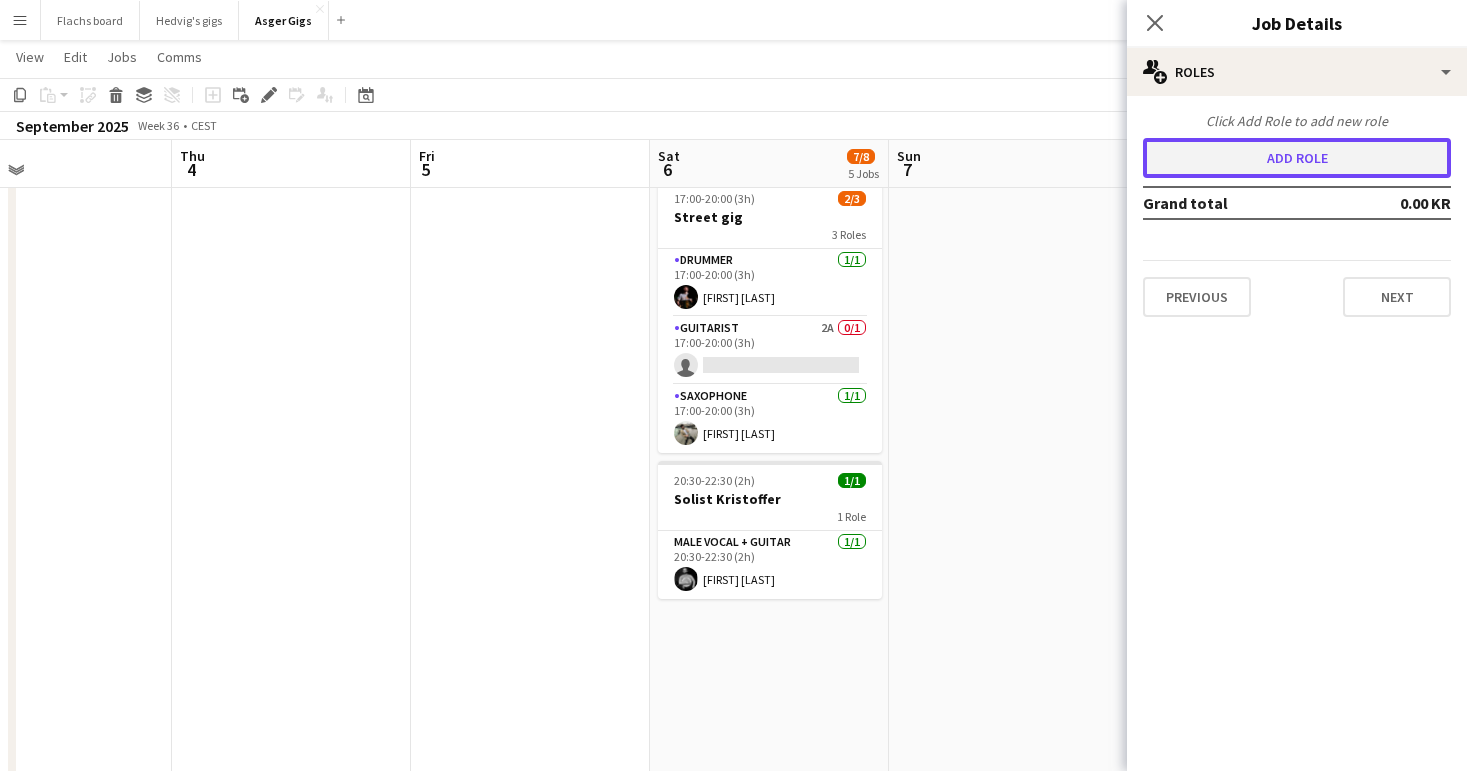 click on "Add role" at bounding box center (1297, 158) 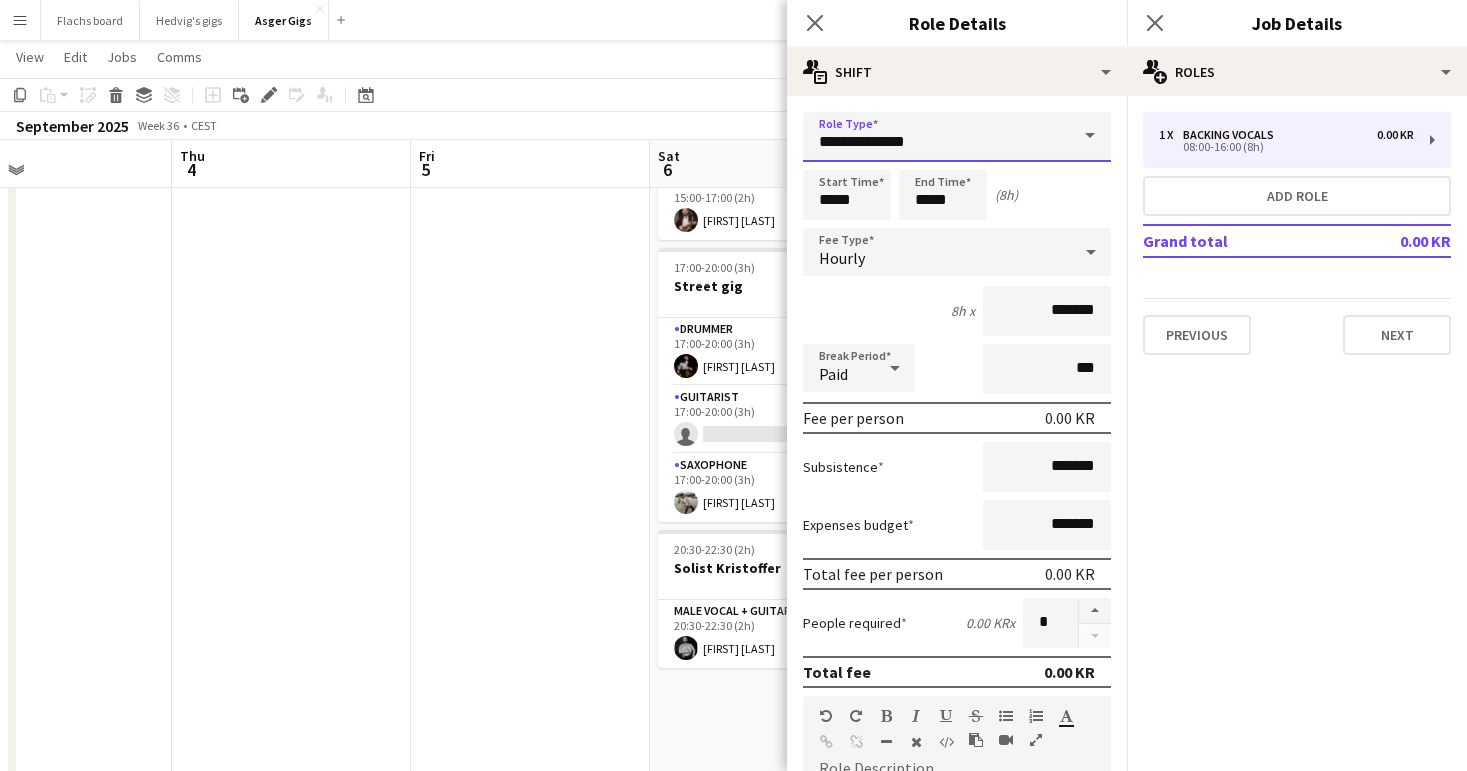 click on "**********" at bounding box center (957, 137) 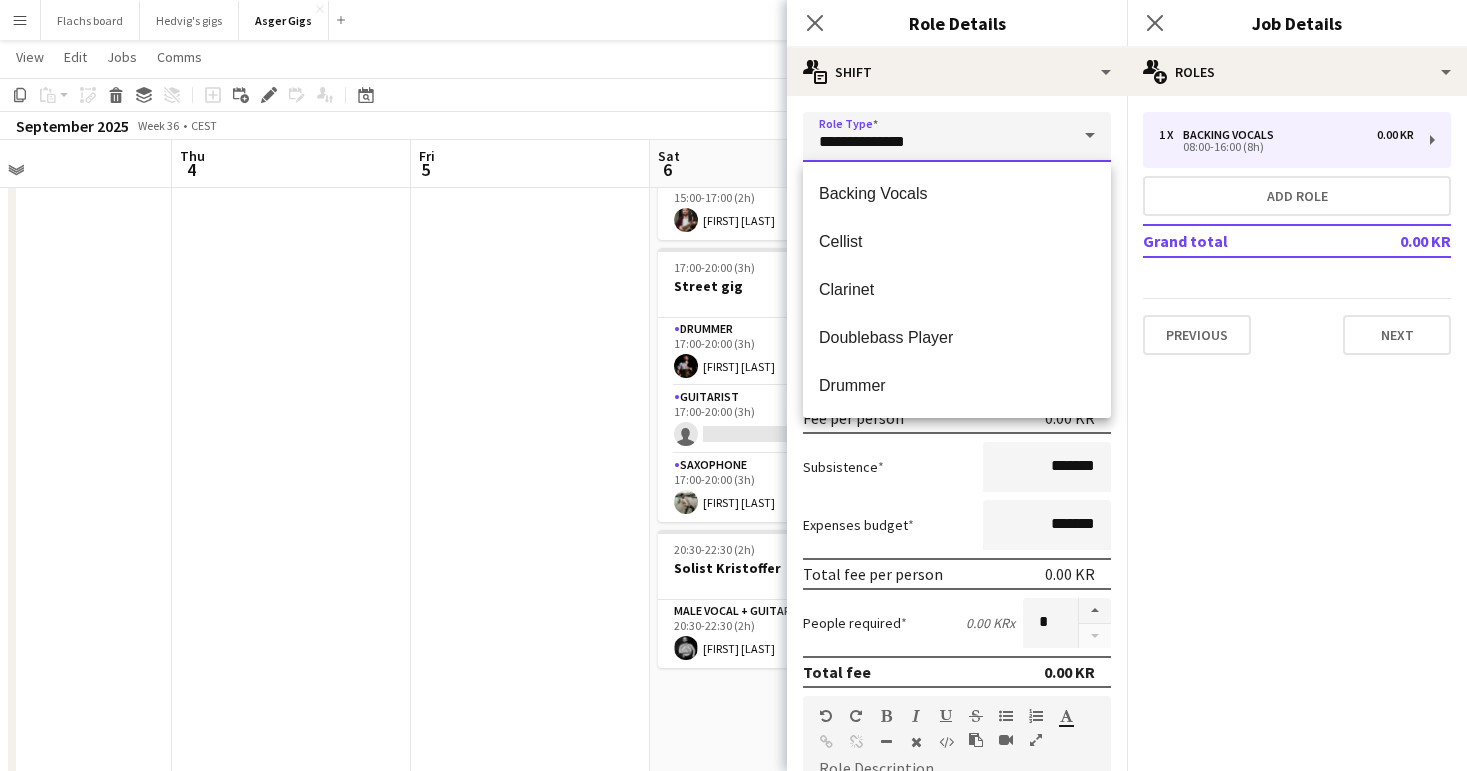 click on "**********" at bounding box center (957, 137) 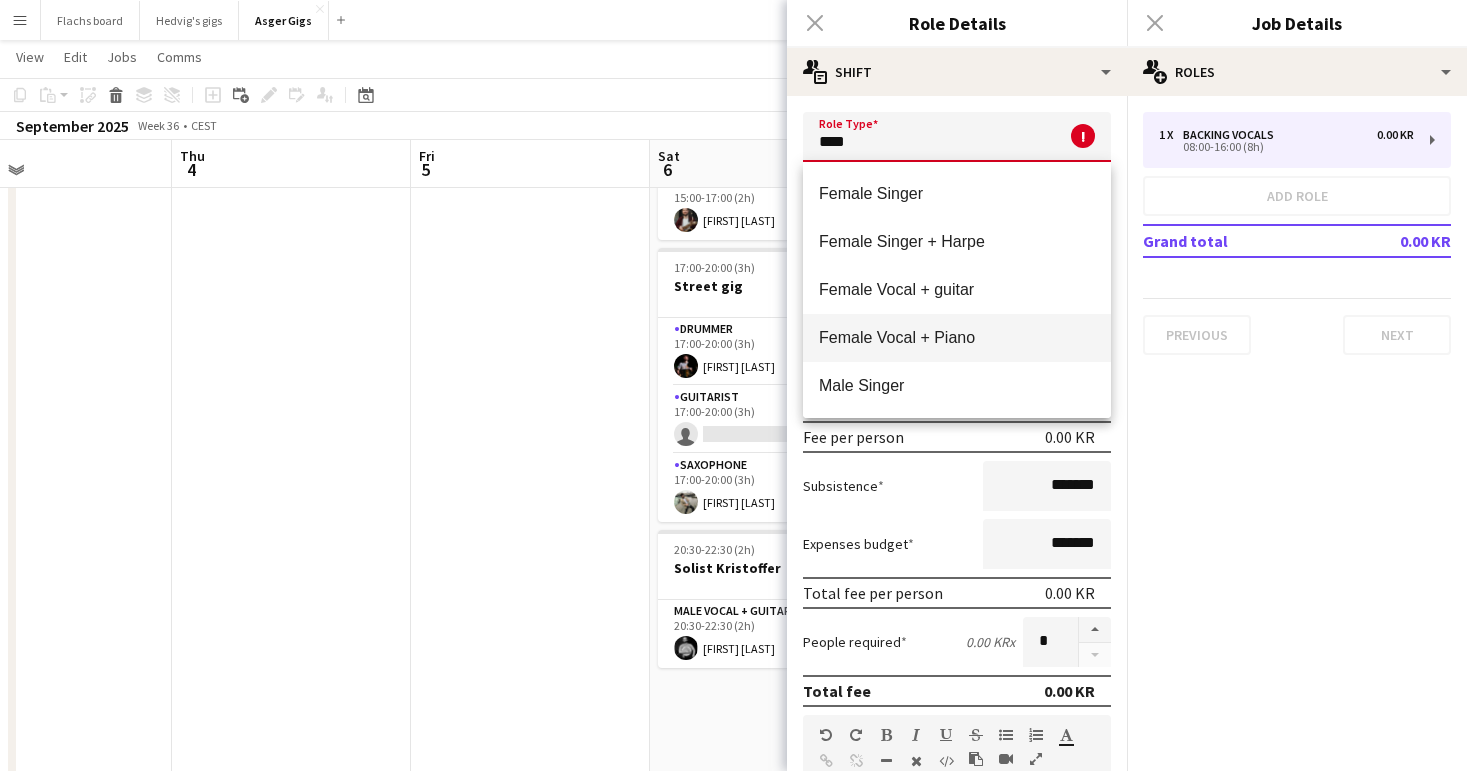 scroll, scrollTop: 96, scrollLeft: 0, axis: vertical 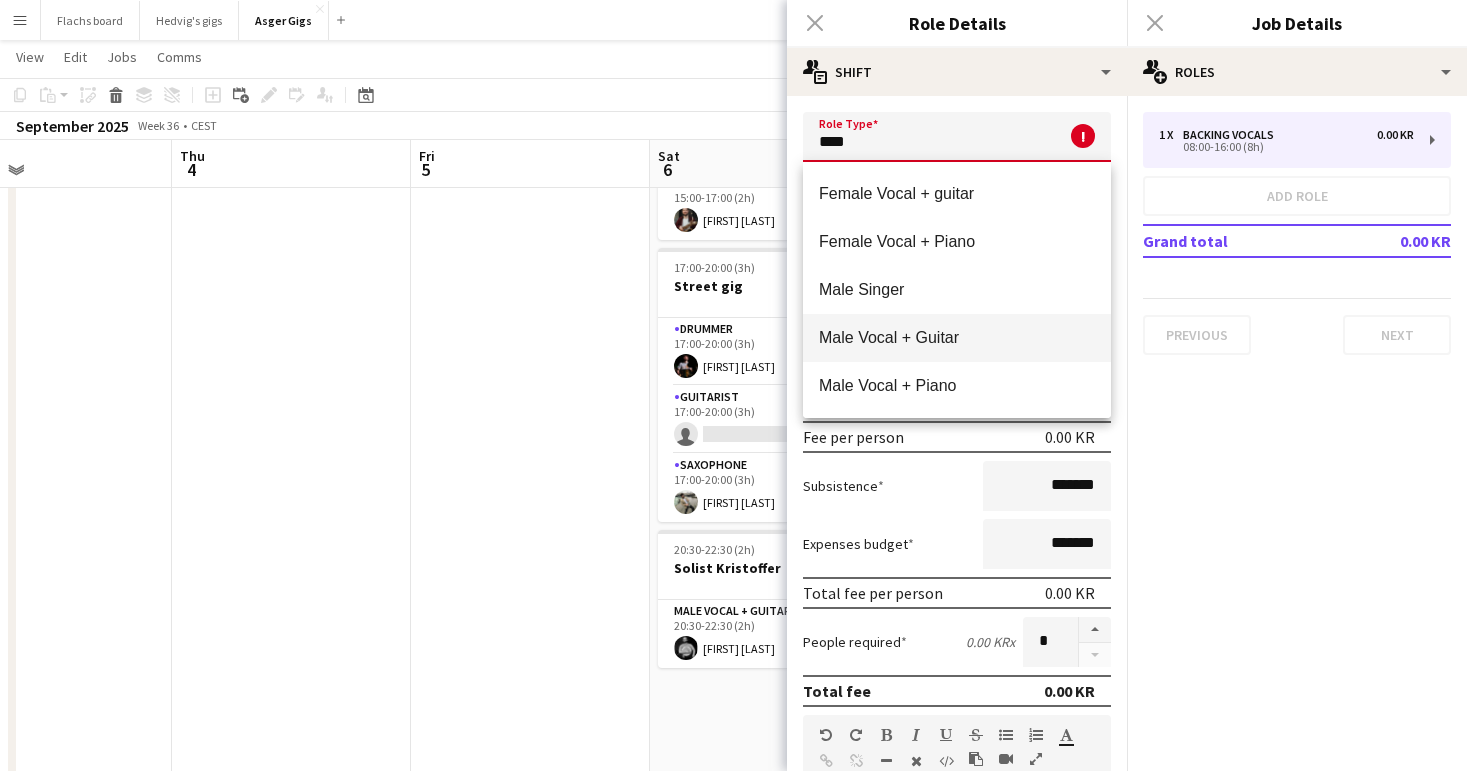 click on "Male Vocal + Guitar" at bounding box center [957, 337] 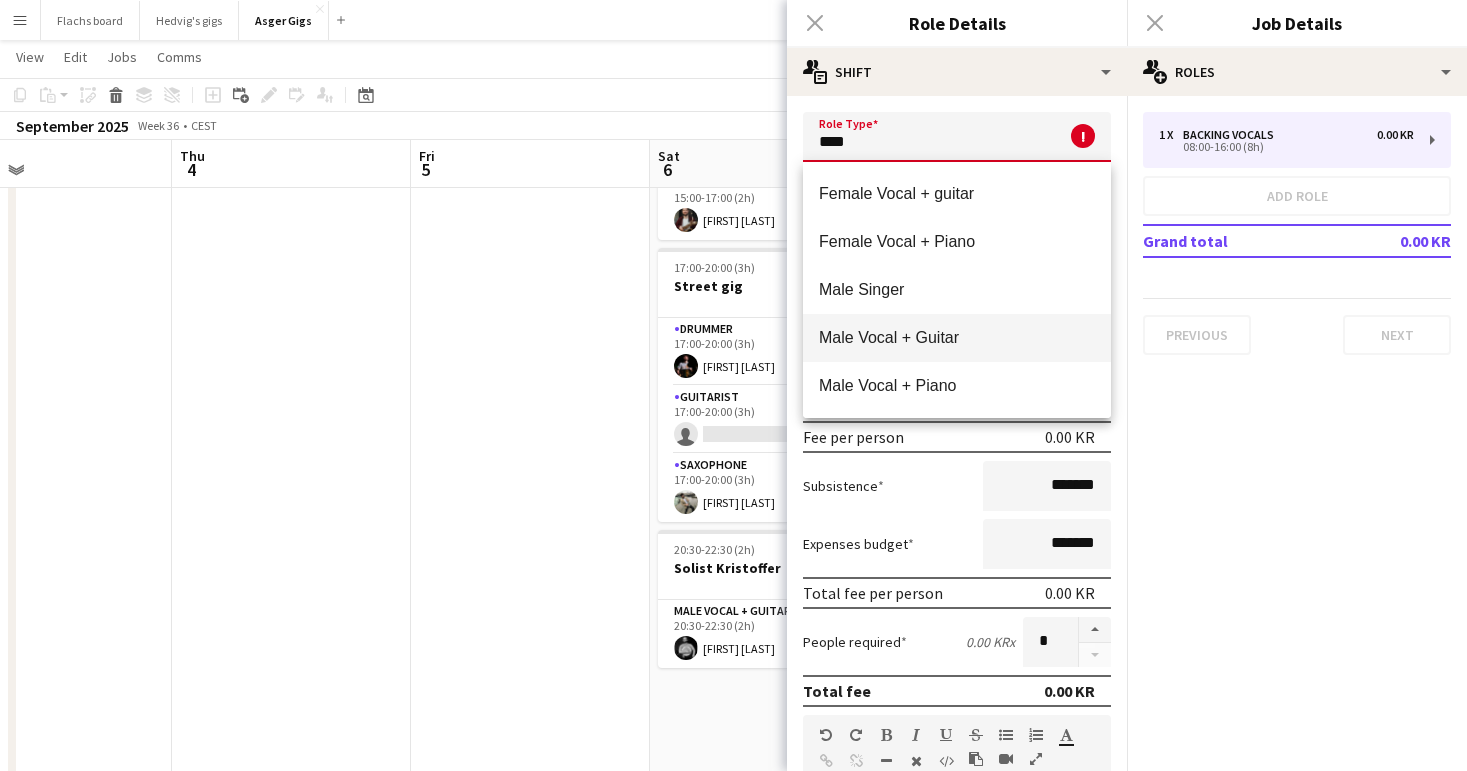 type on "**********" 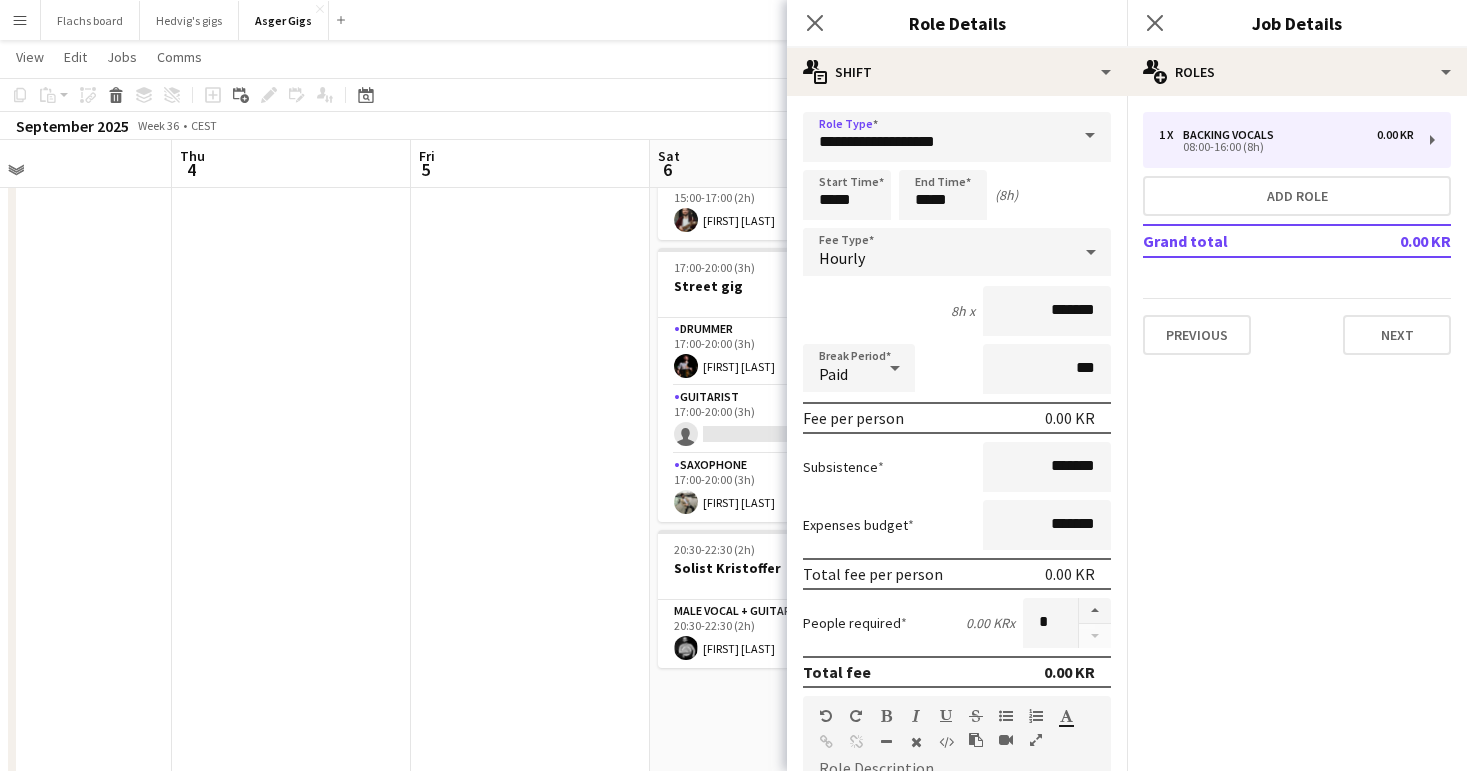 click on "Hourly" at bounding box center [937, 252] 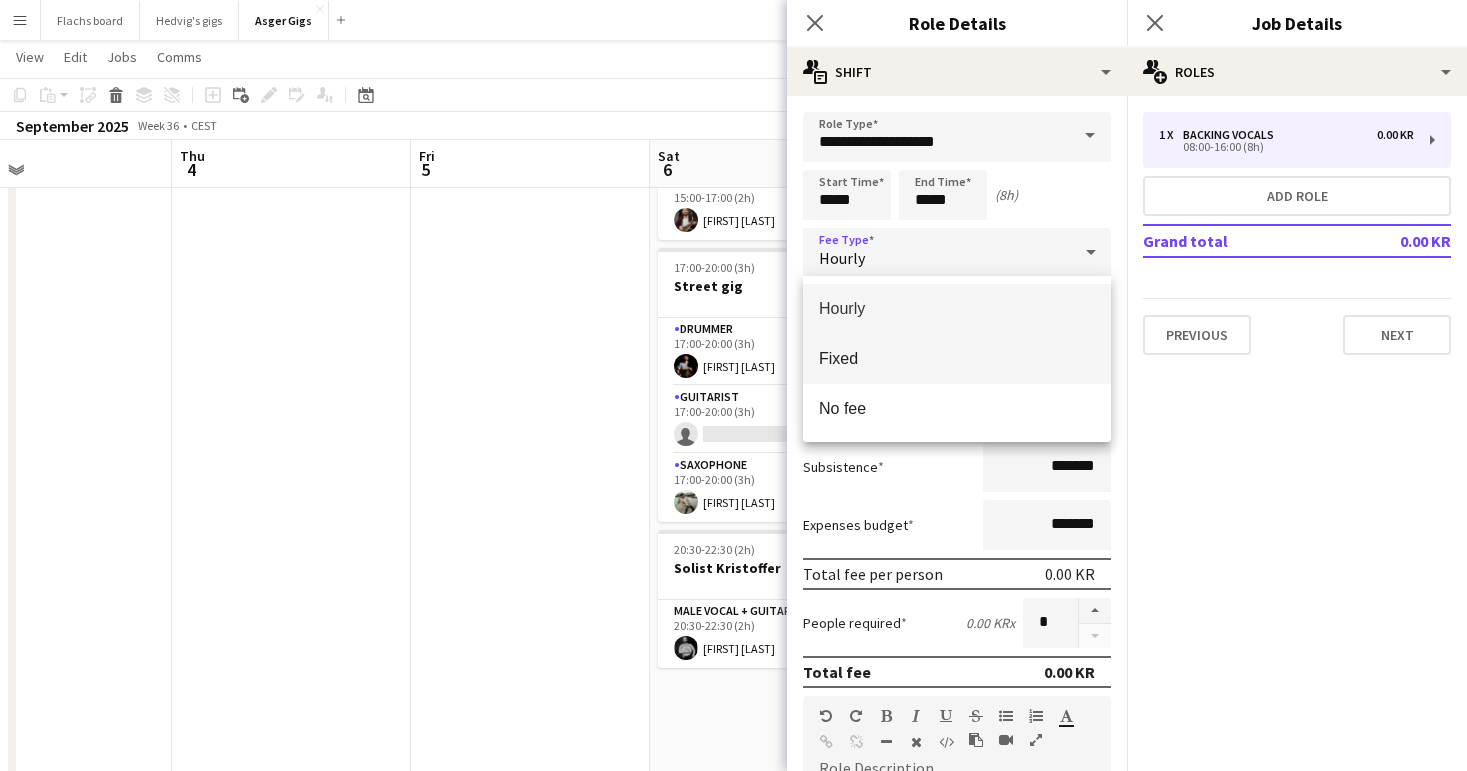 click on "Fixed" at bounding box center (957, 359) 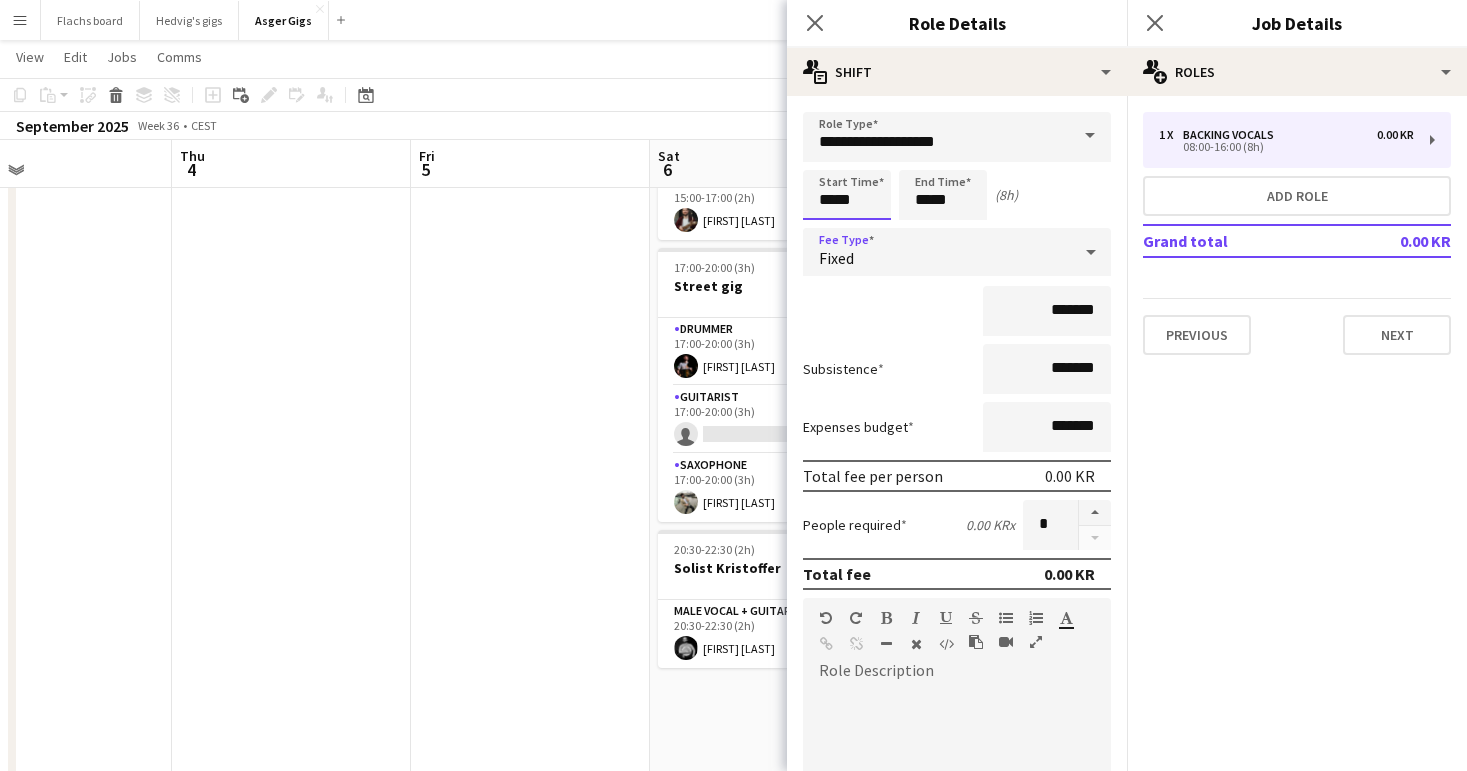 click on "*****" at bounding box center (847, 195) 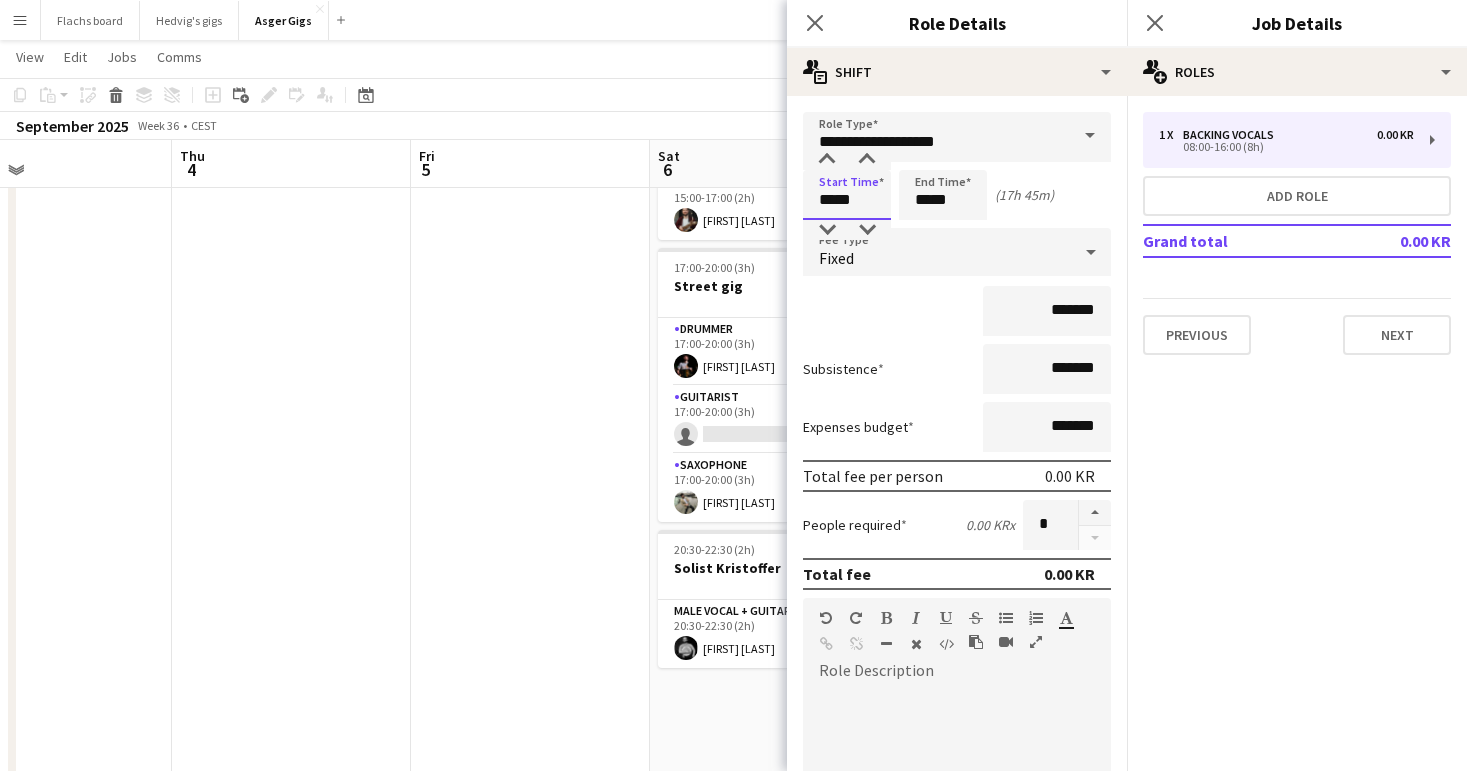 type on "*****" 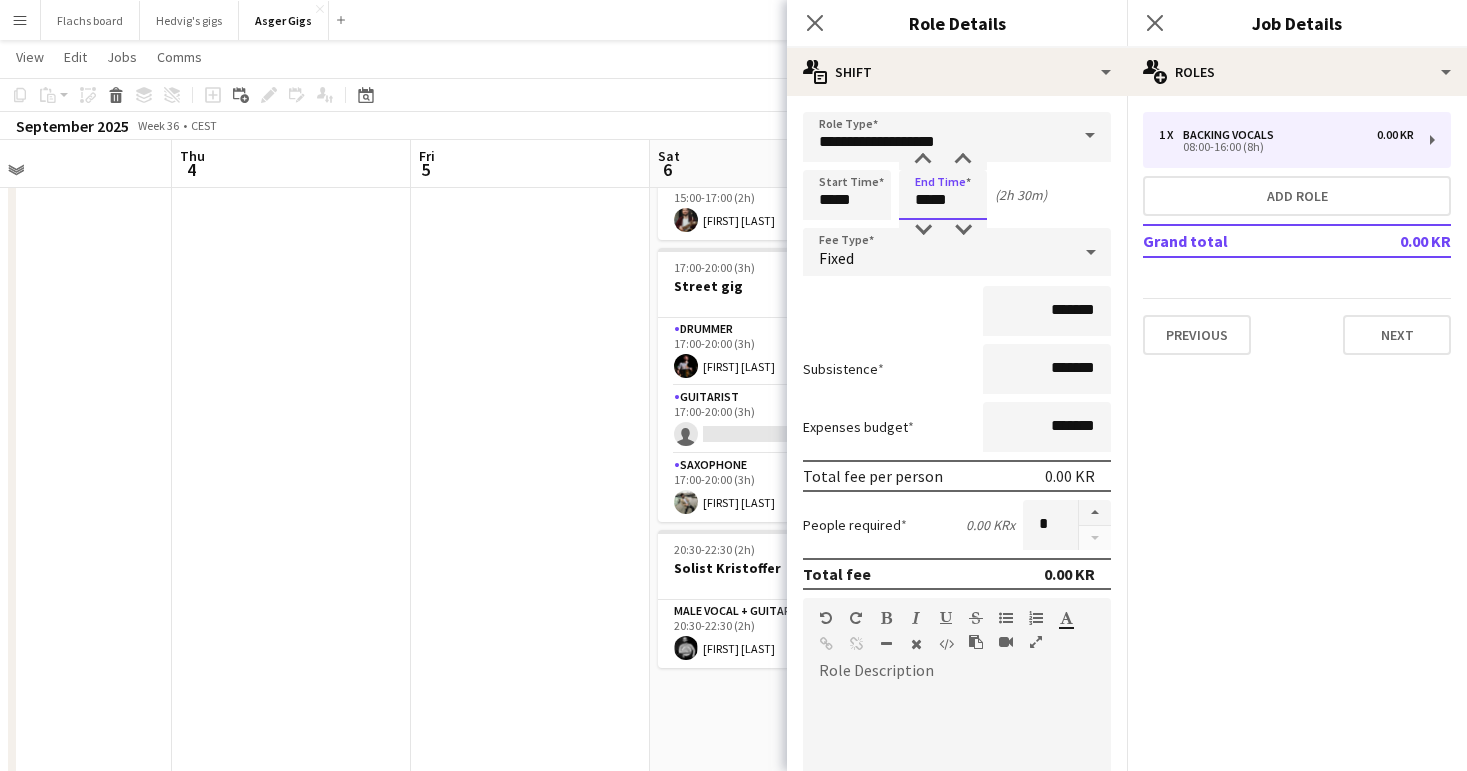 type on "*****" 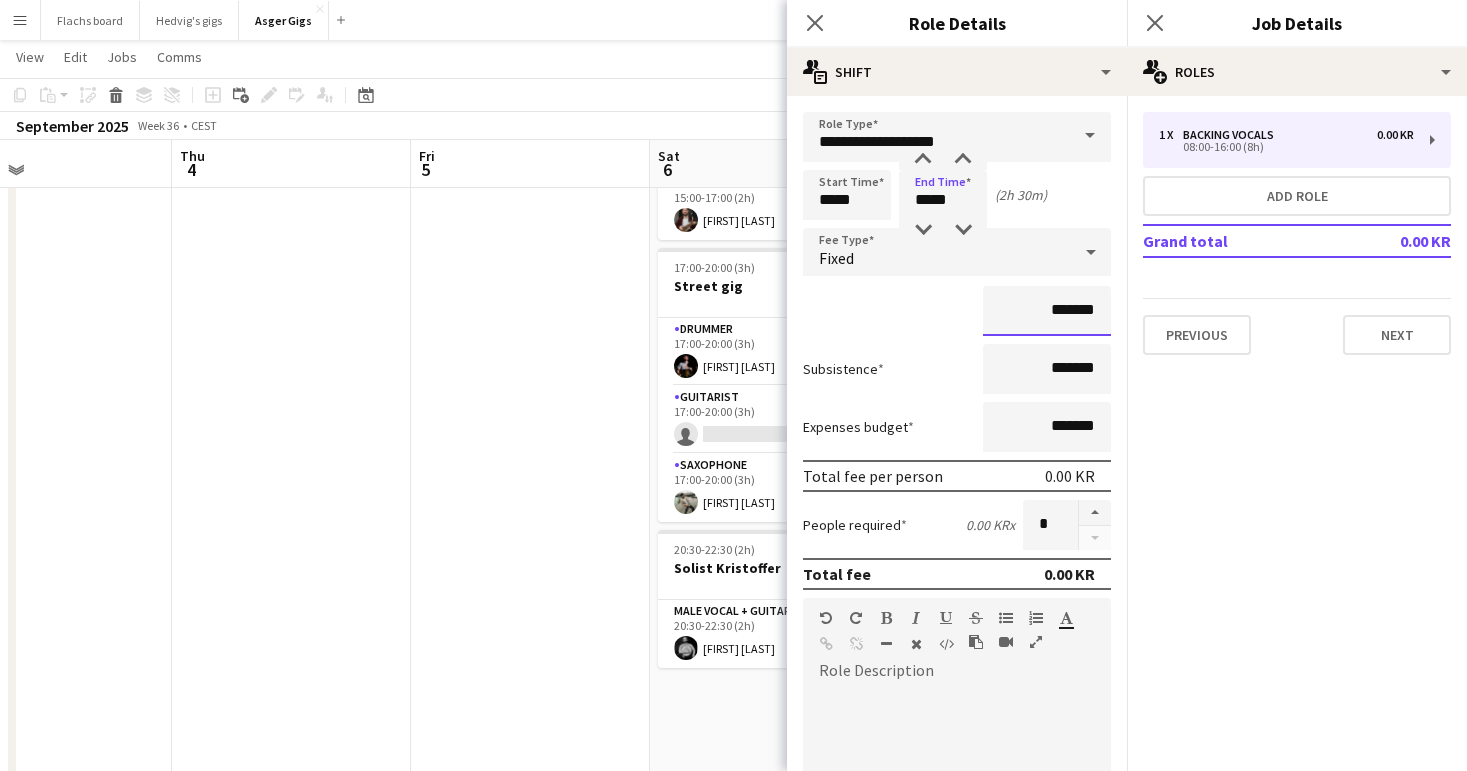 click on "*******" at bounding box center [1047, 311] 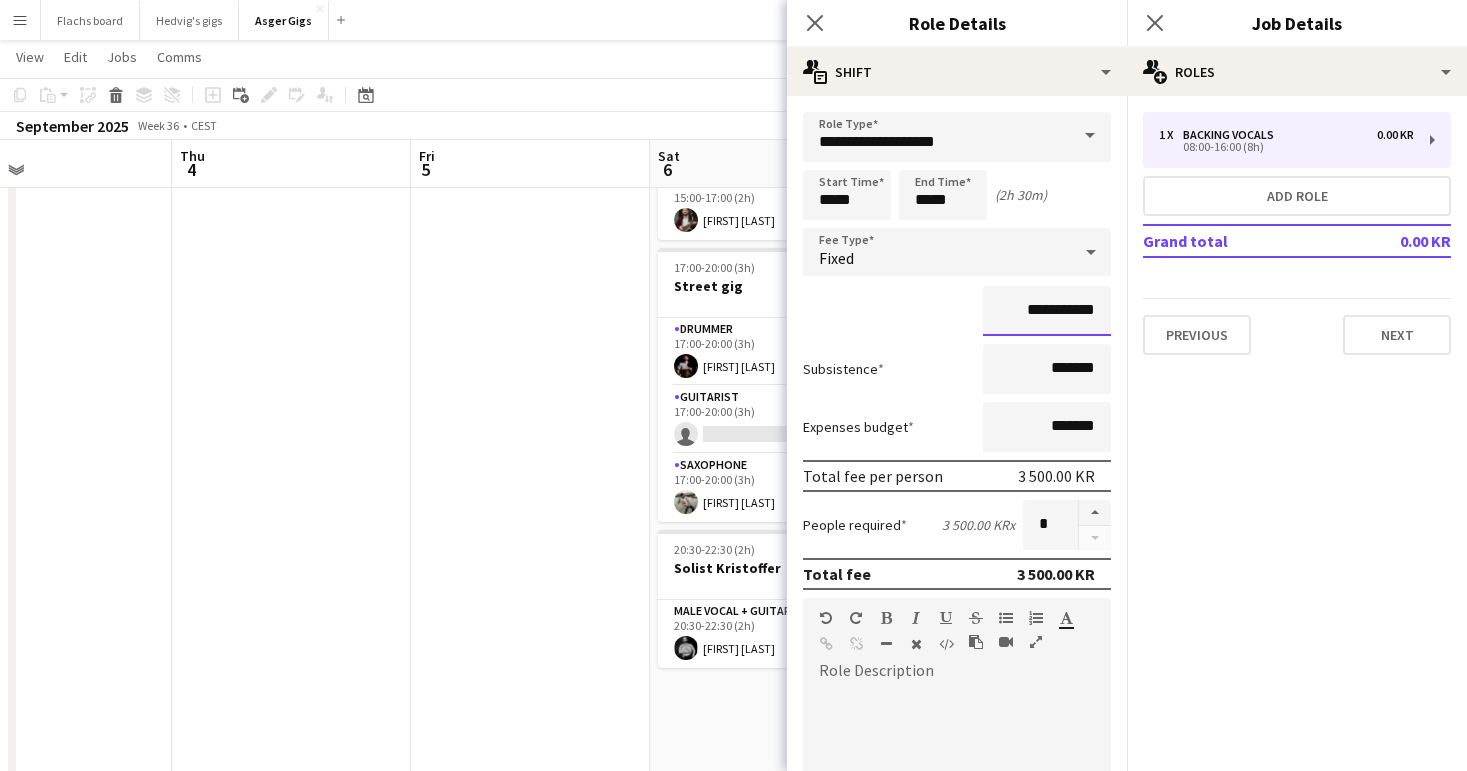 type on "**********" 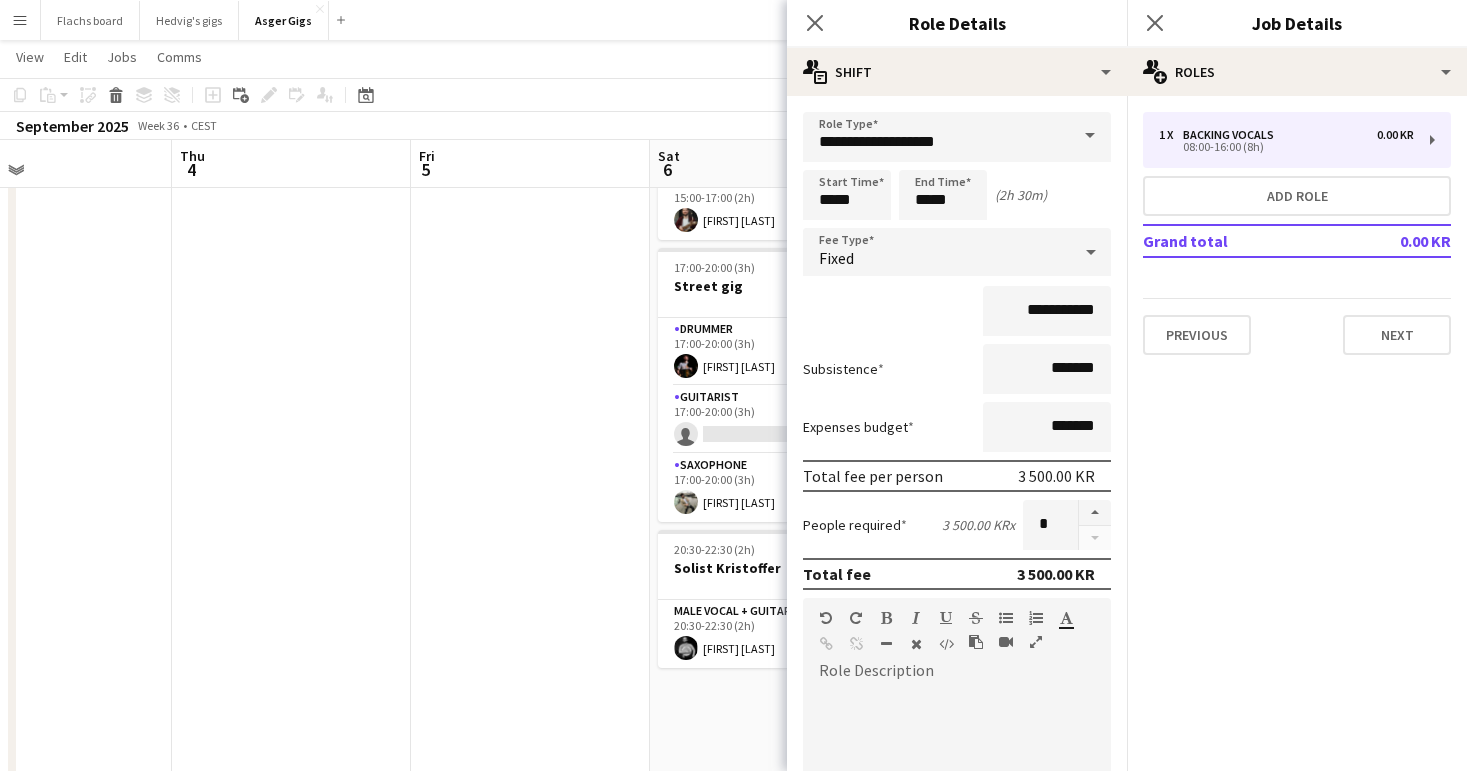 click on "Subsistence  *******" at bounding box center [957, 369] 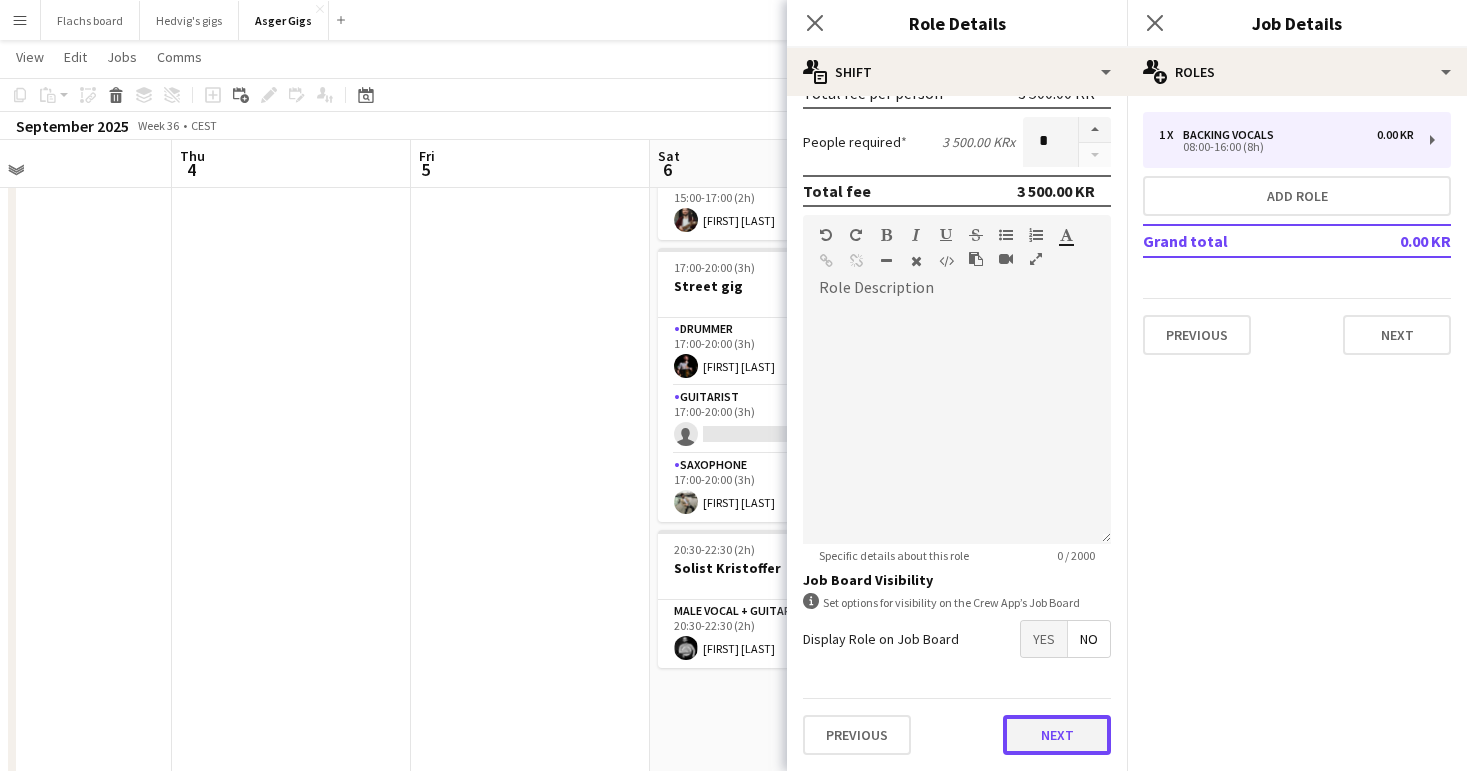 click on "Next" at bounding box center [1057, 735] 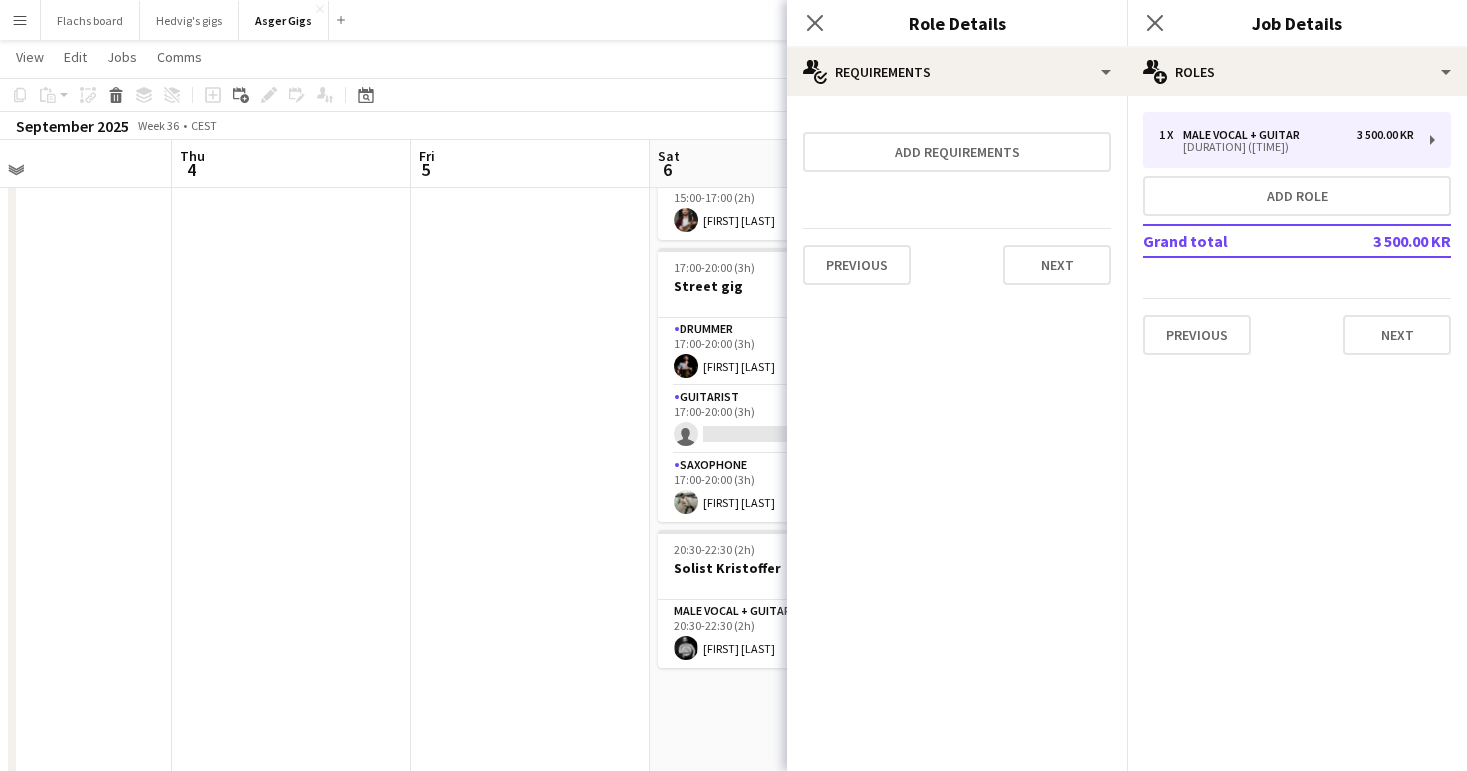 scroll, scrollTop: 0, scrollLeft: 0, axis: both 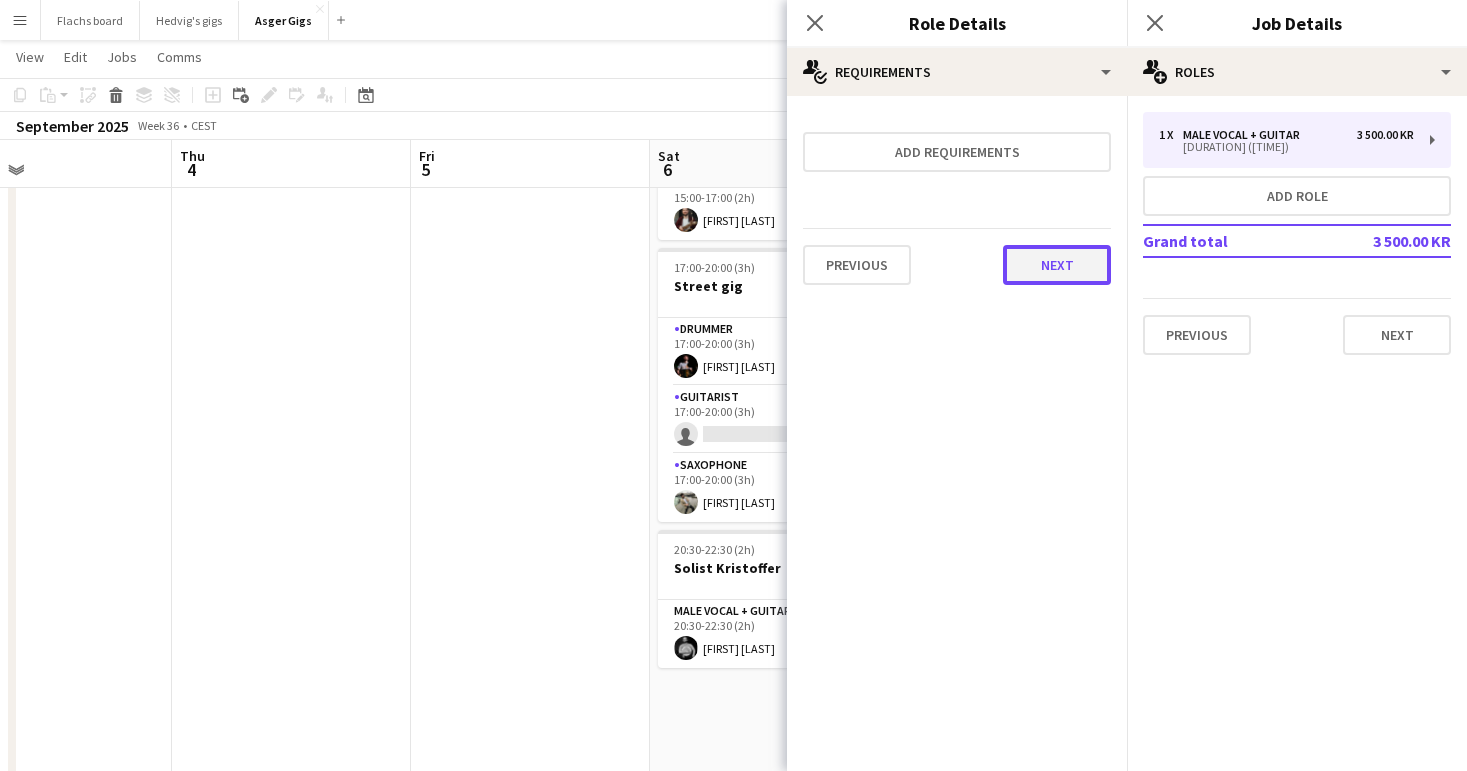 click on "Next" at bounding box center (1057, 265) 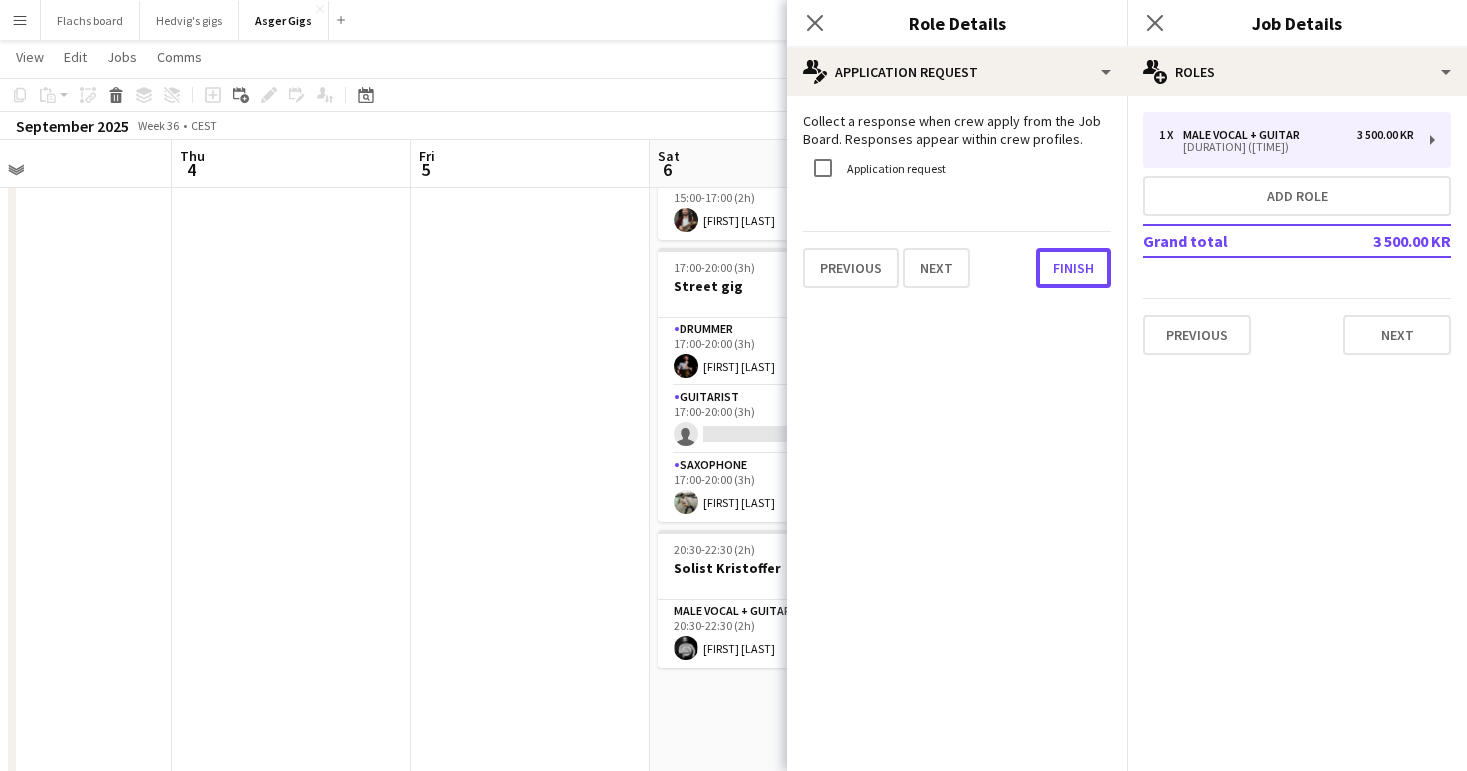 click on "Finish" at bounding box center [1073, 268] 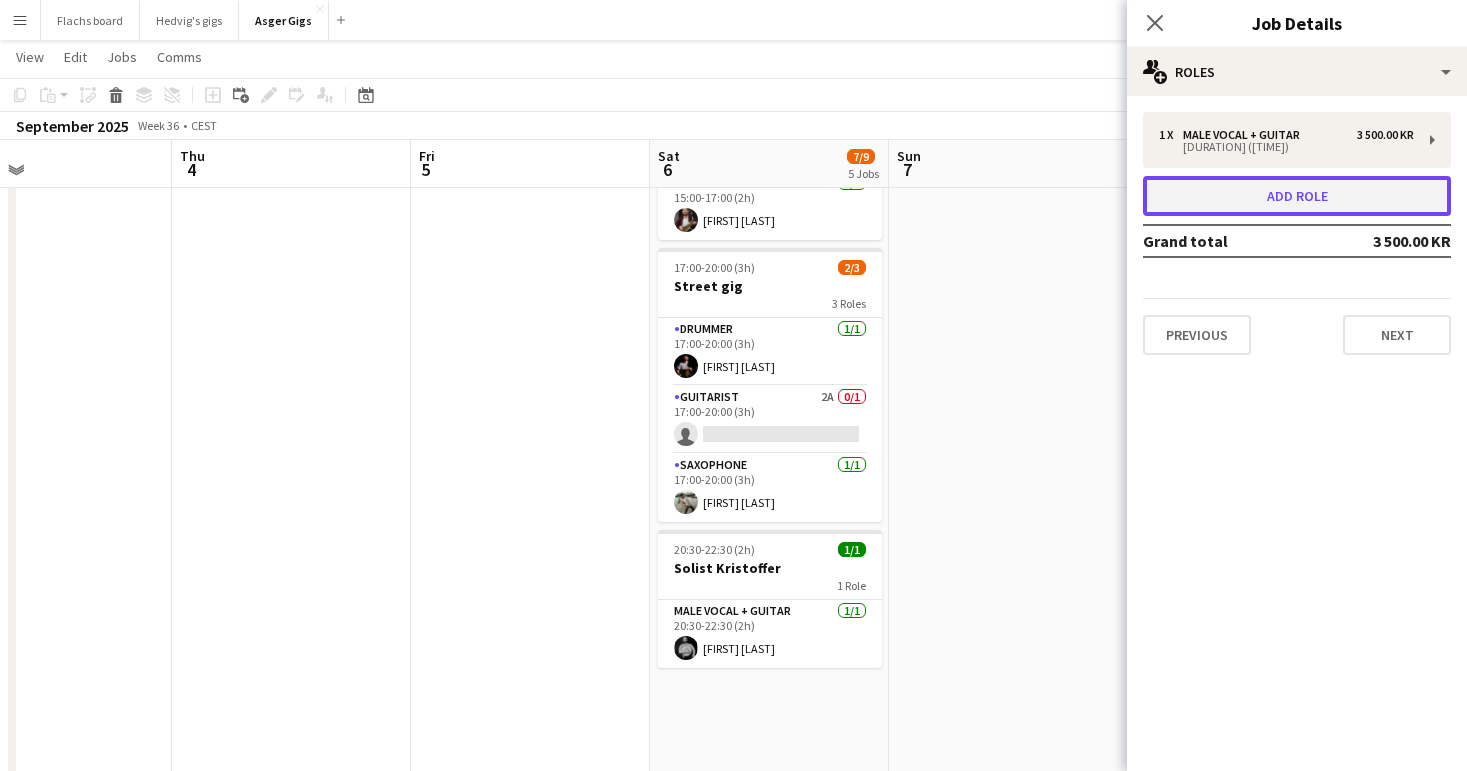 click on "Add role" at bounding box center [1297, 196] 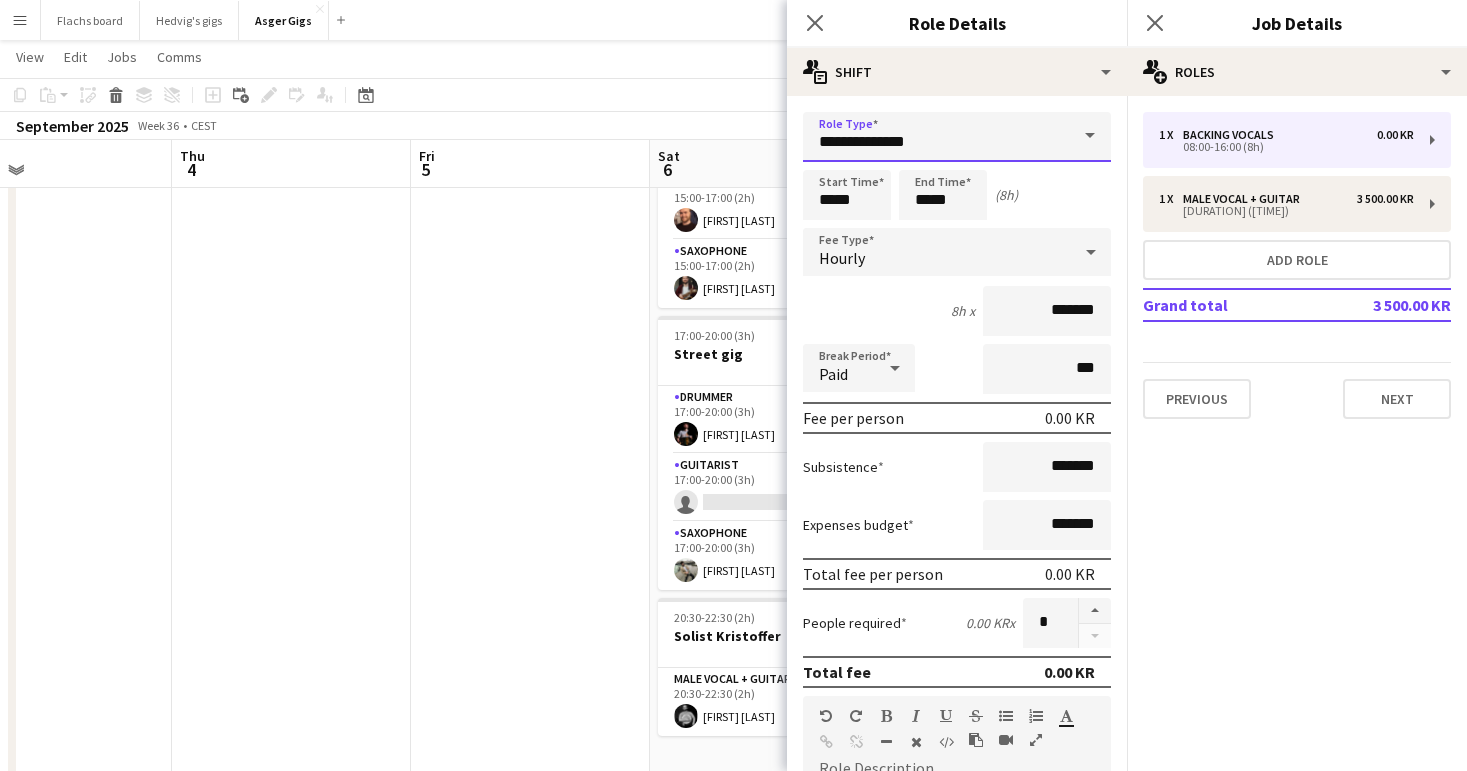 click on "**********" at bounding box center [957, 137] 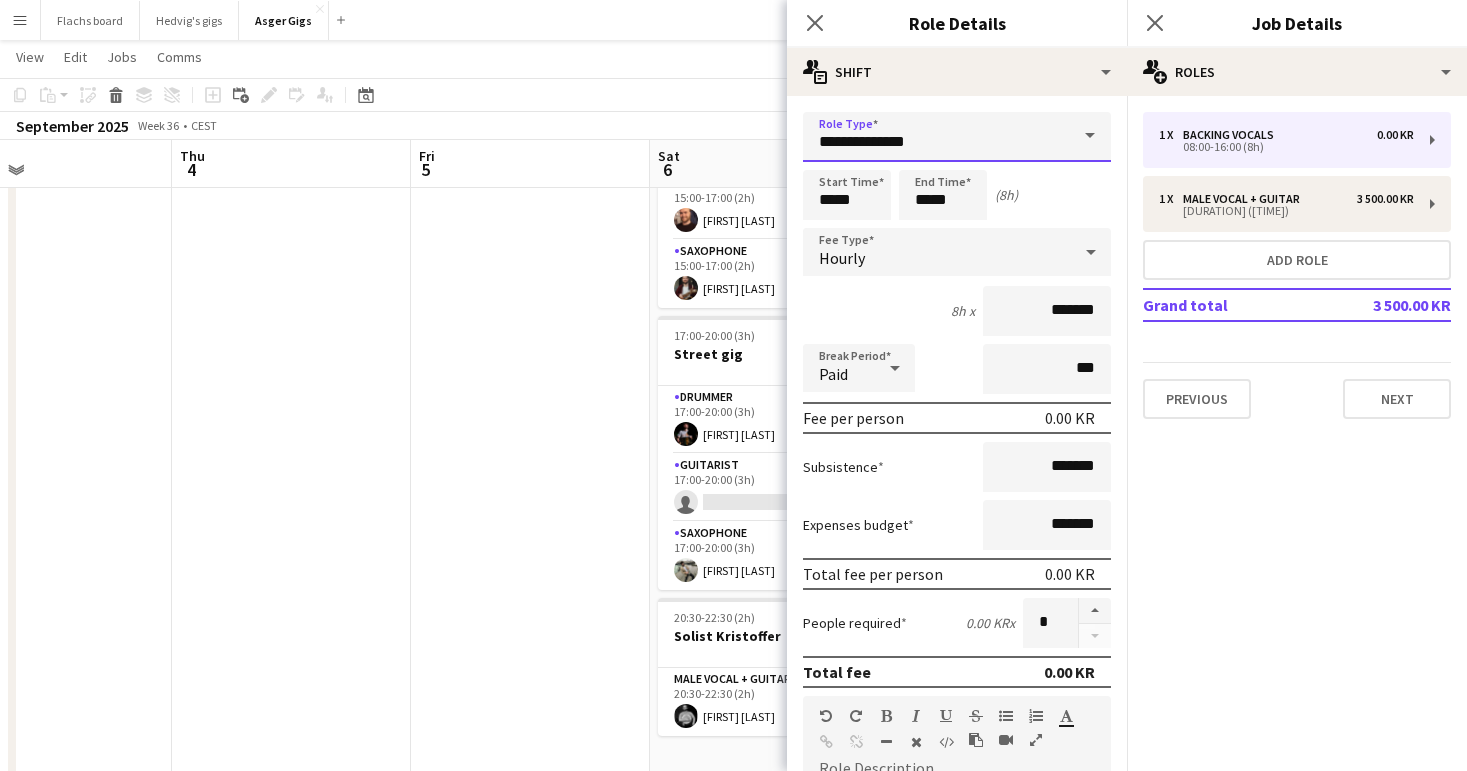 click on "**********" at bounding box center (957, 137) 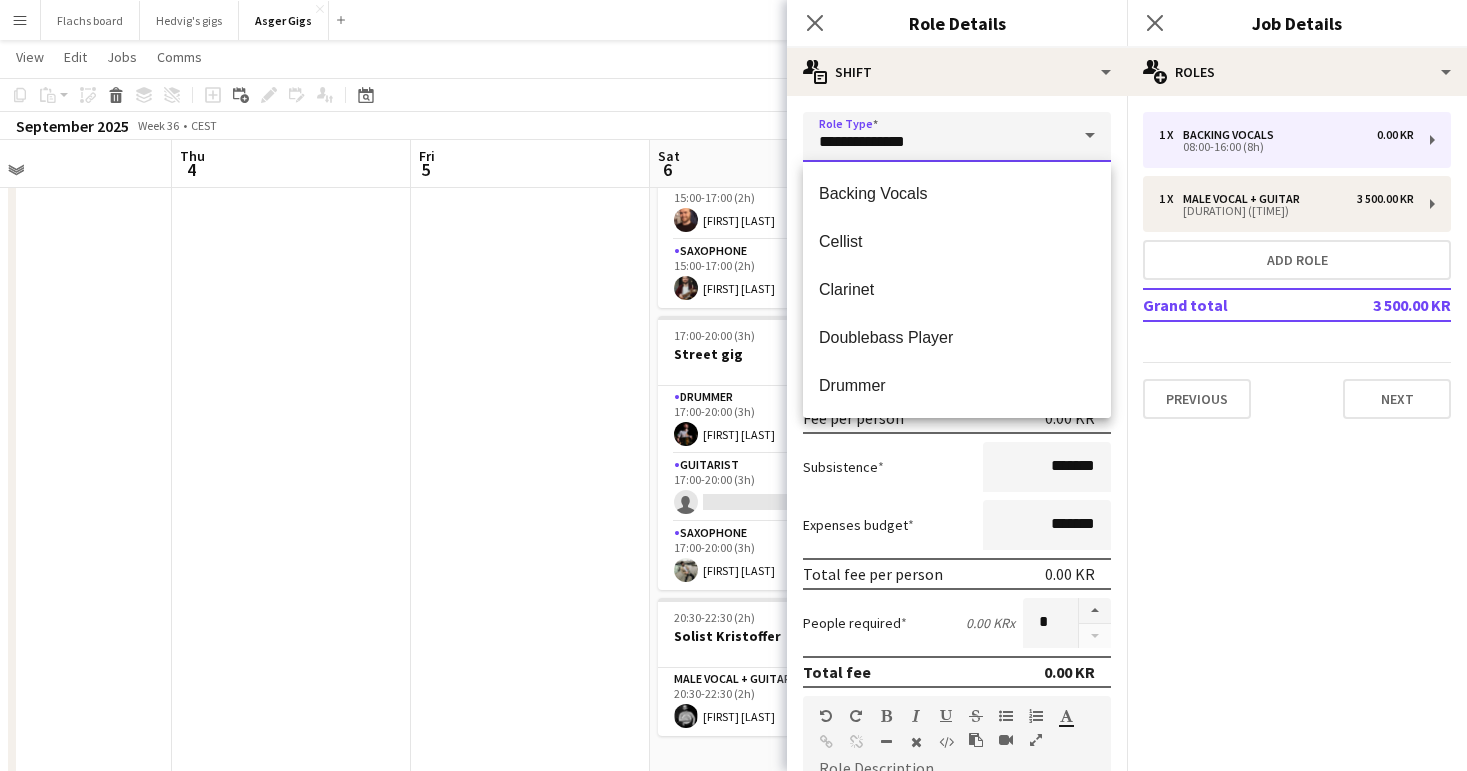 click on "**********" at bounding box center [957, 137] 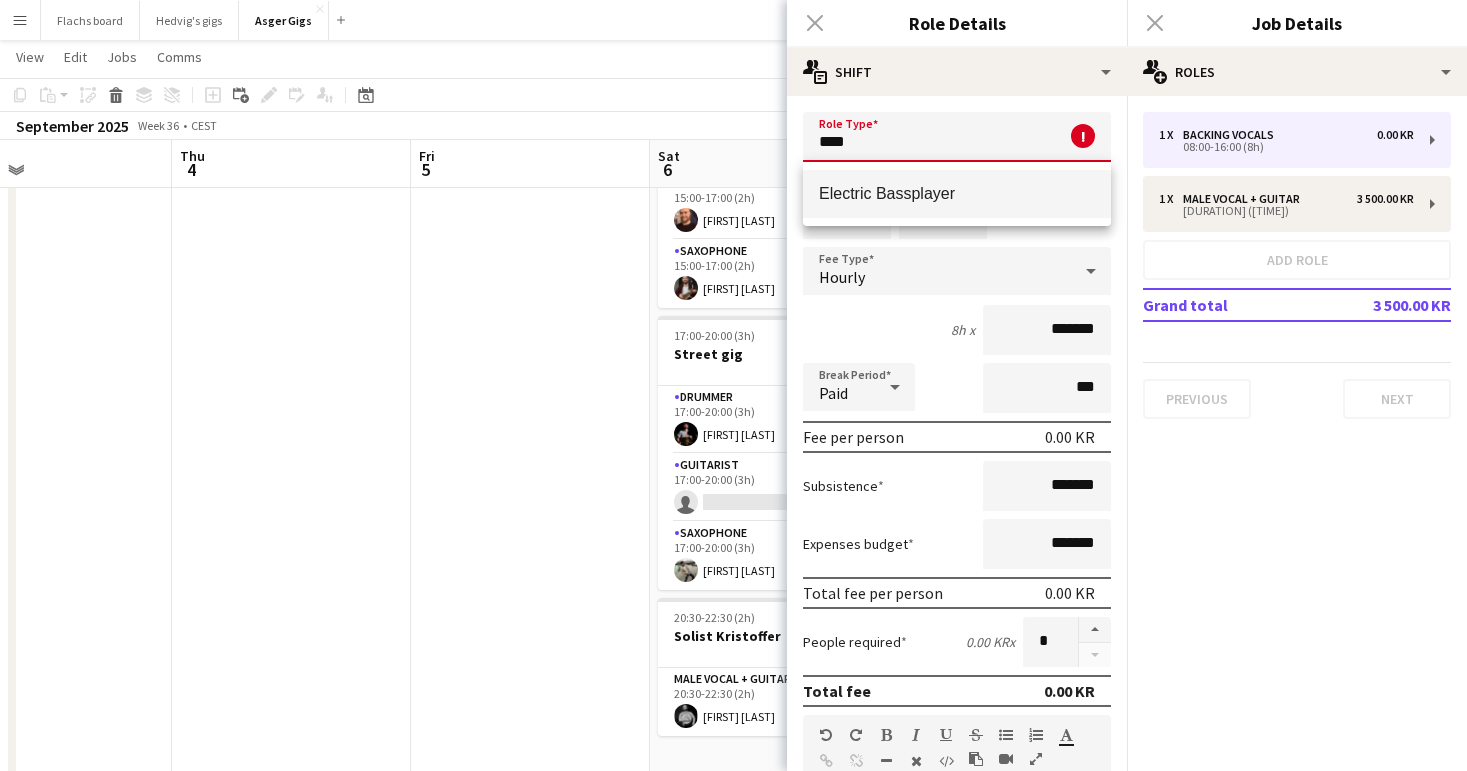 click on "Electric Bassplayer" at bounding box center (957, 193) 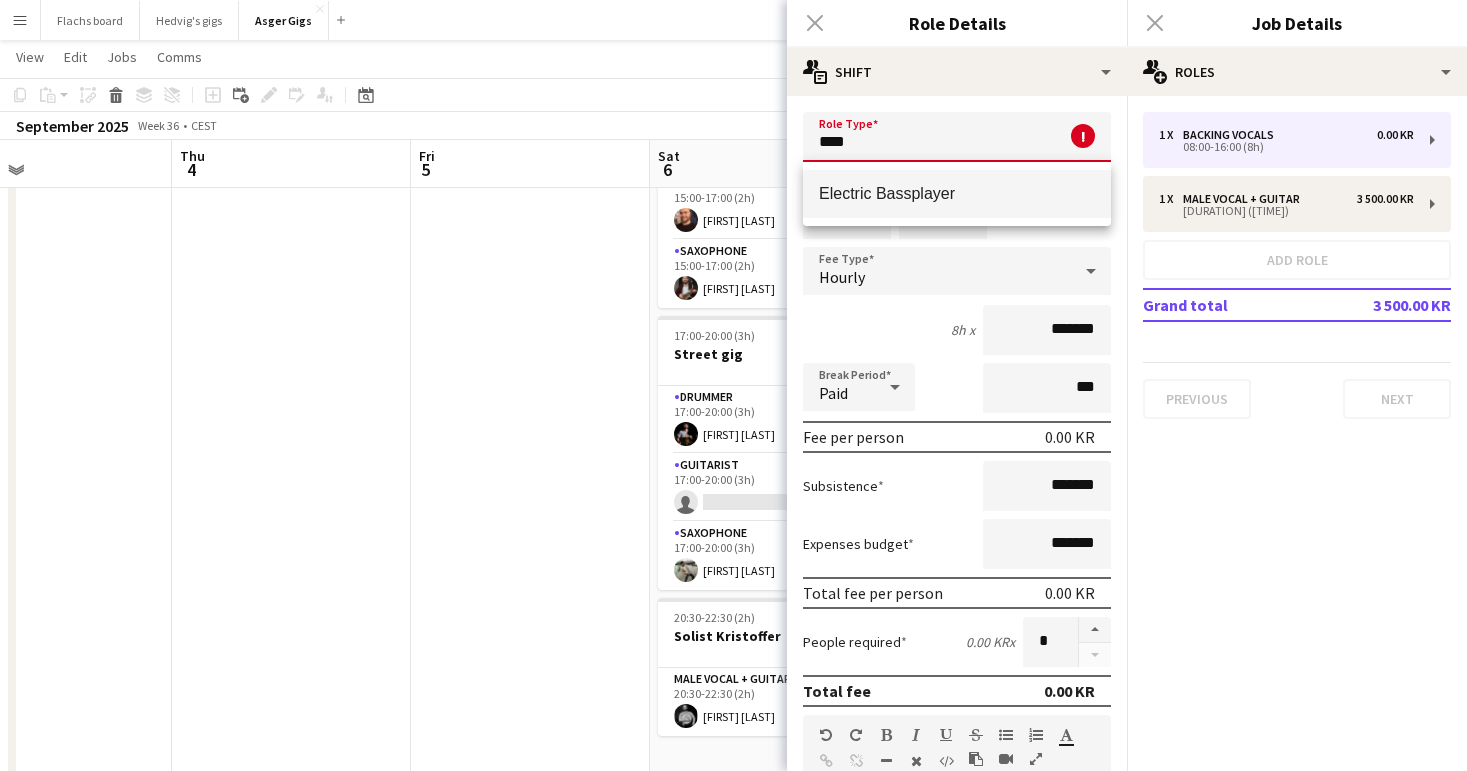 type on "**********" 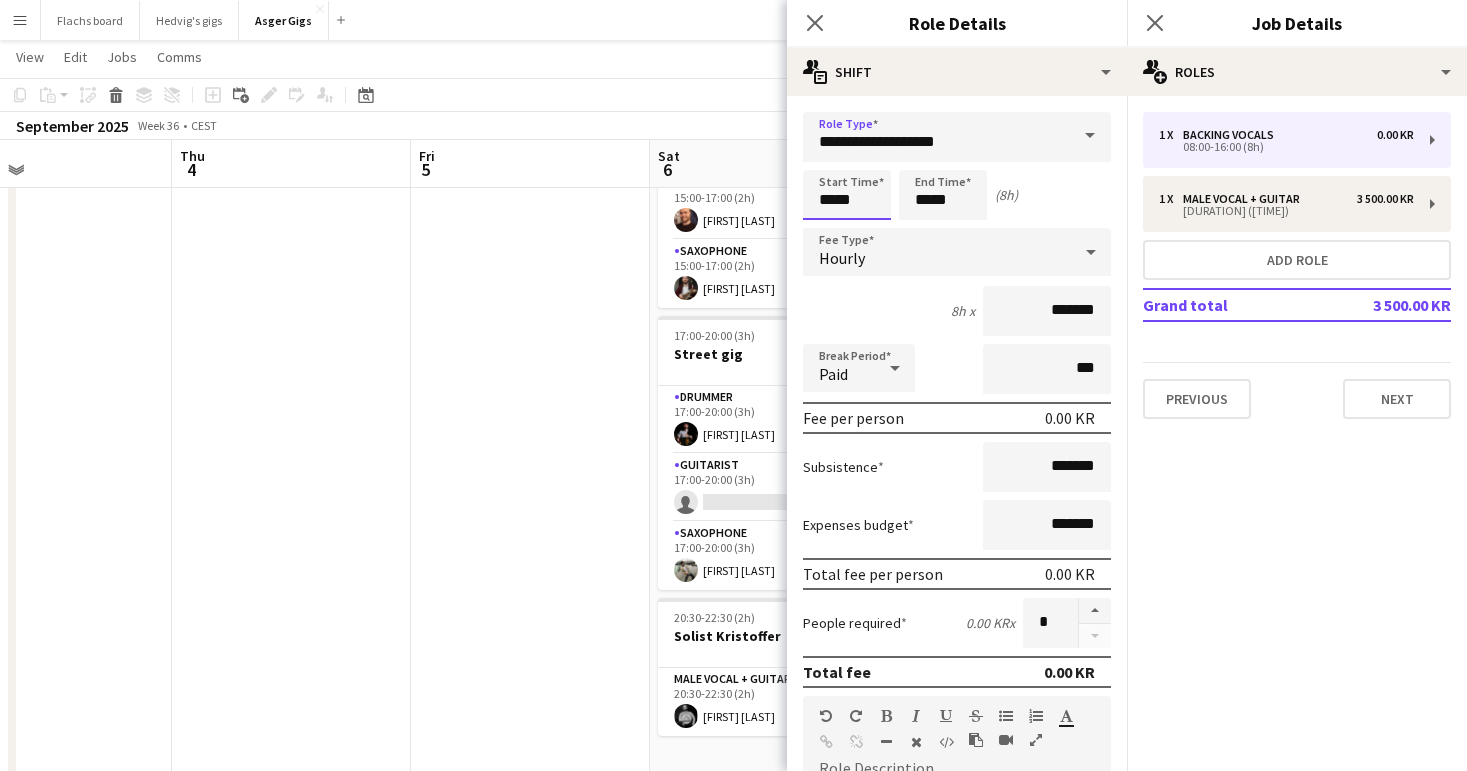 click on "*****" at bounding box center (847, 195) 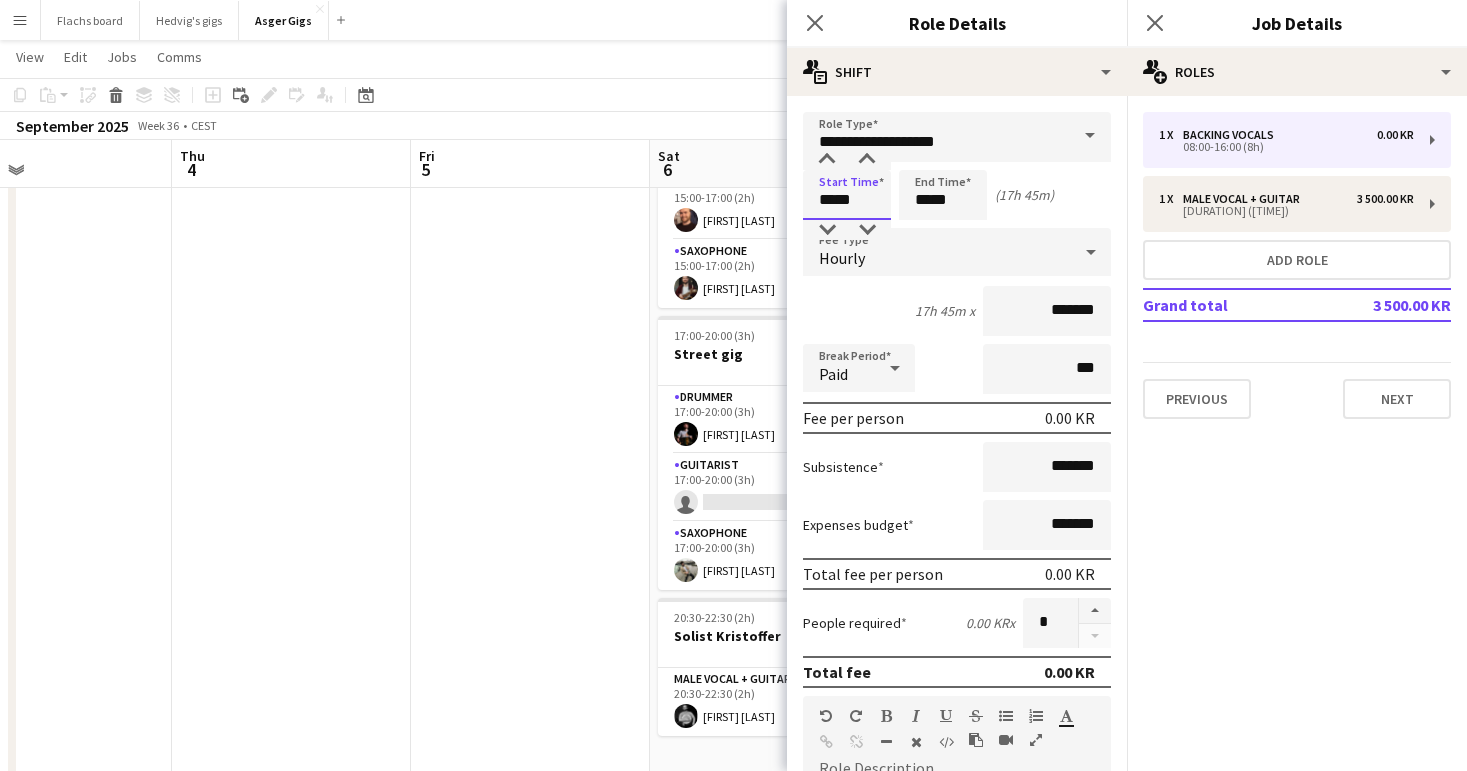 type on "*****" 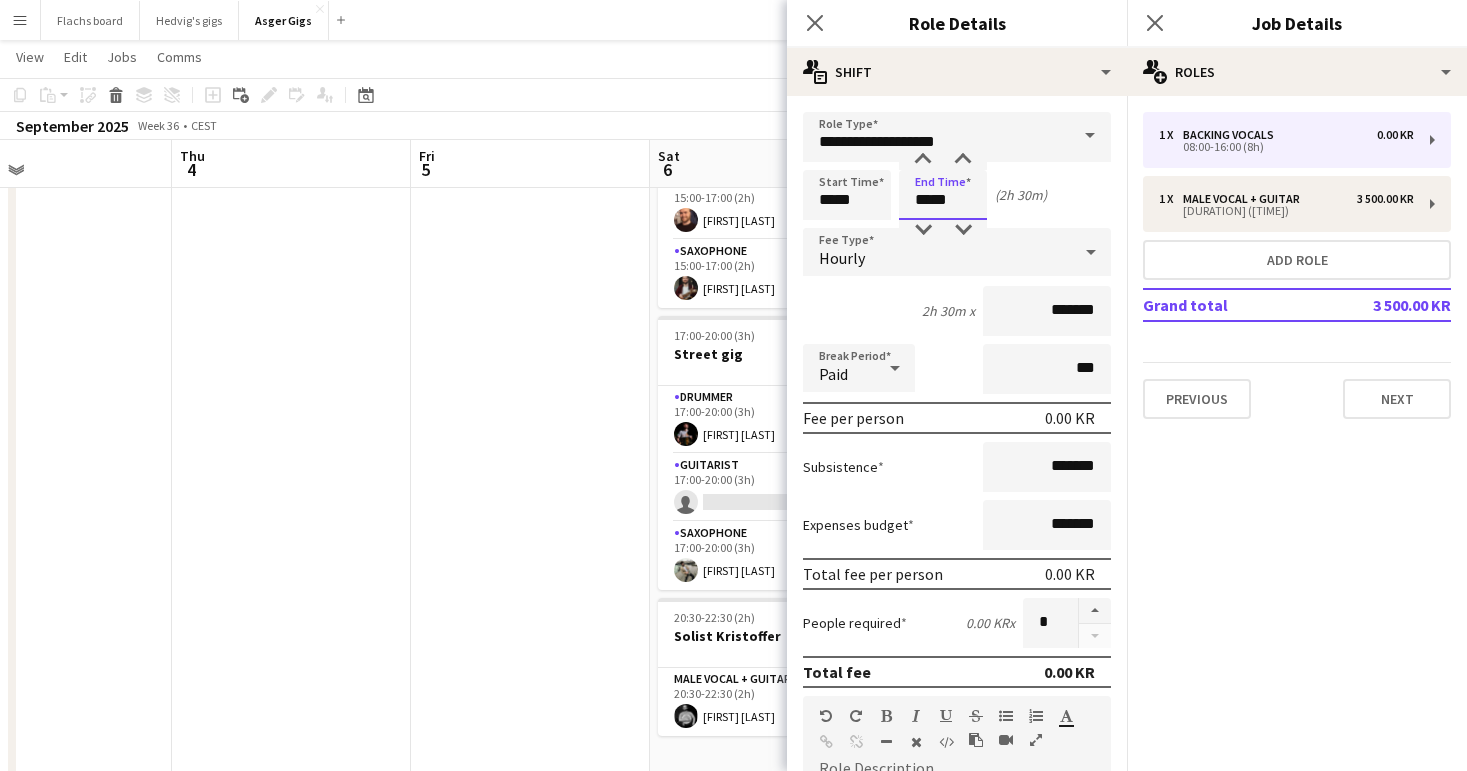 type on "*****" 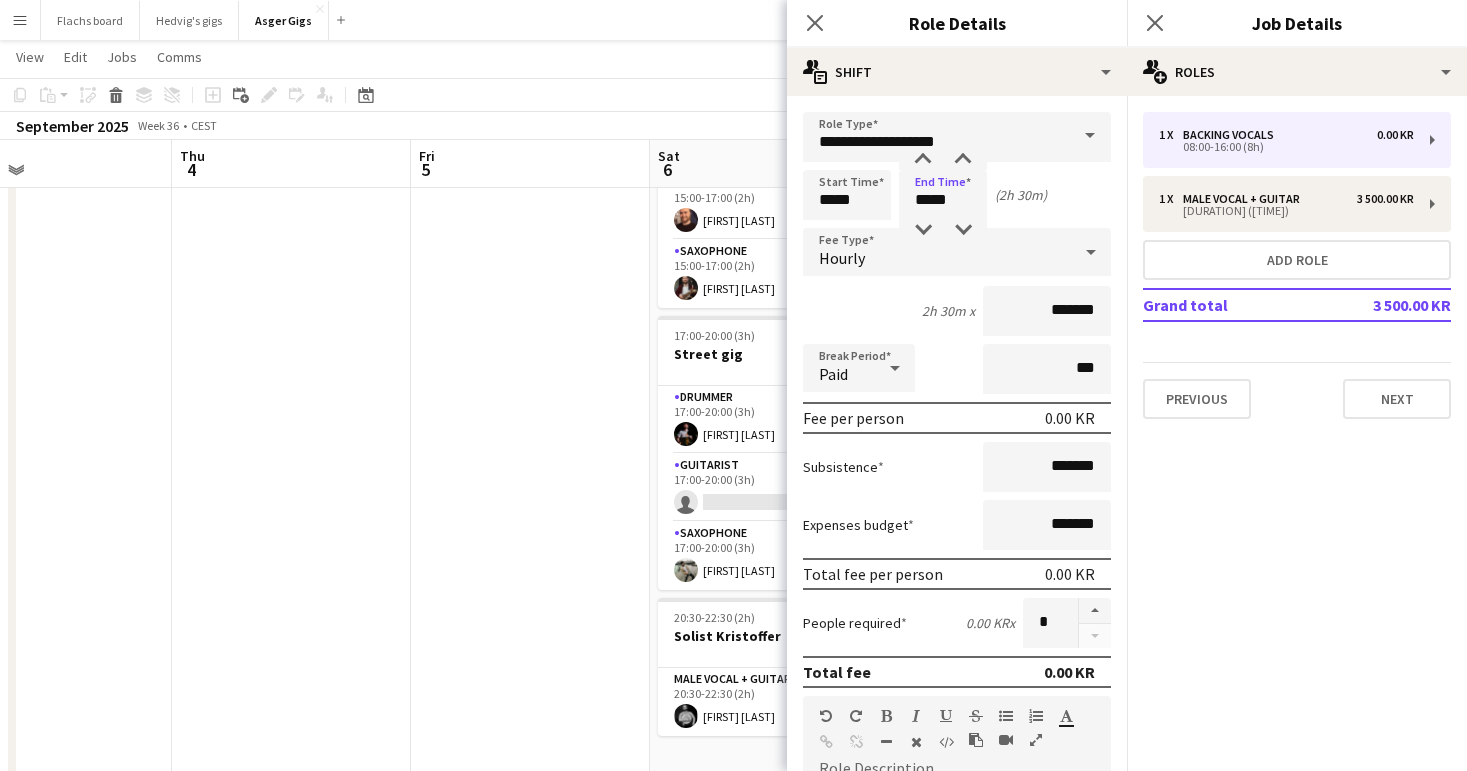 click on "Hourly" at bounding box center [937, 252] 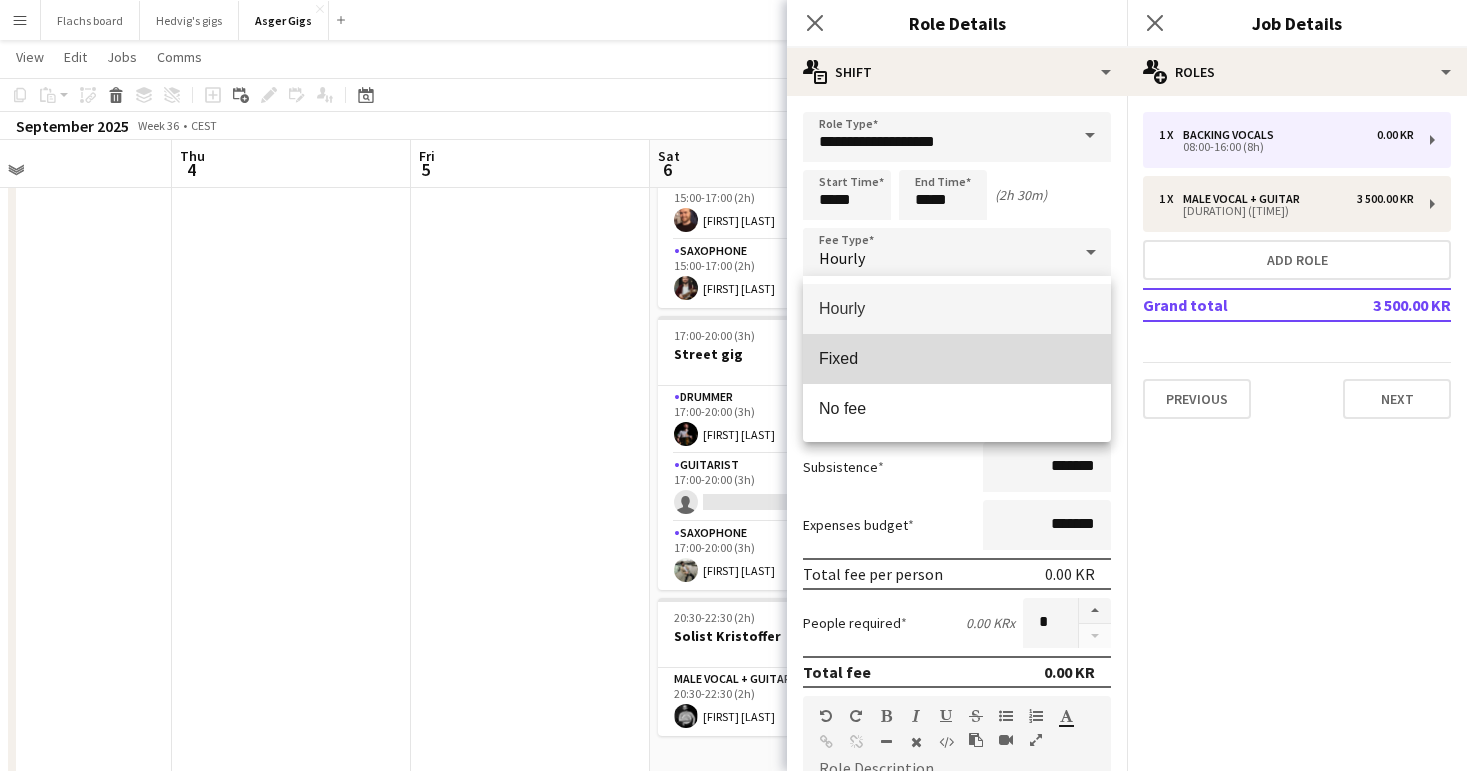 click on "Fixed" at bounding box center [957, 359] 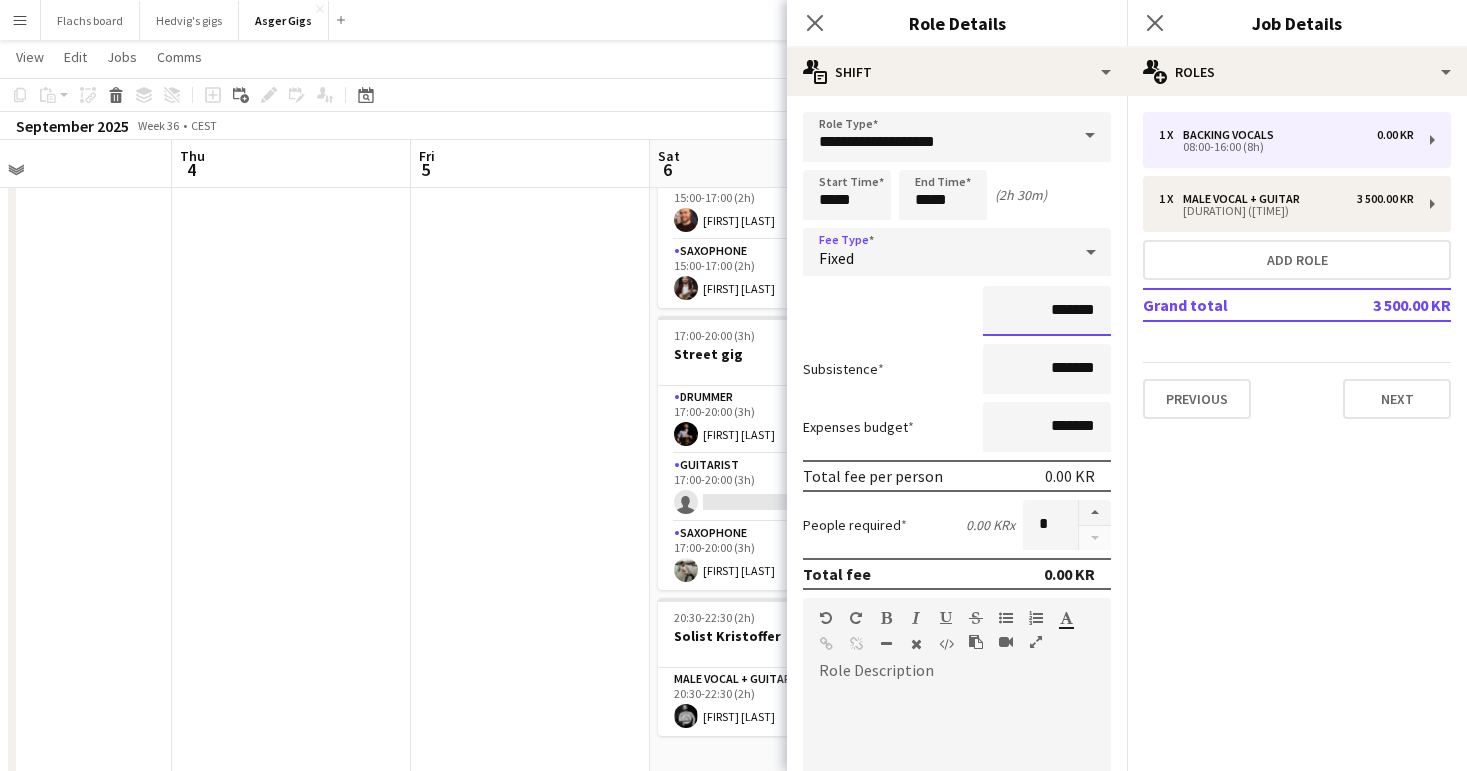 click on "*******" at bounding box center [1047, 311] 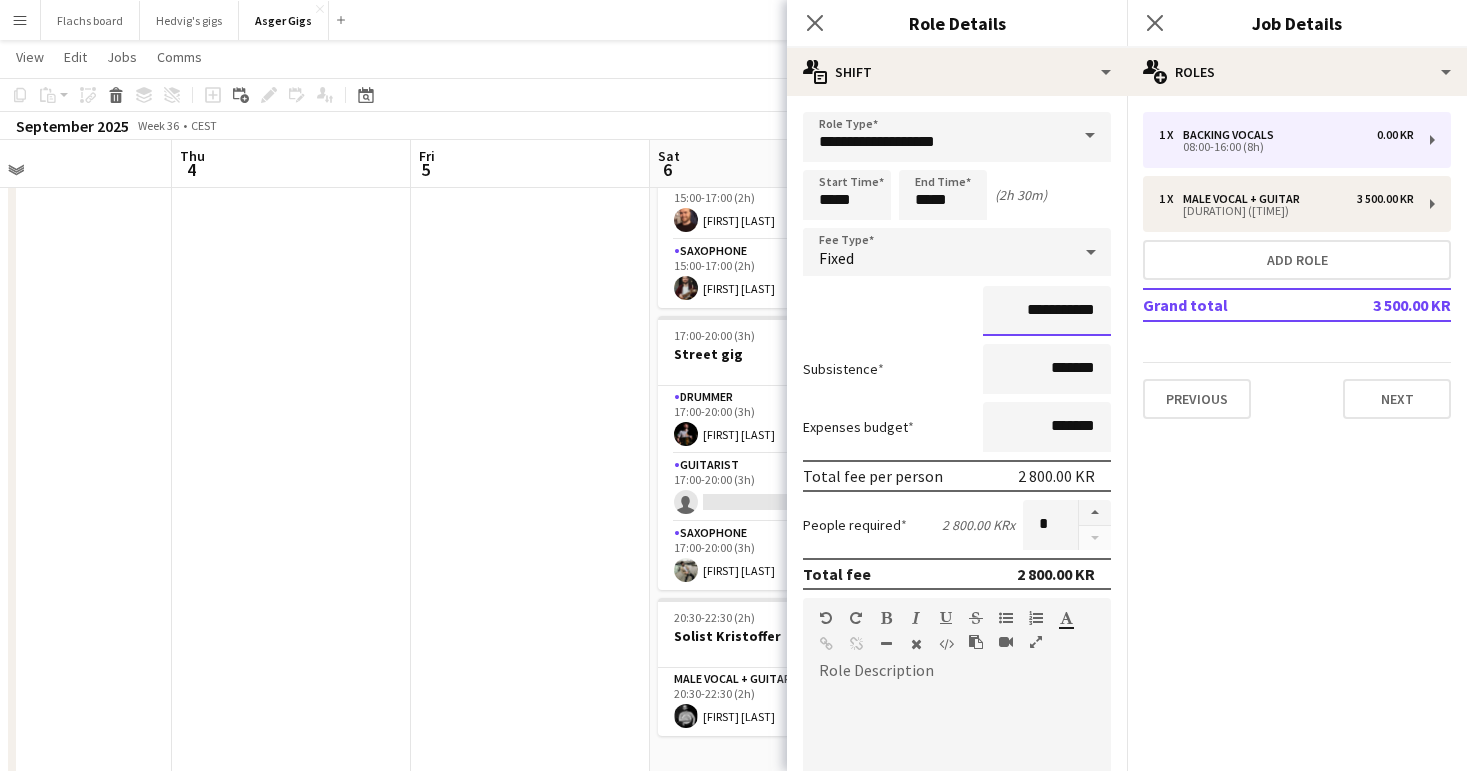 type on "**********" 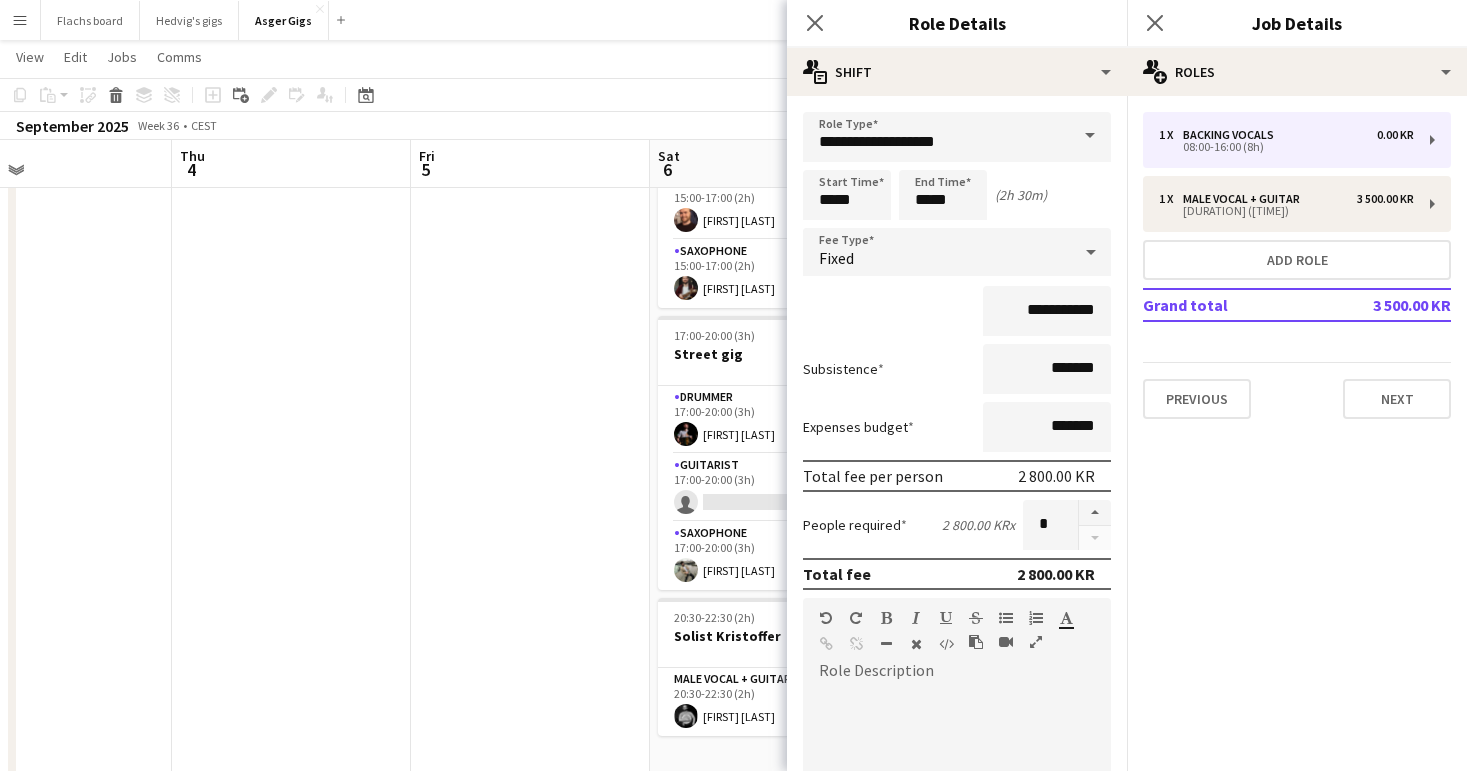 click on "**********" at bounding box center (957, 311) 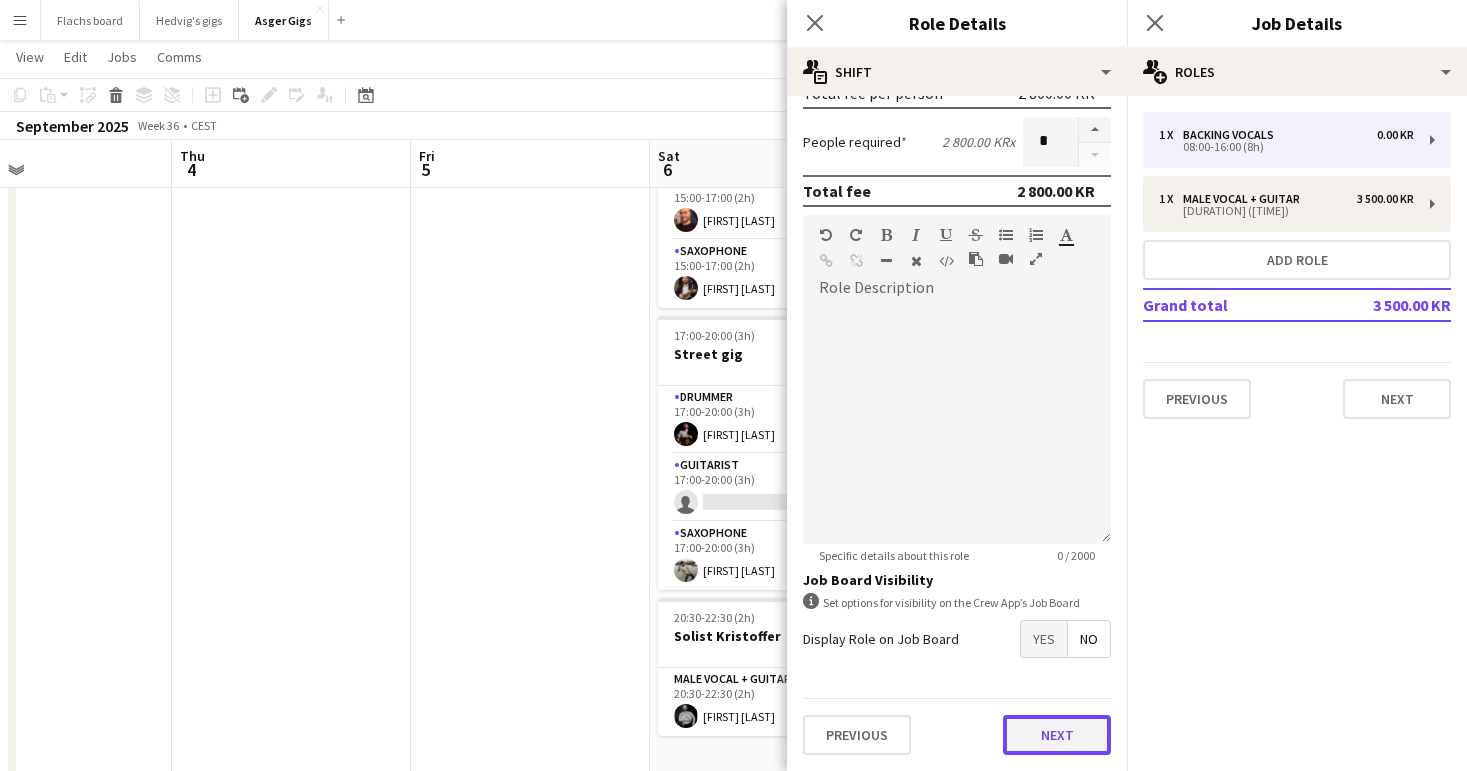 click on "Next" at bounding box center [1057, 735] 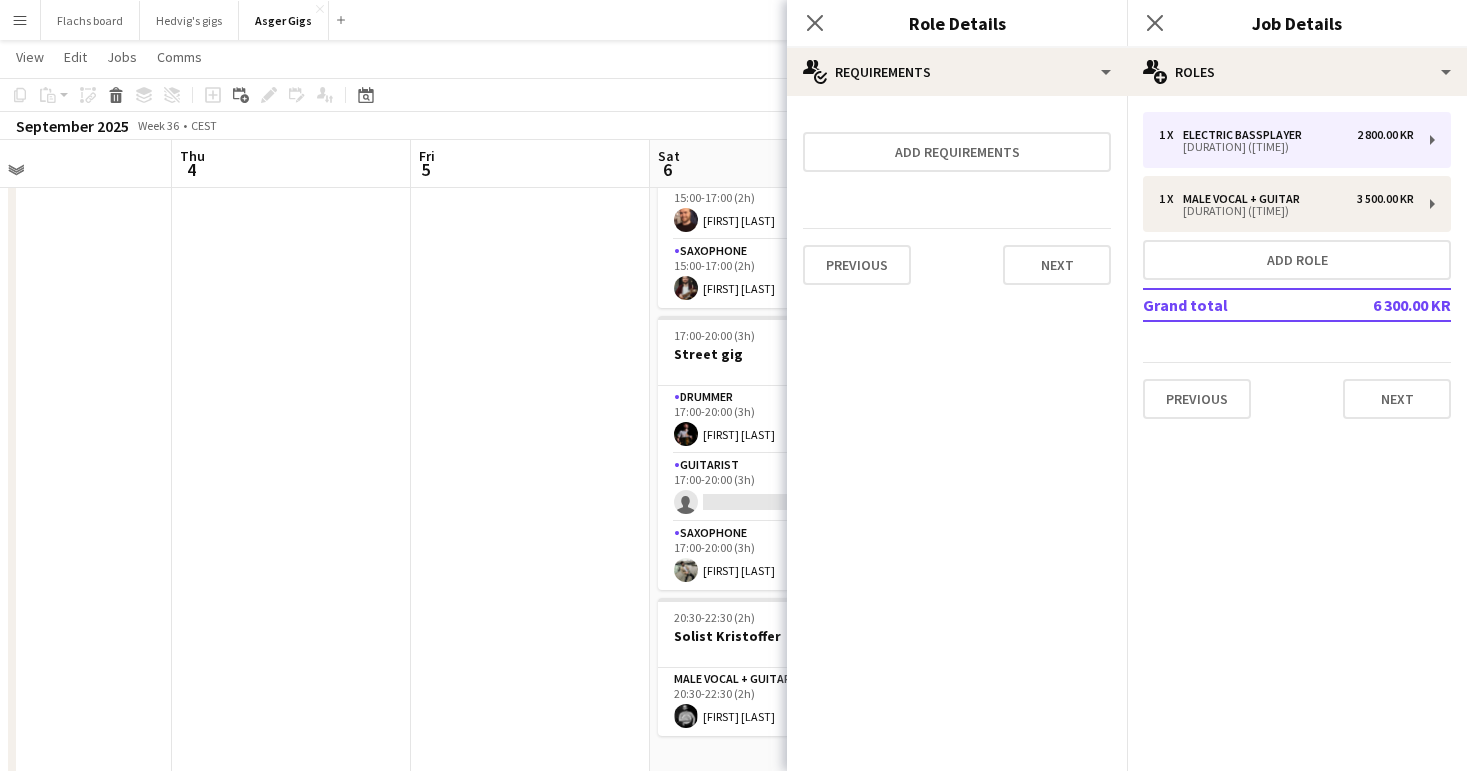 scroll, scrollTop: 0, scrollLeft: 0, axis: both 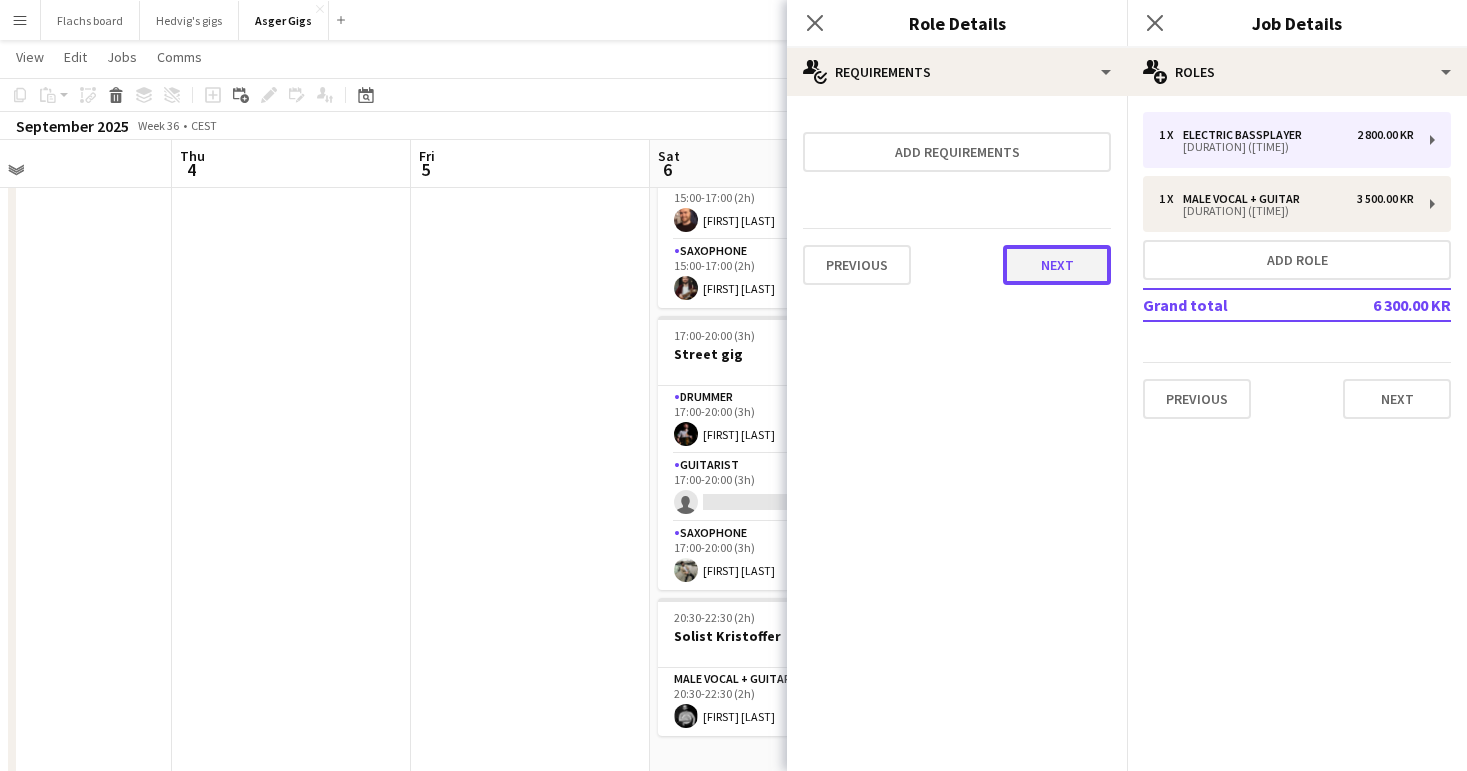 click on "Next" at bounding box center [1057, 265] 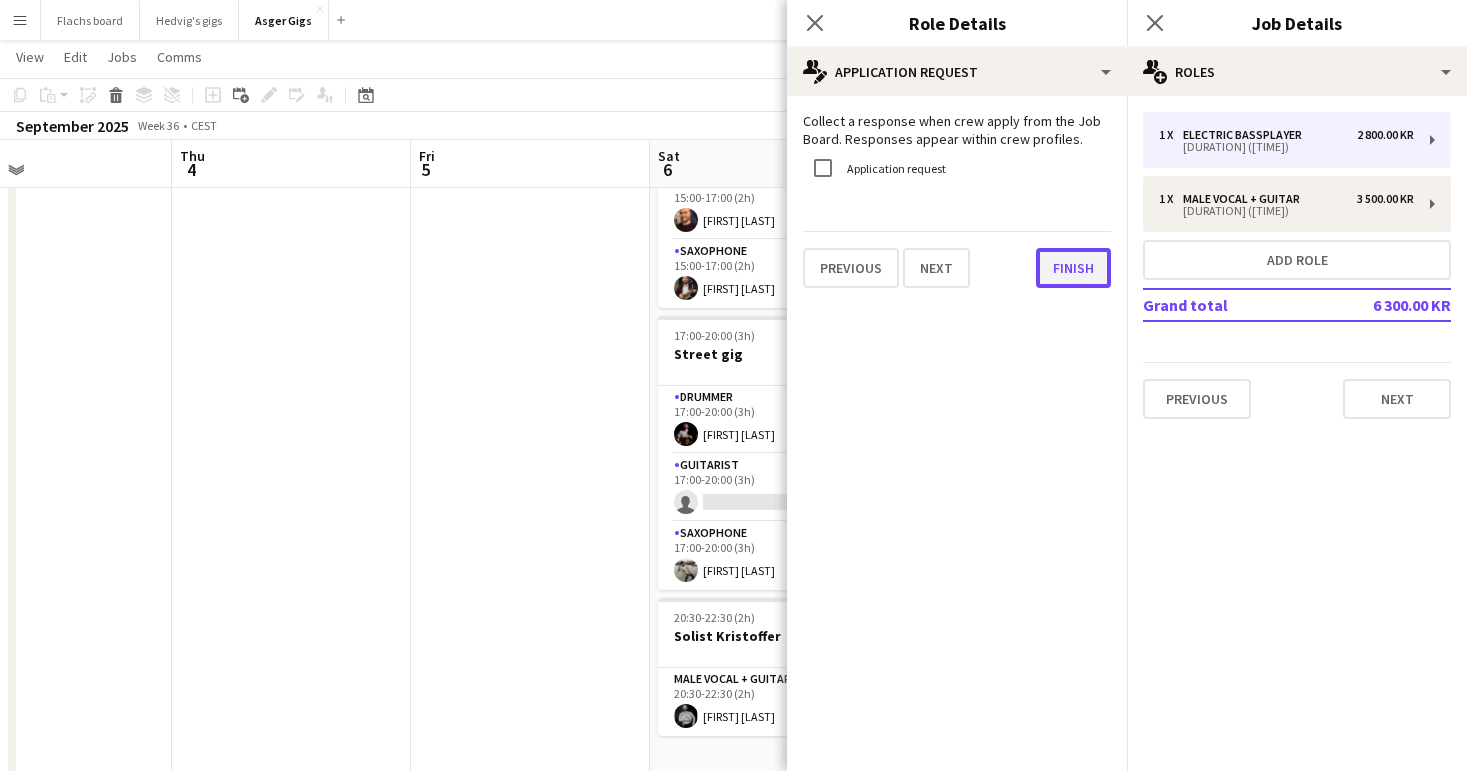 click on "Finish" at bounding box center (1073, 268) 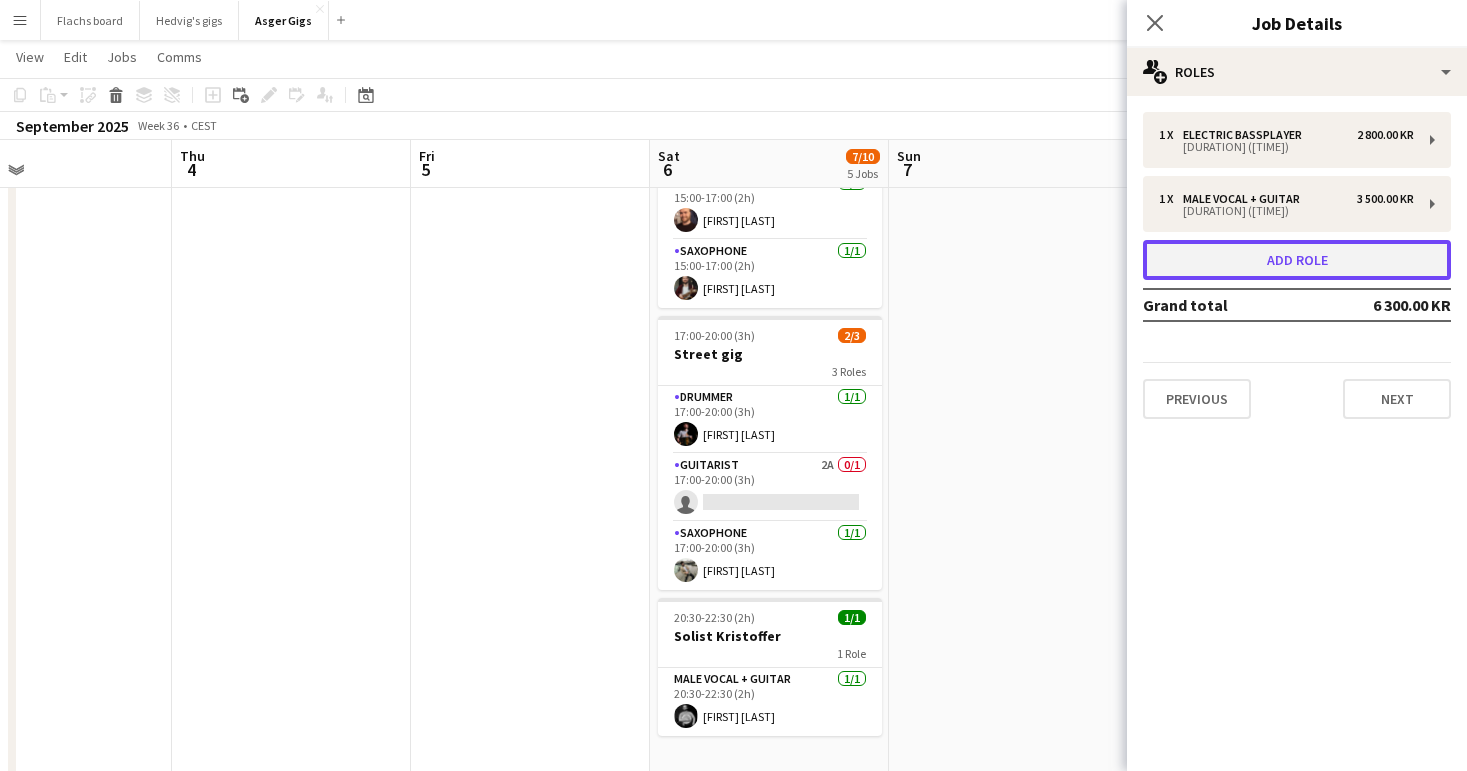 click on "Add role" at bounding box center [1297, 260] 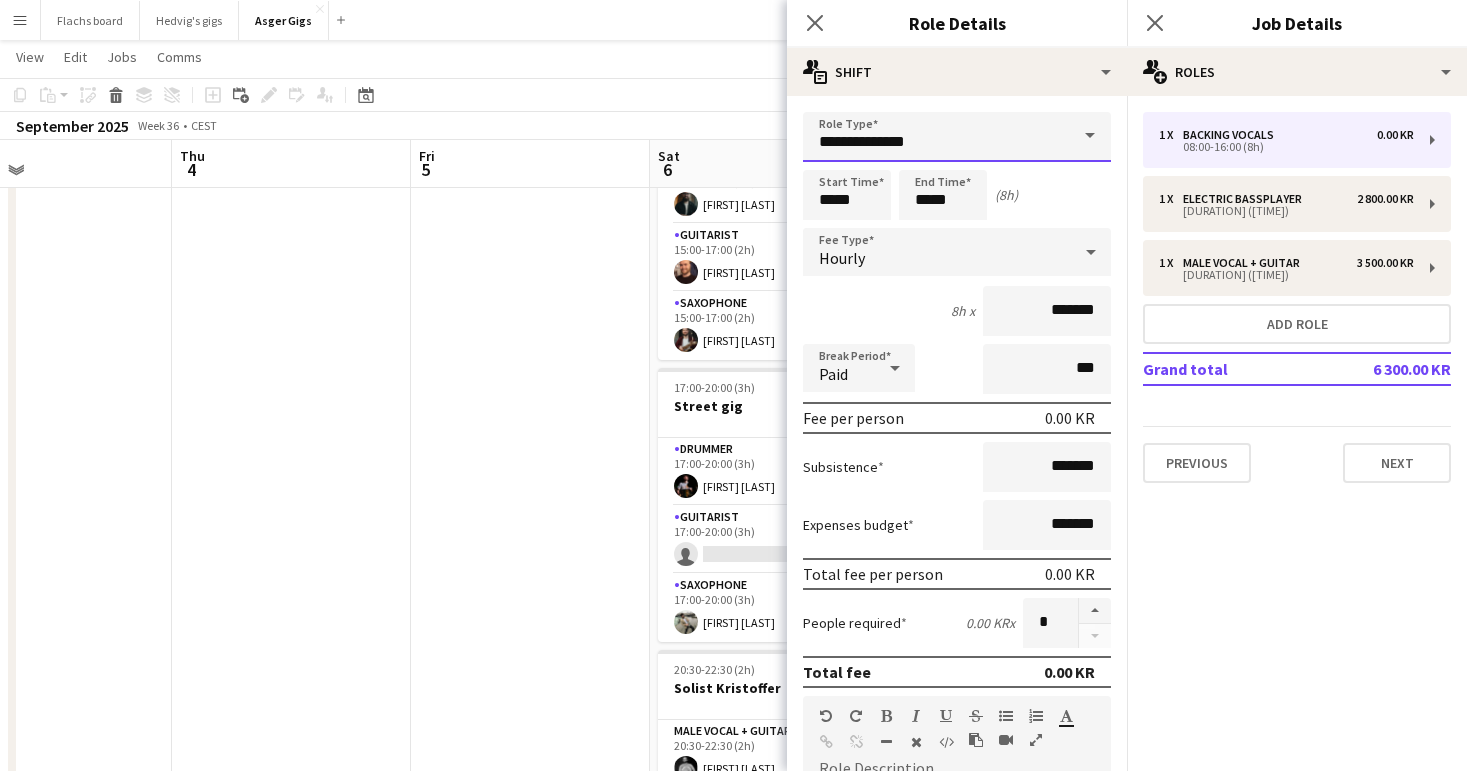 click on "**********" at bounding box center (957, 137) 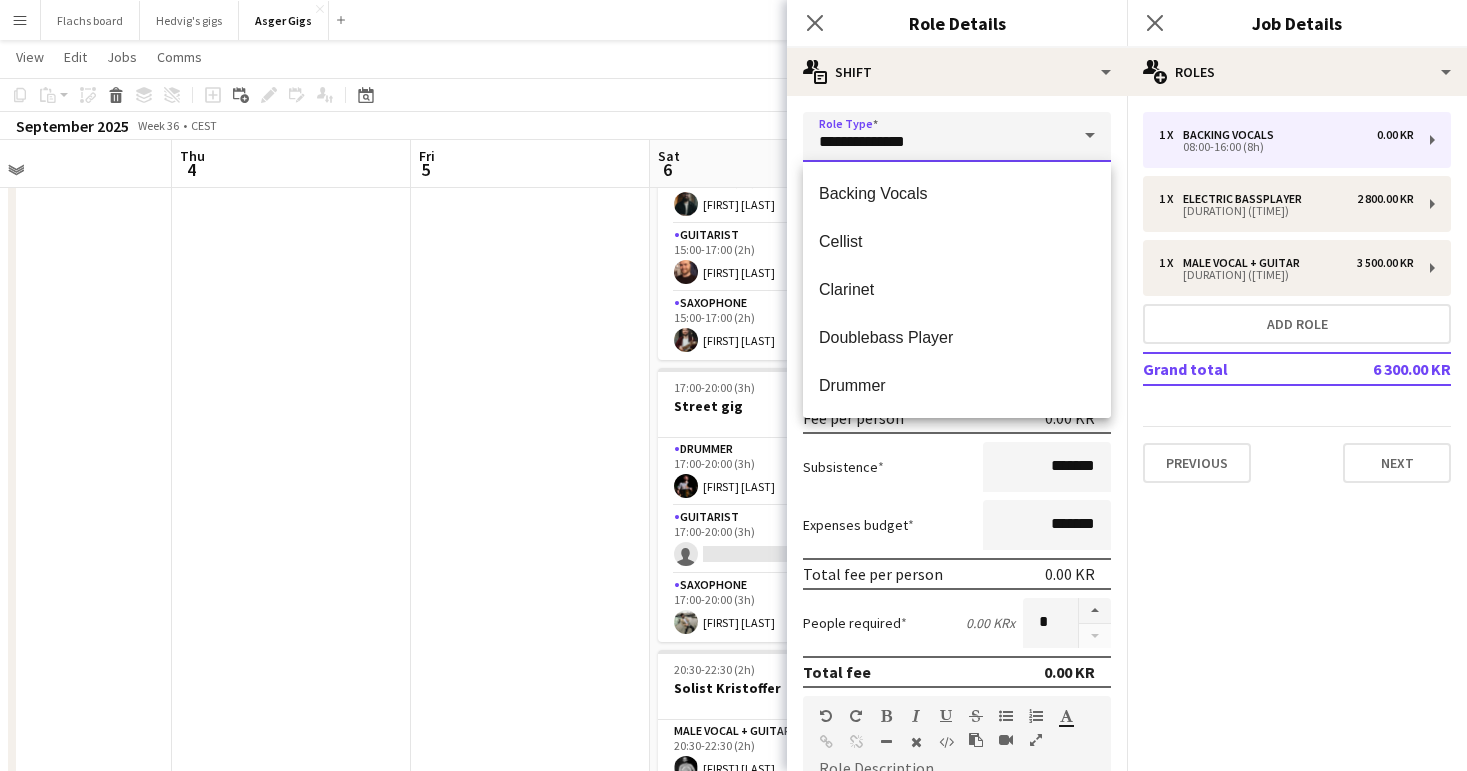 click on "**********" at bounding box center [957, 137] 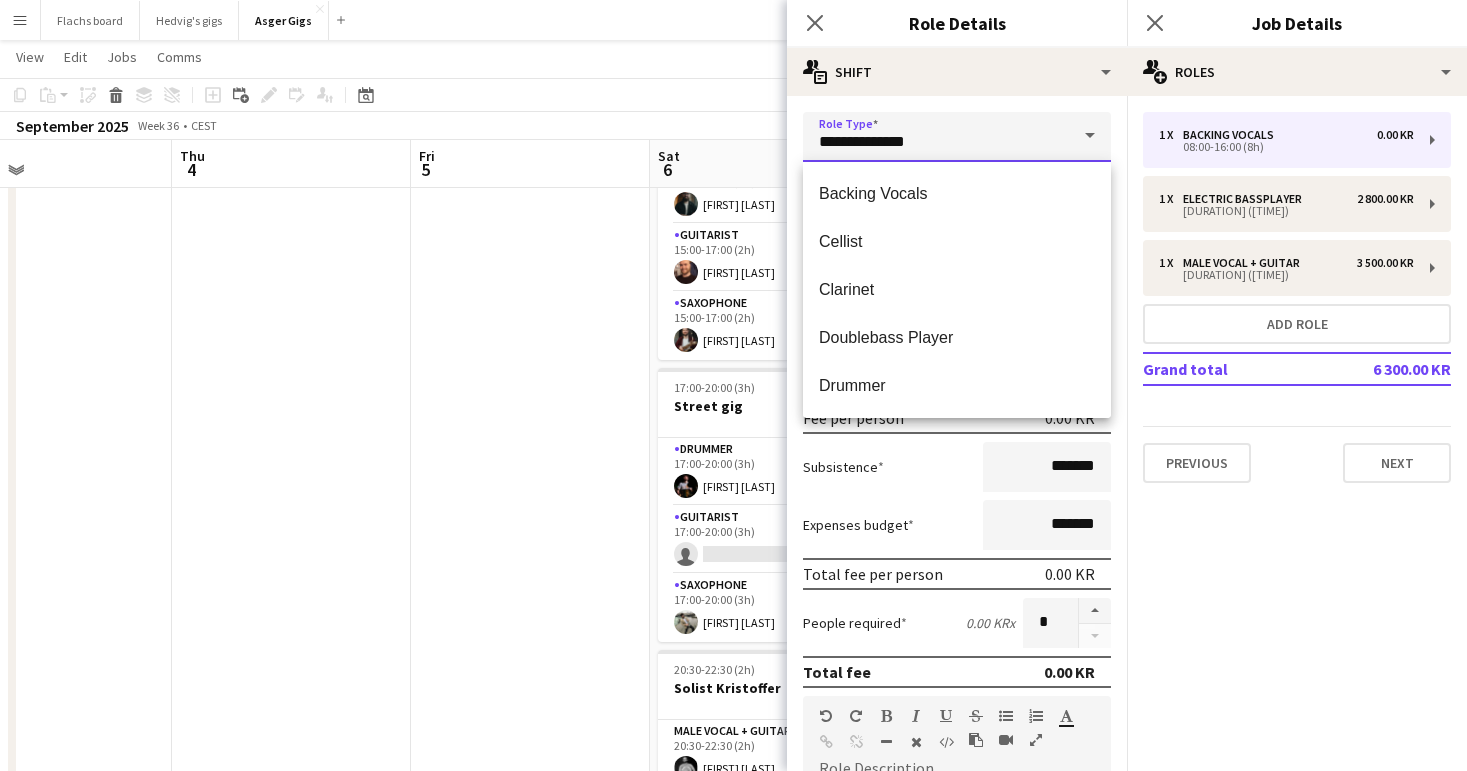 click on "**********" at bounding box center (957, 137) 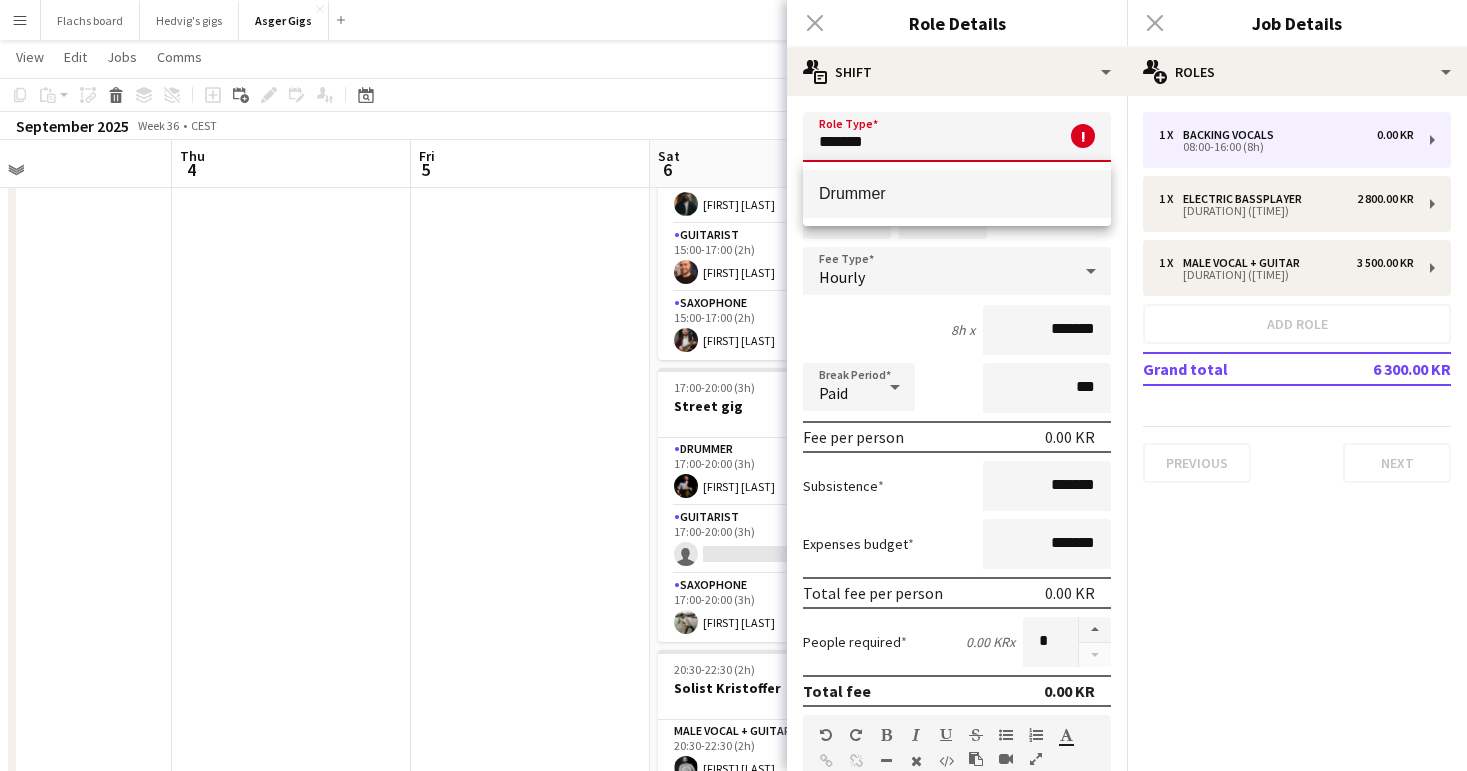 click on "Drummer" at bounding box center (957, 193) 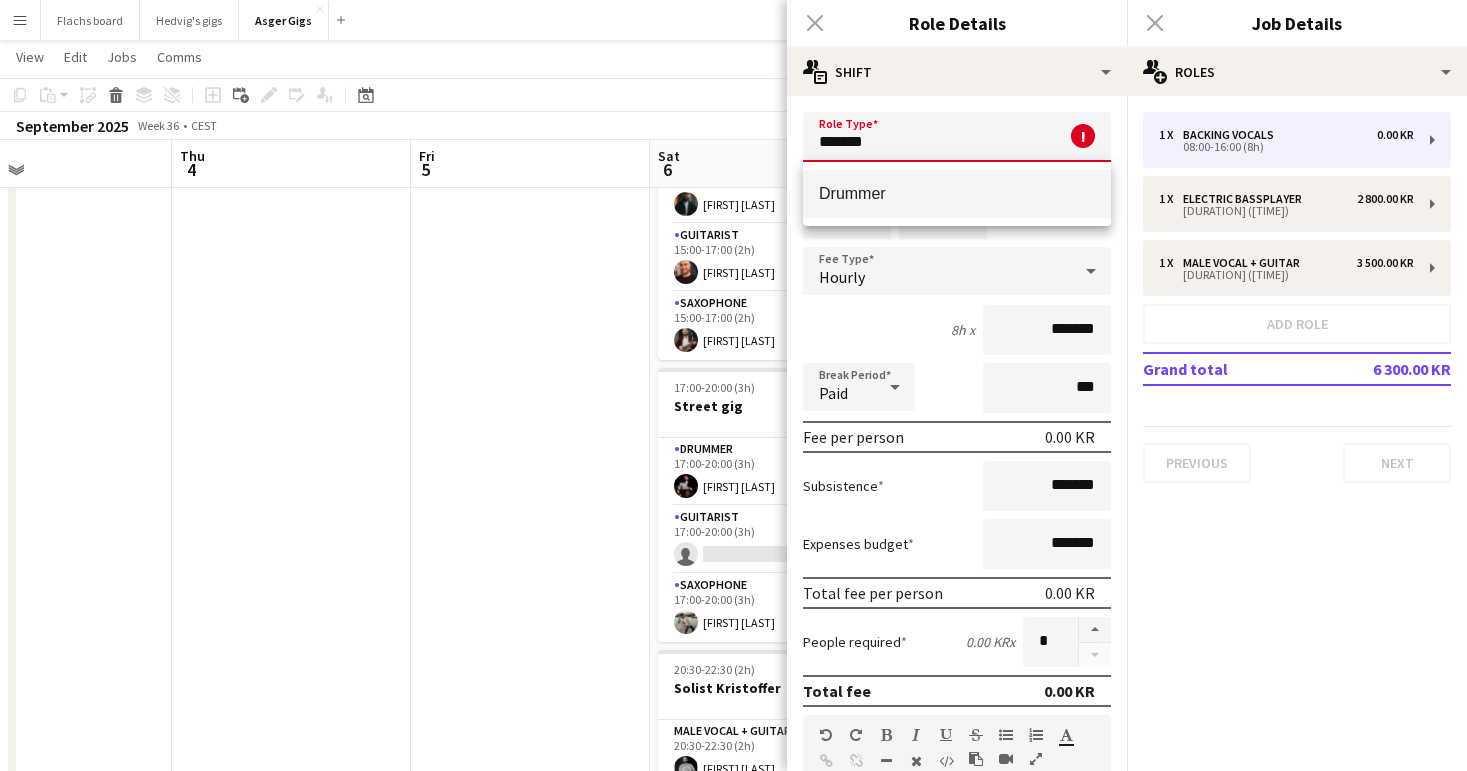 type on "*******" 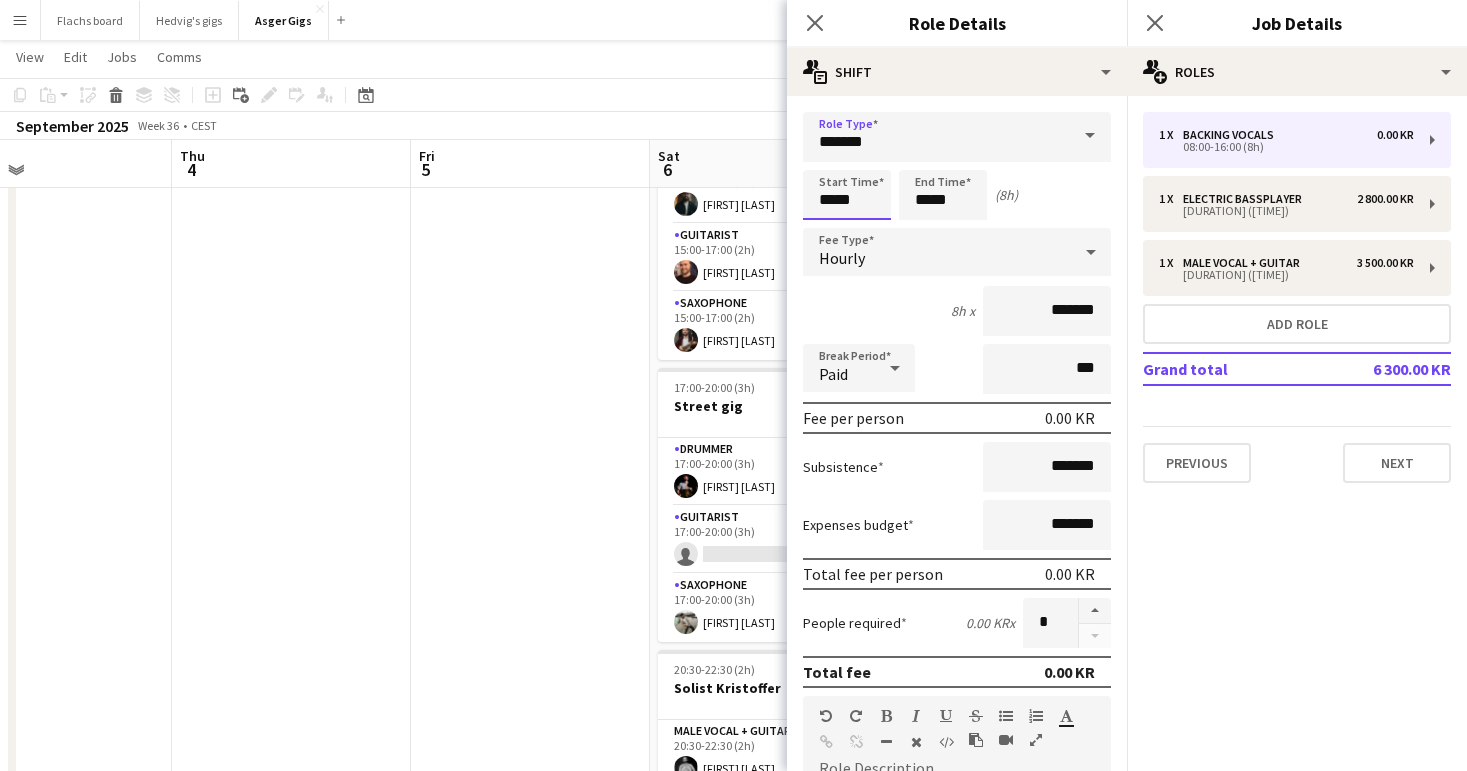 click on "*****" at bounding box center [847, 195] 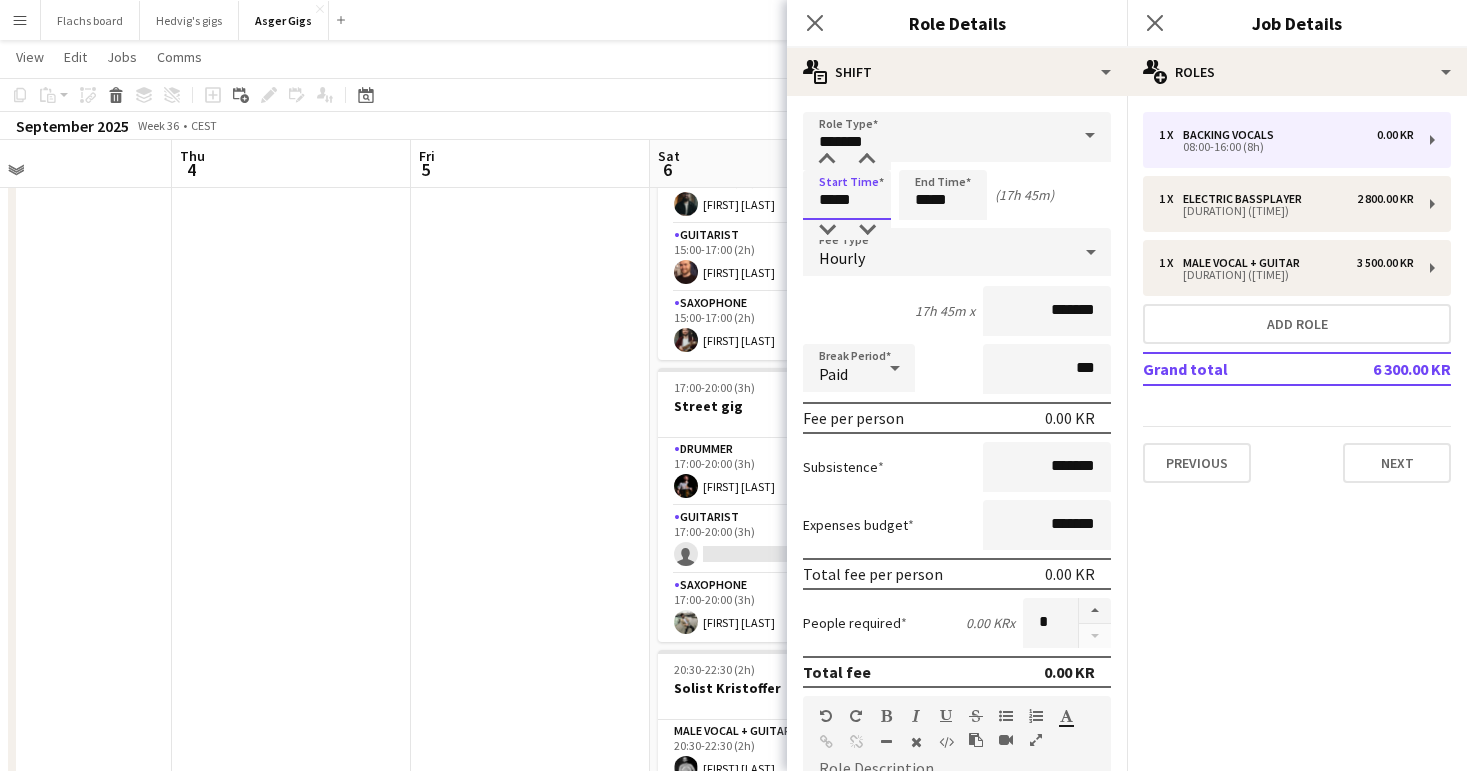 type on "*****" 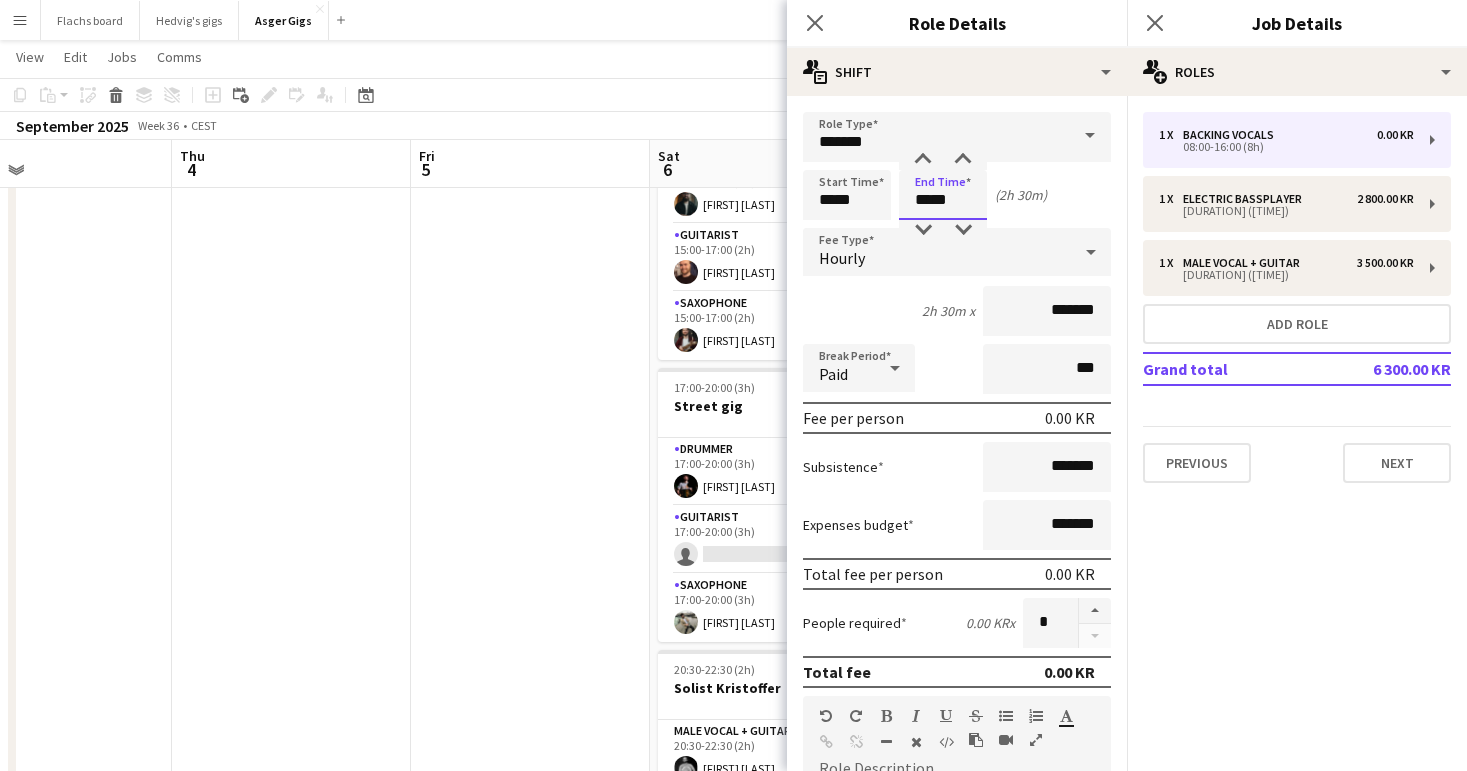 type on "*****" 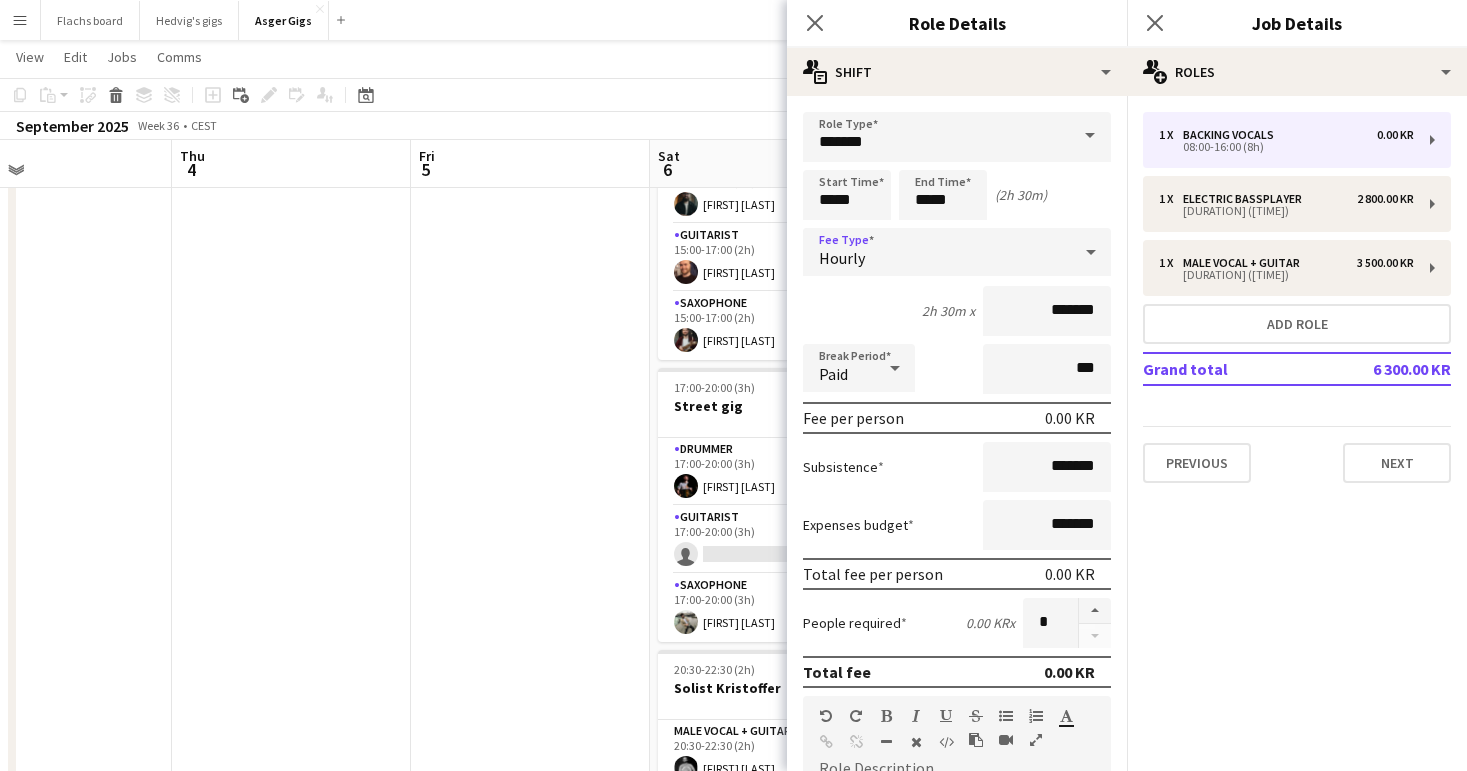 click on "Hourly" at bounding box center (937, 252) 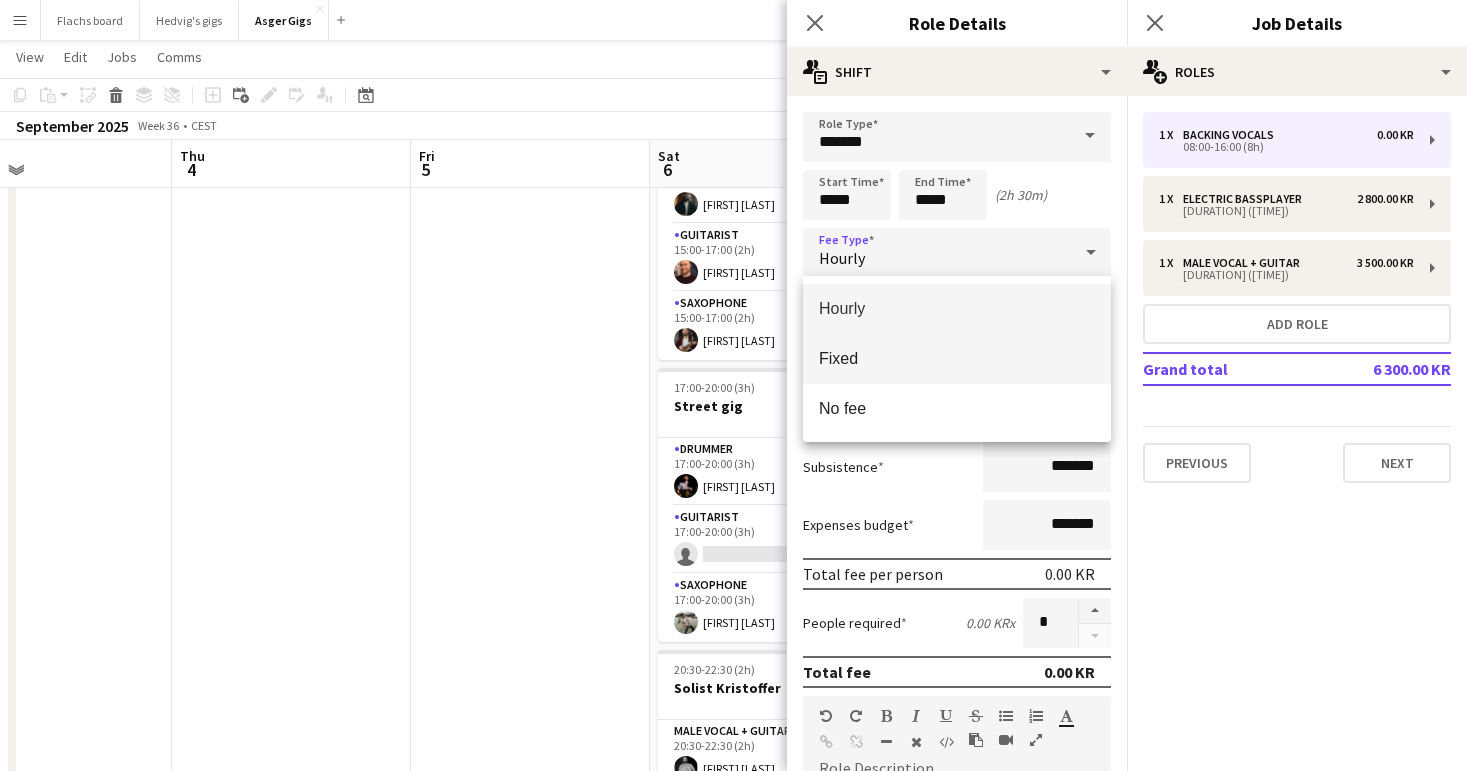 click on "Fixed" at bounding box center [957, 359] 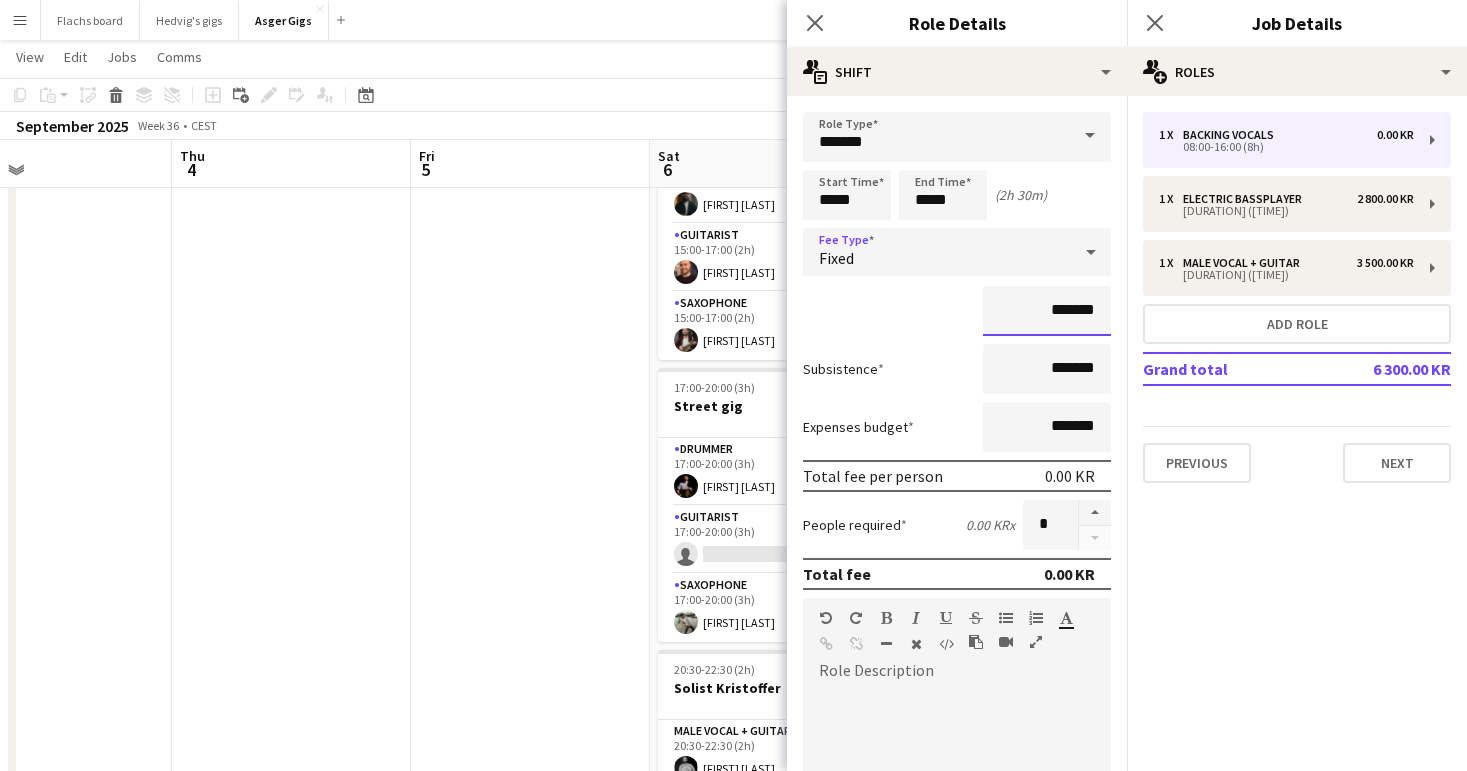 click on "*******" at bounding box center (1047, 311) 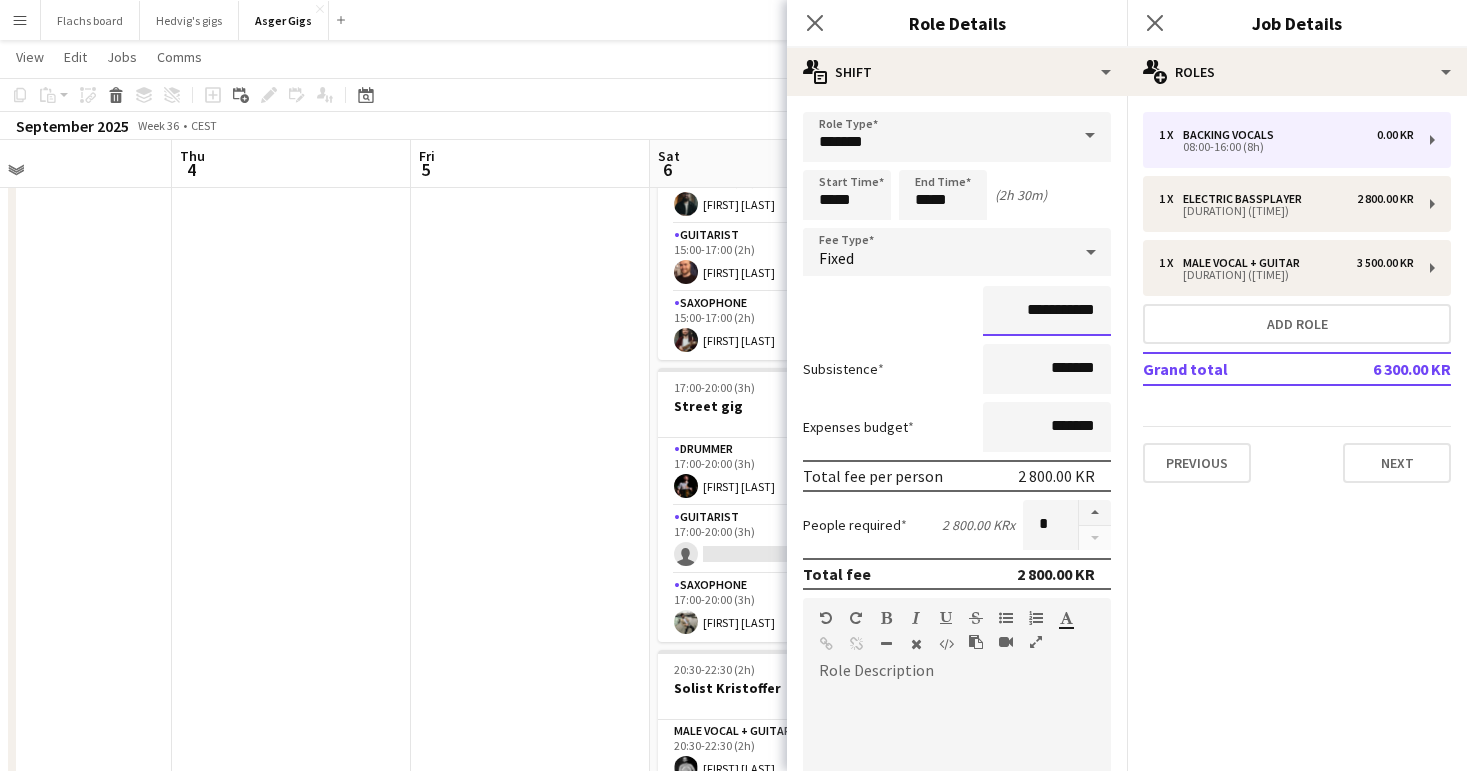 type on "**********" 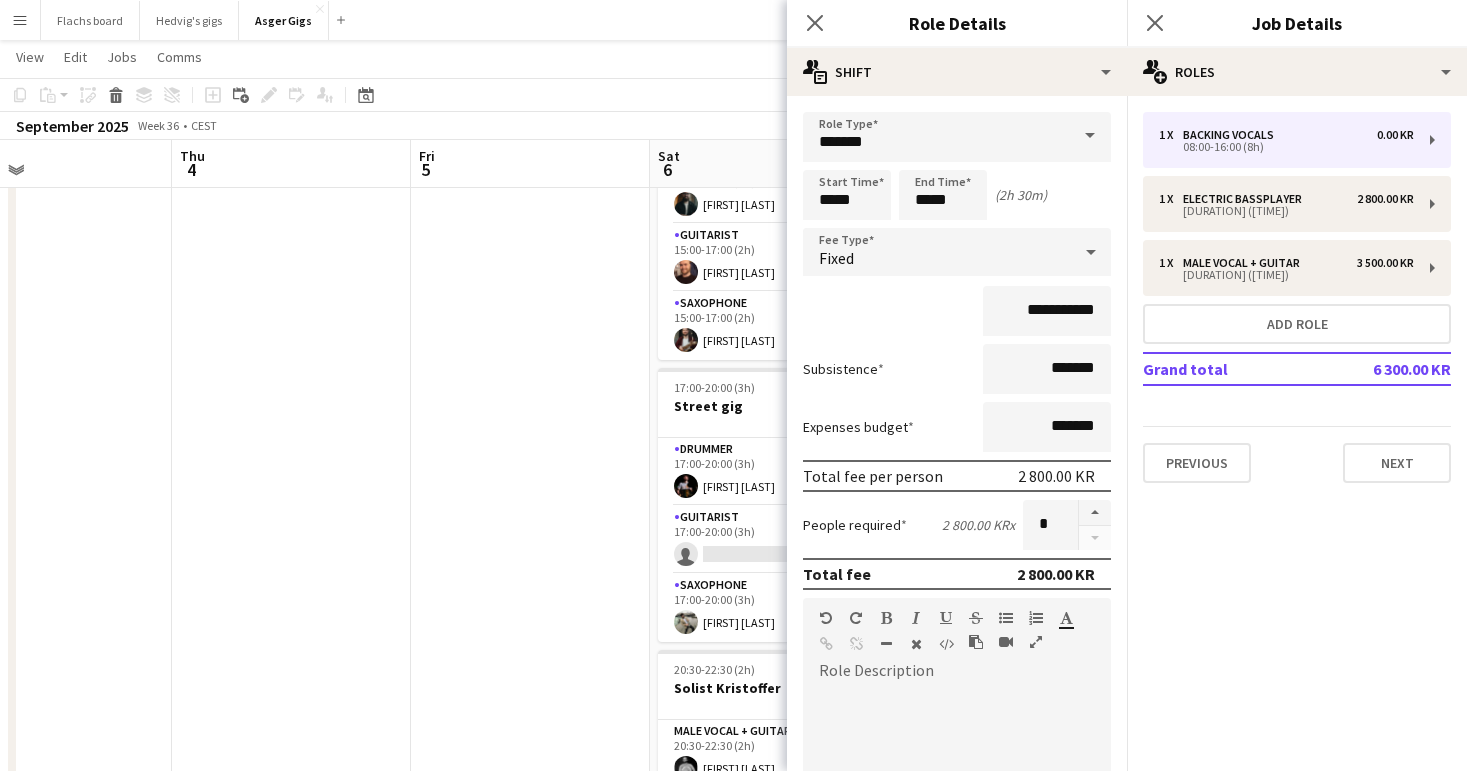 click on "Subsistence  *******" at bounding box center [957, 369] 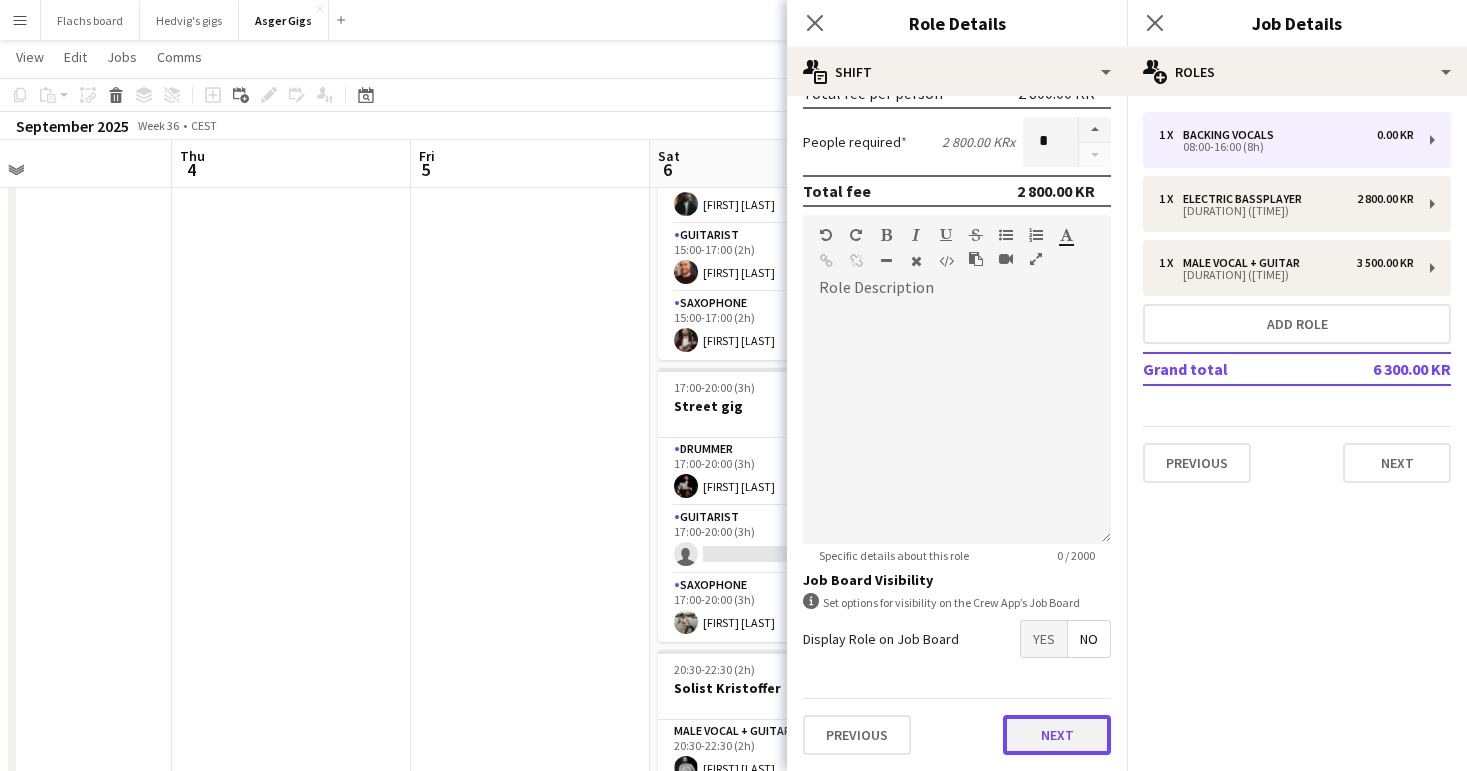 click on "Next" at bounding box center [1057, 735] 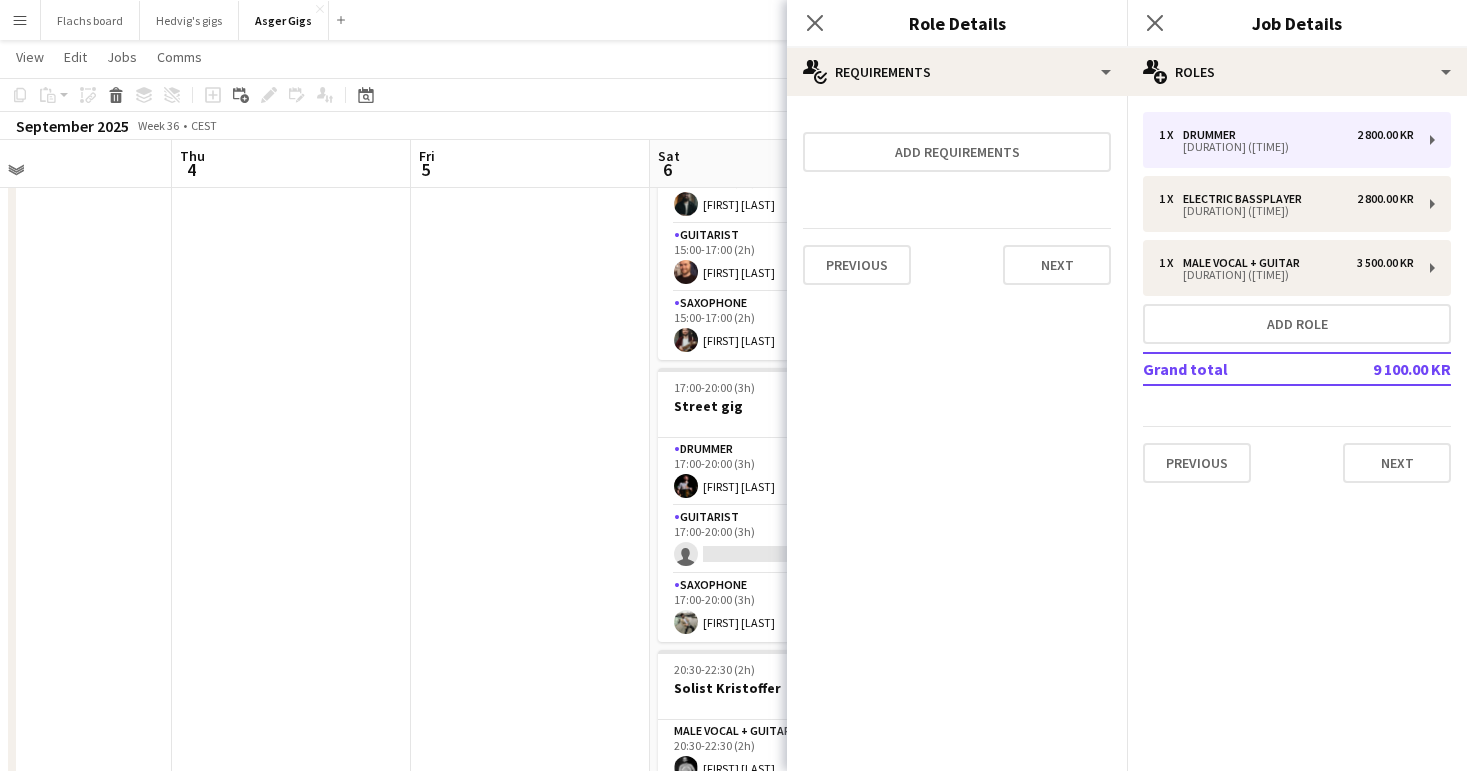 scroll, scrollTop: 0, scrollLeft: 0, axis: both 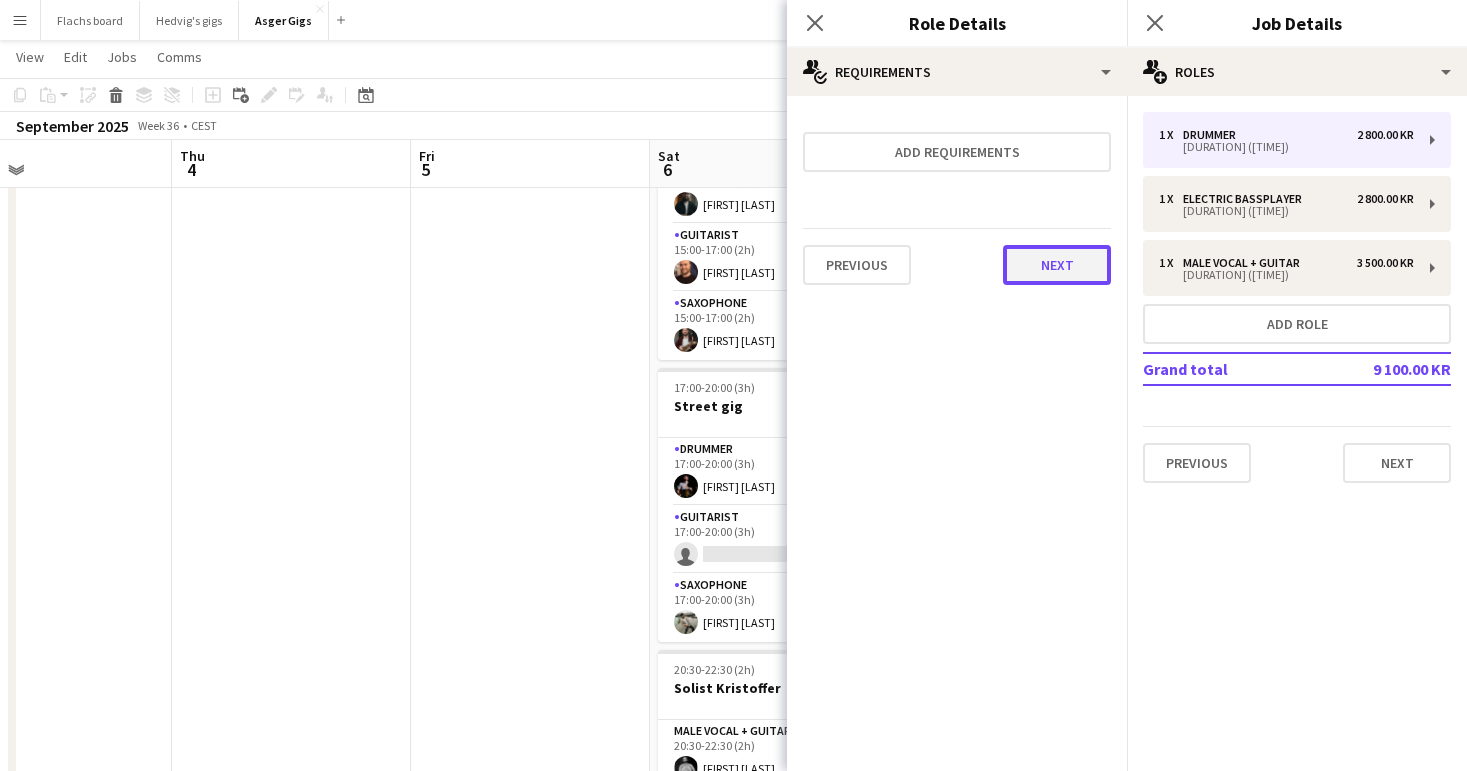 click on "Next" at bounding box center (1057, 265) 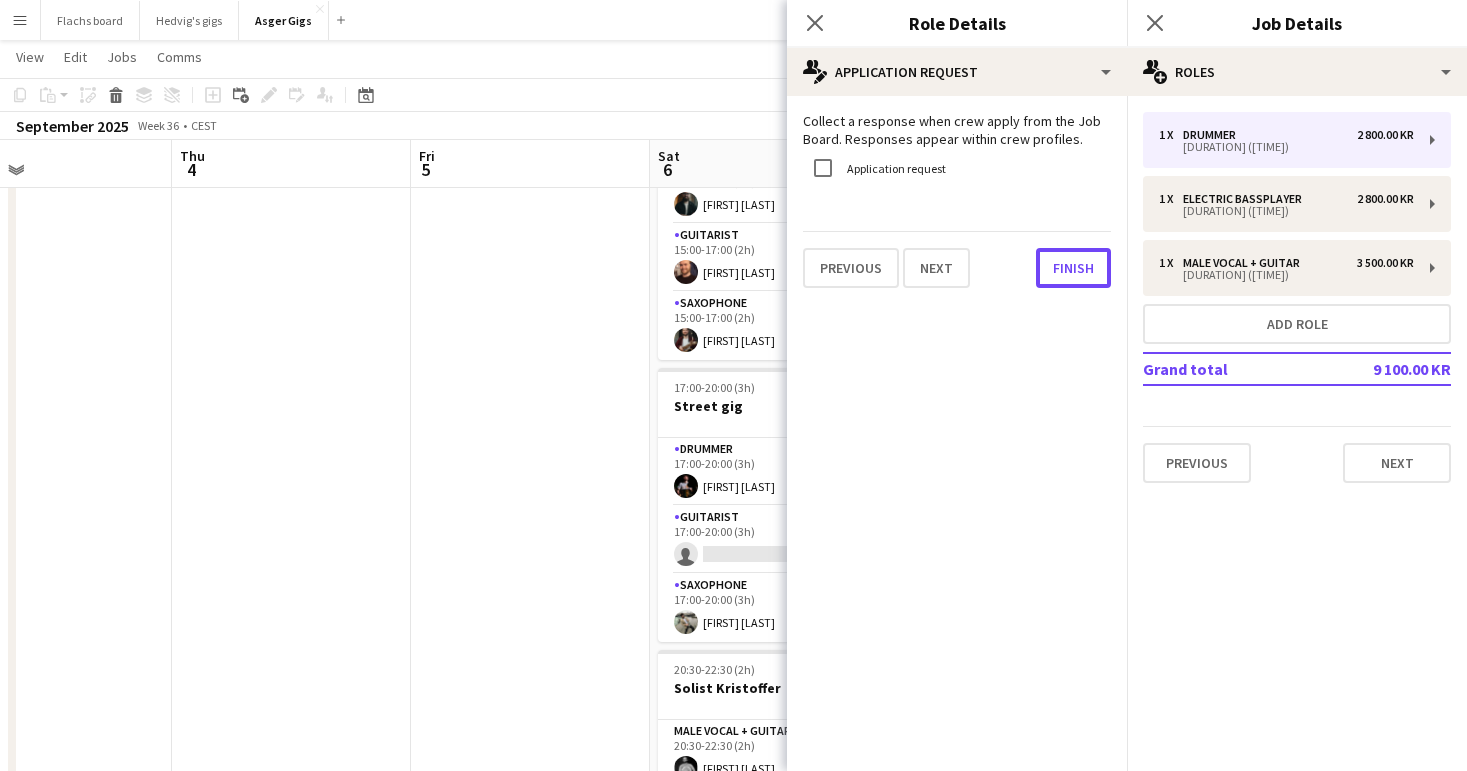 click on "Finish" at bounding box center (1073, 268) 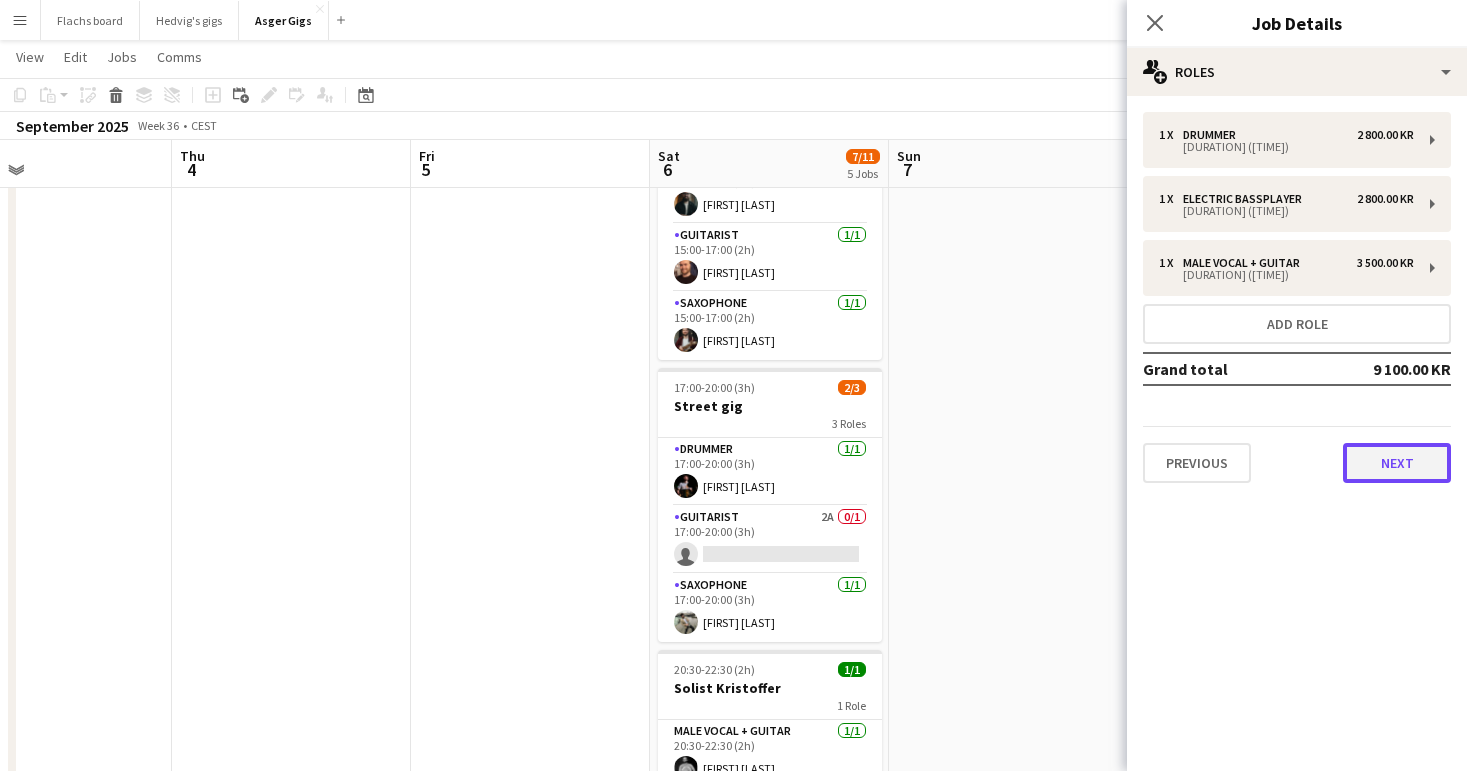 click on "Next" at bounding box center [1397, 463] 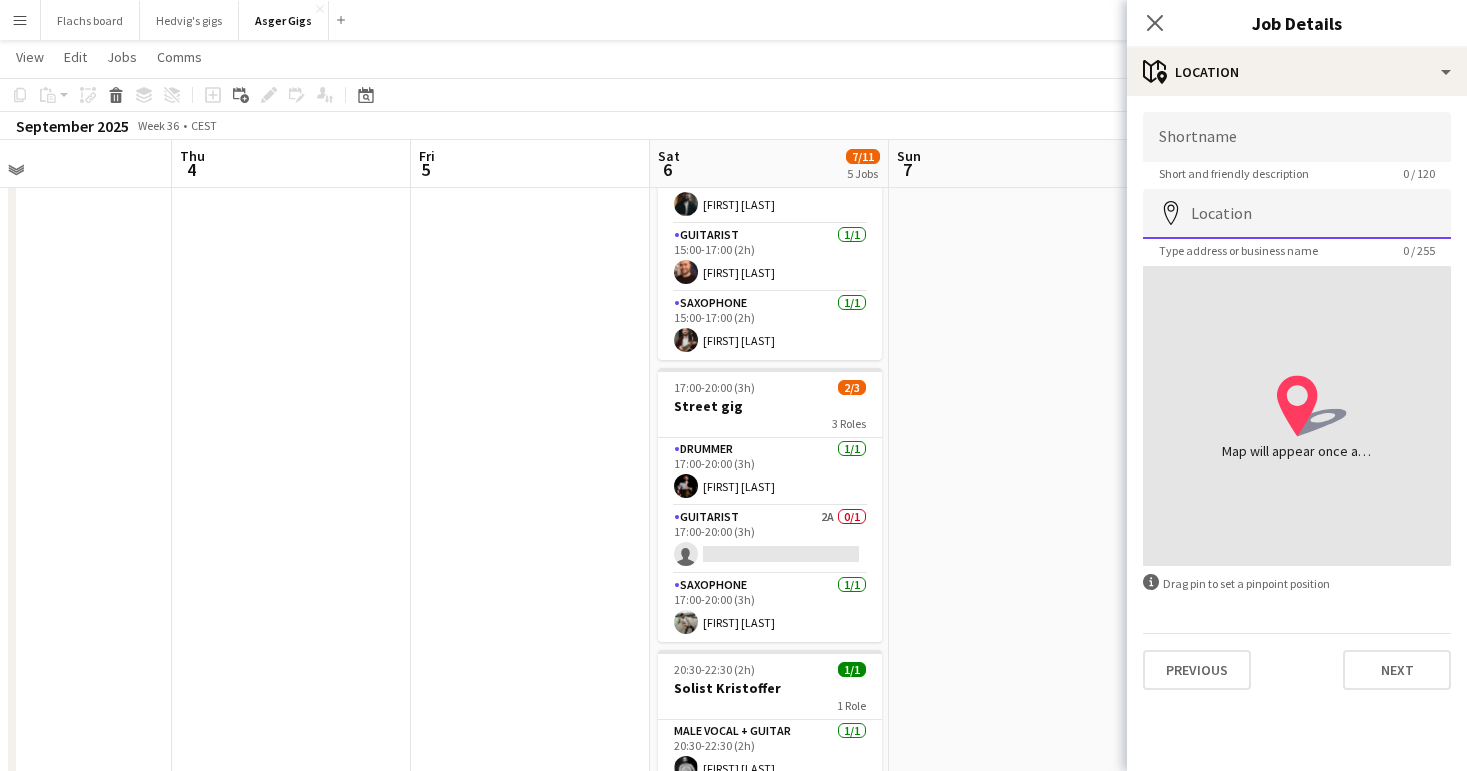 click on "Location" at bounding box center [1297, 214] 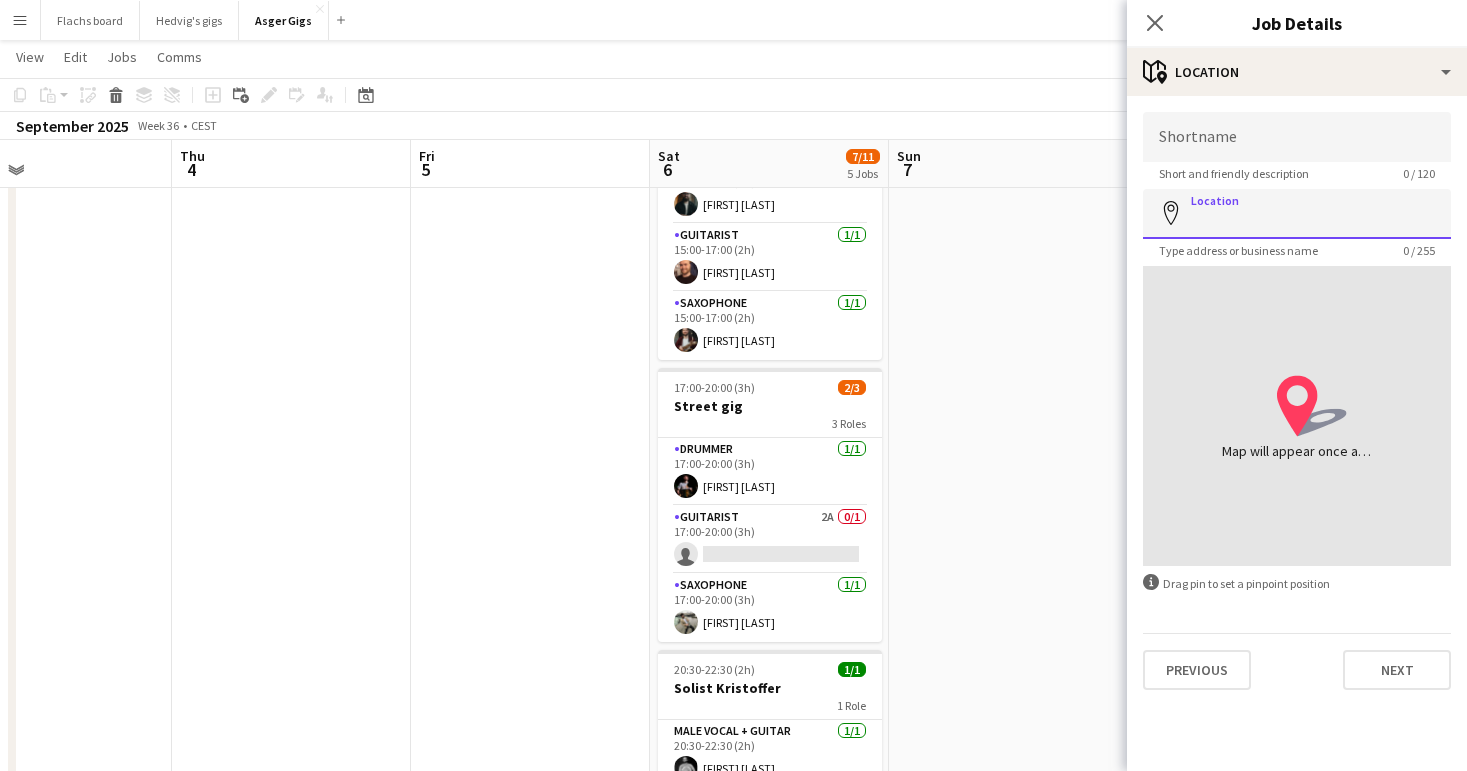 paste on "**********" 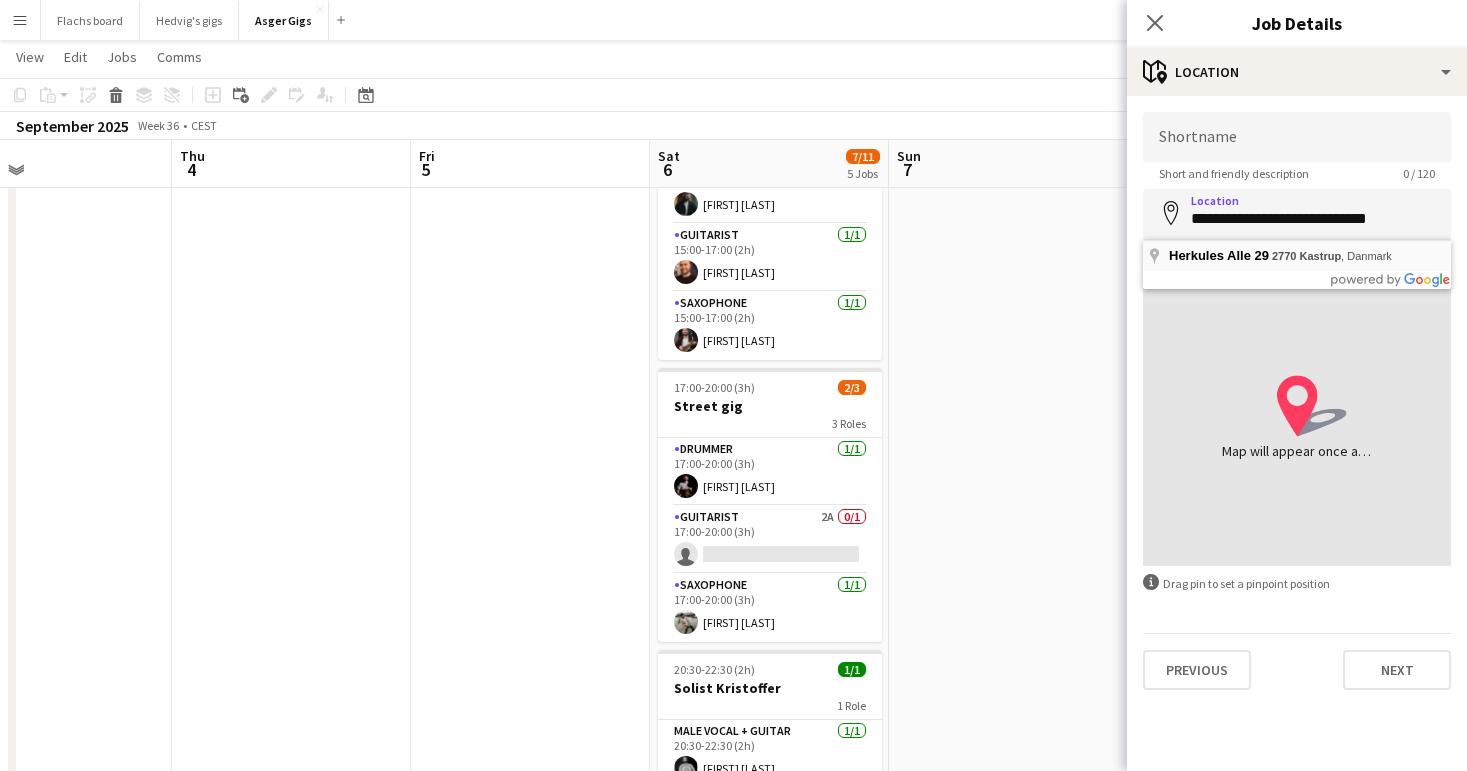 type on "**********" 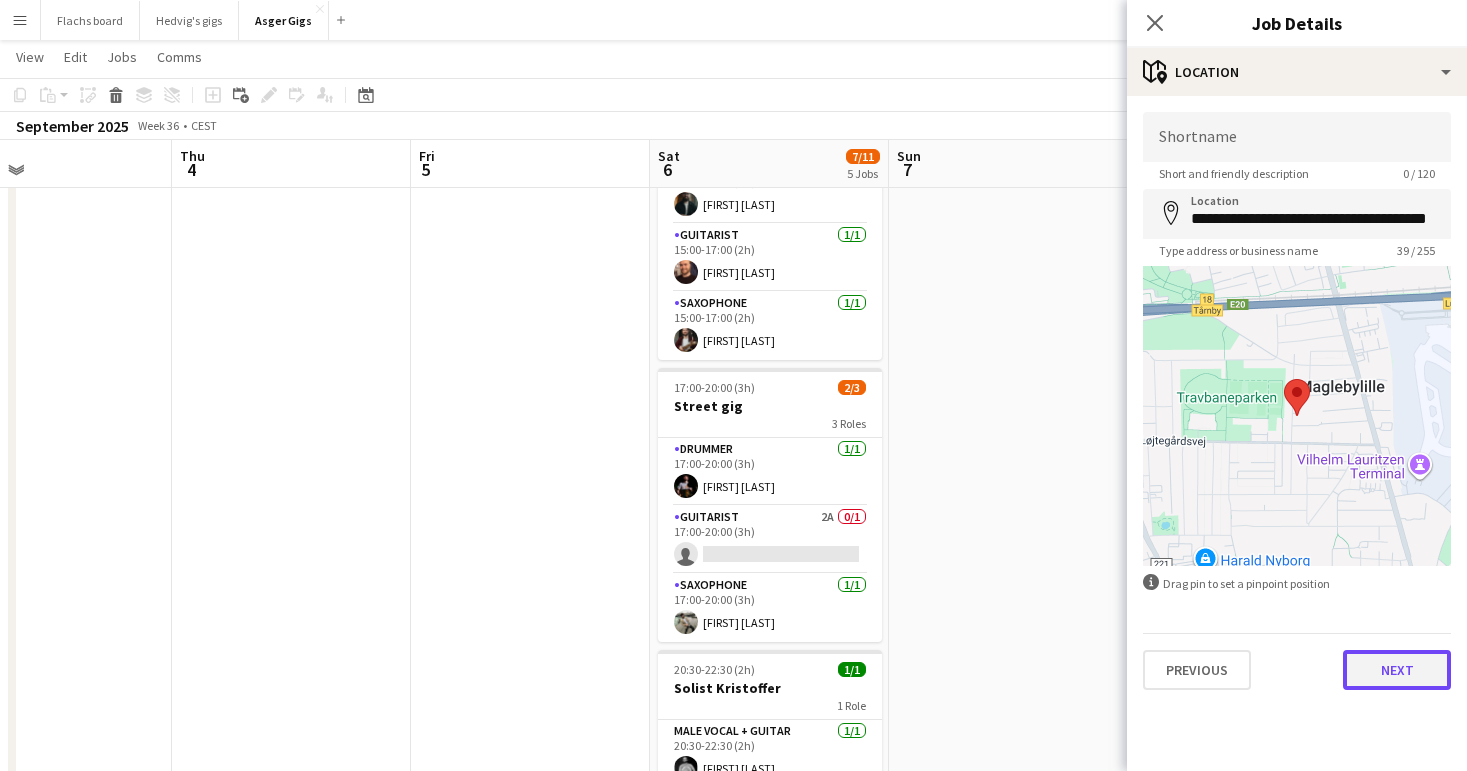 click on "Next" at bounding box center [1397, 670] 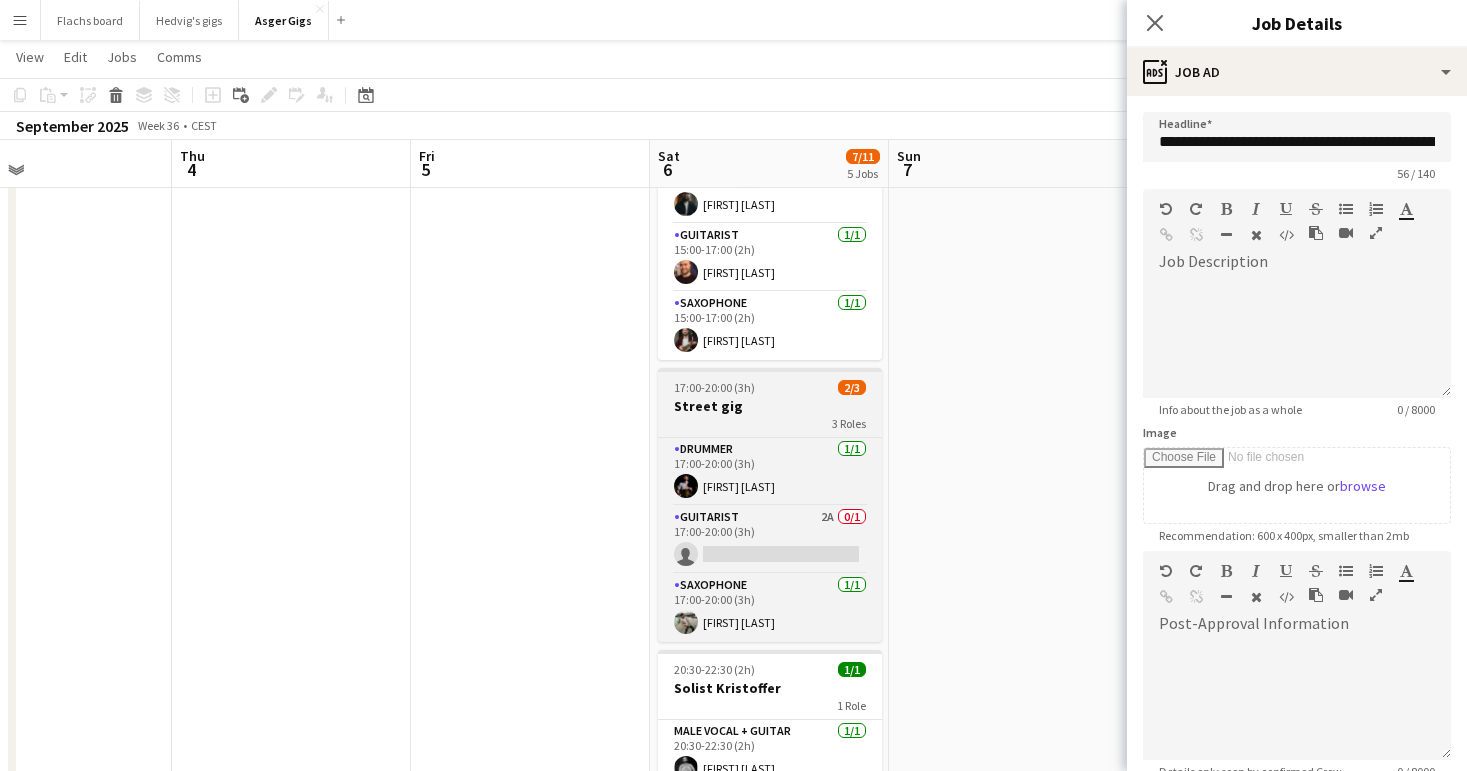click on "Street gig" at bounding box center [770, 406] 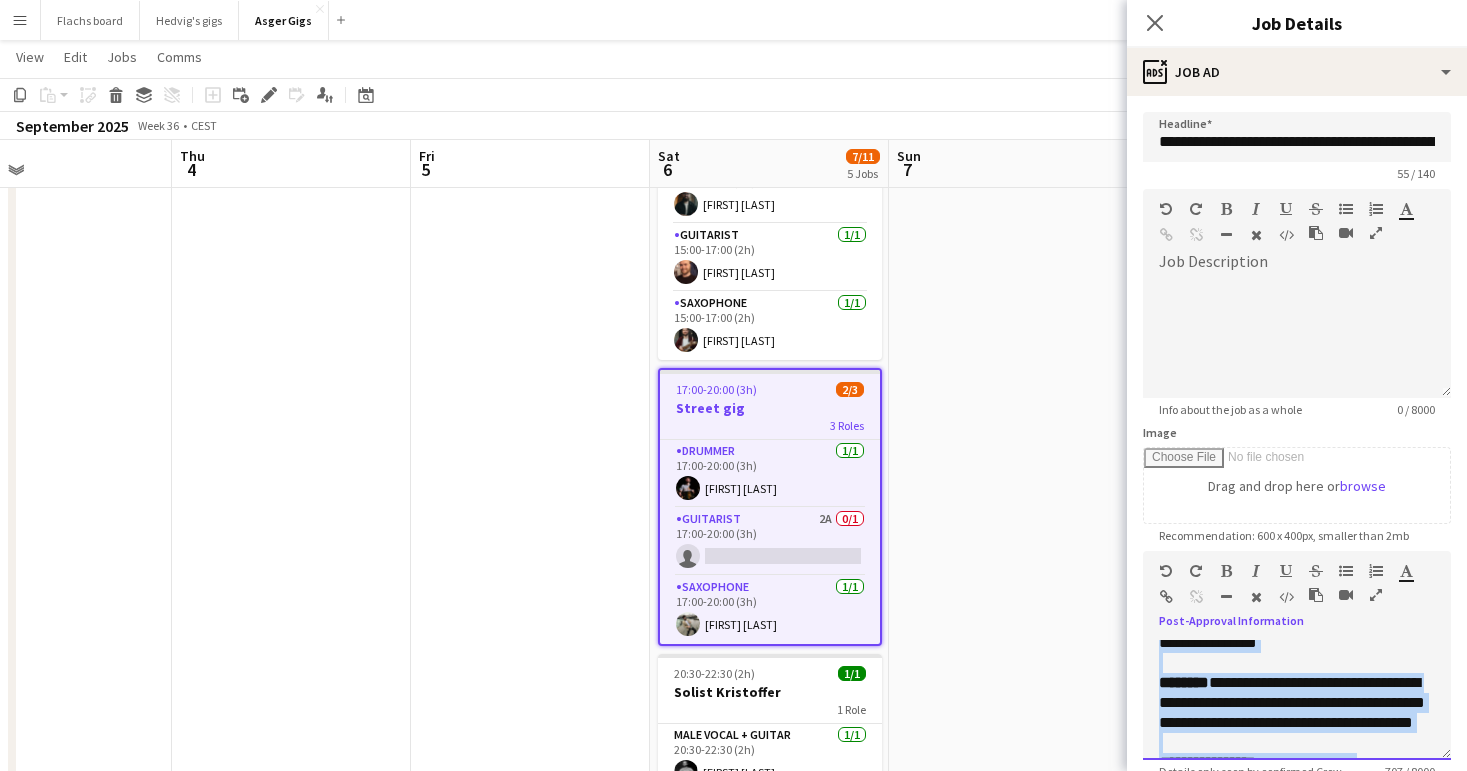 scroll, scrollTop: 576, scrollLeft: 0, axis: vertical 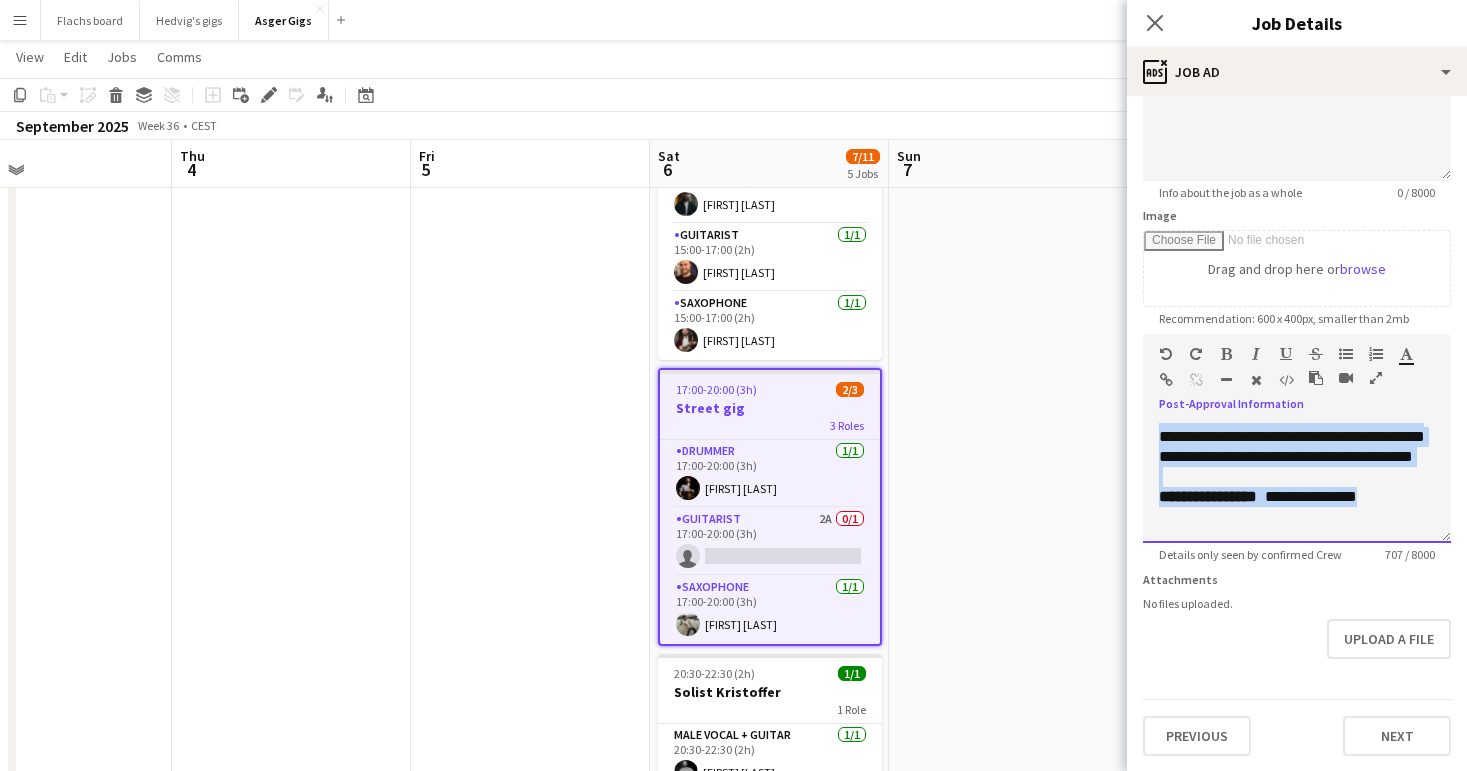 drag, startPoint x: 1155, startPoint y: 651, endPoint x: 1347, endPoint y: 830, distance: 262.49762 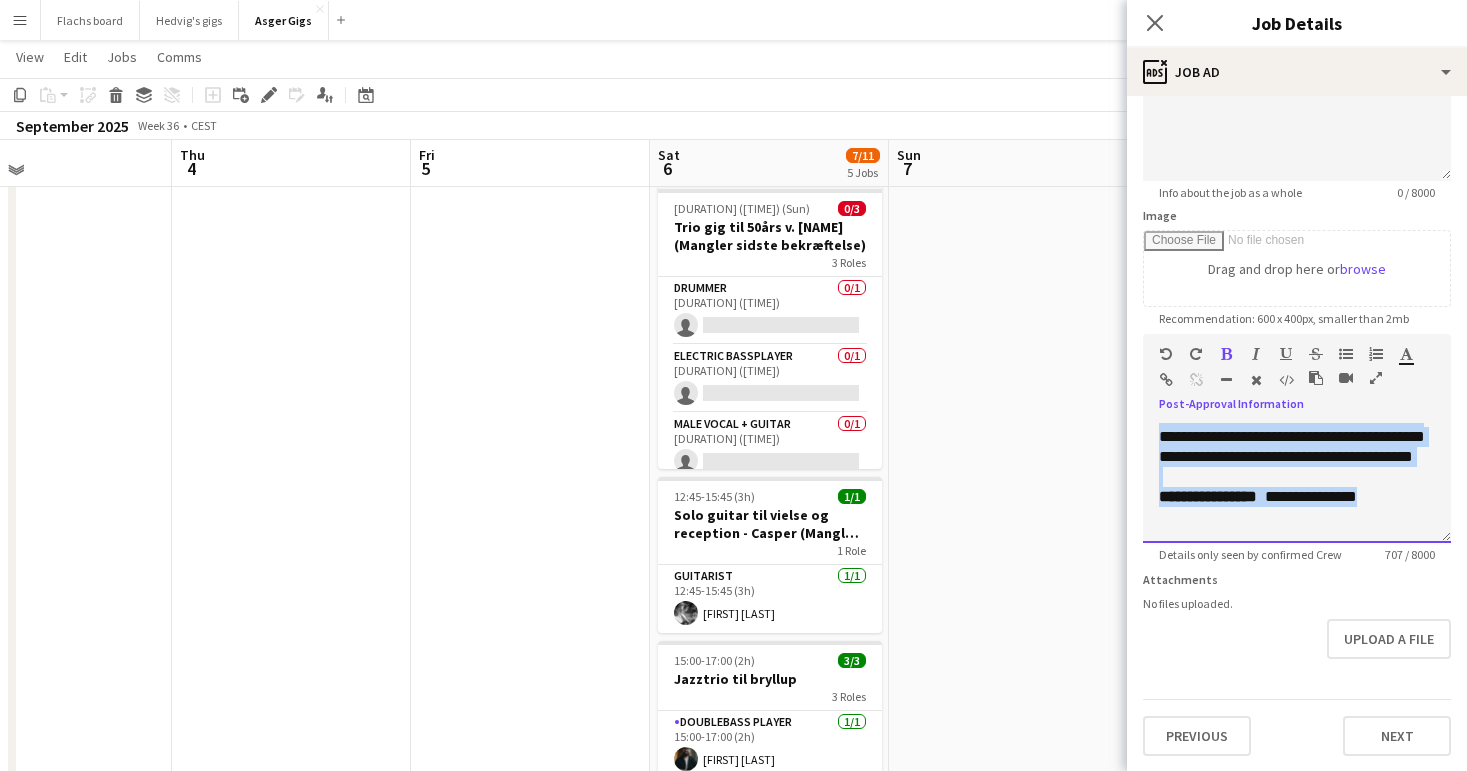 scroll, scrollTop: 58, scrollLeft: 0, axis: vertical 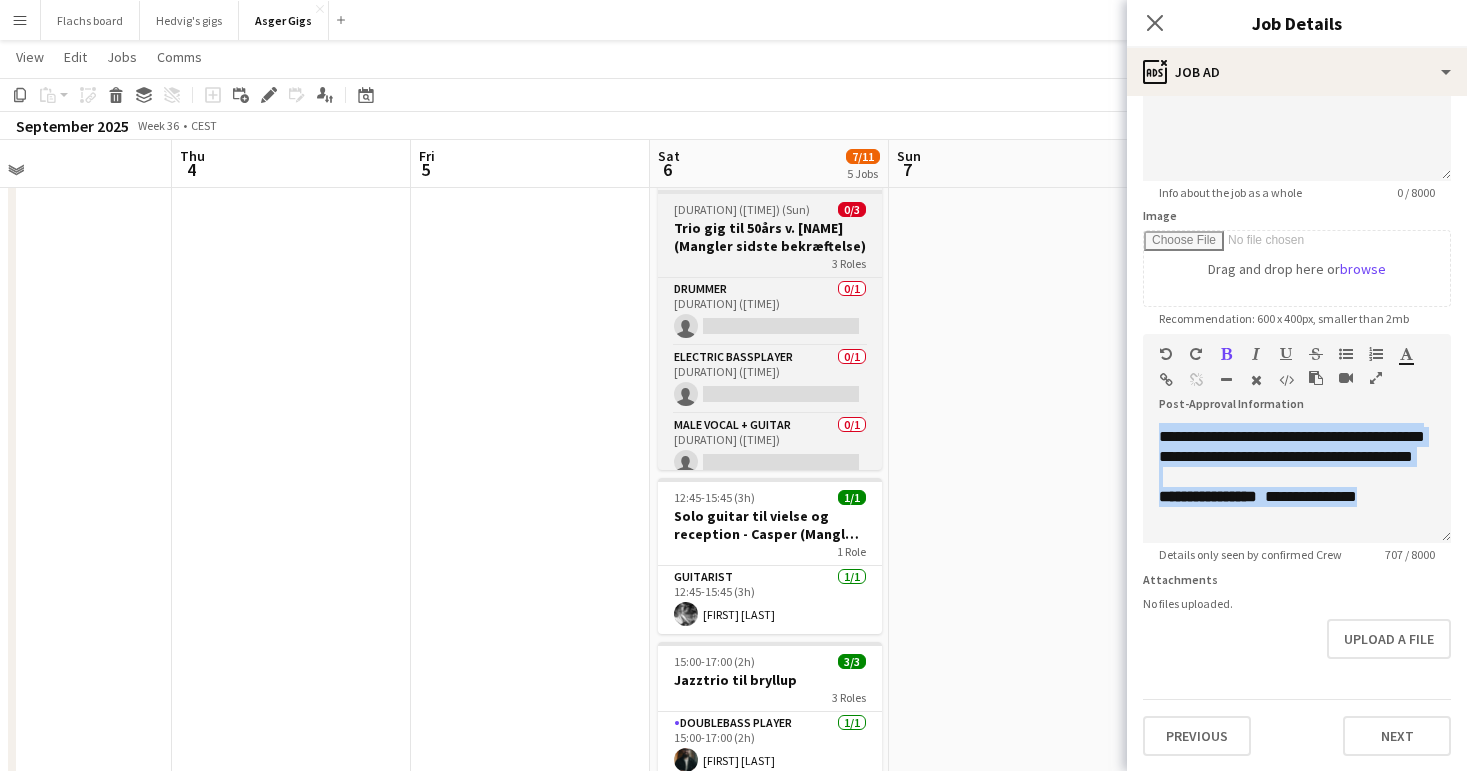click on "Trio gig til 50års v. [NAME] (Mangler sidste bekræftelse)" at bounding box center [770, 237] 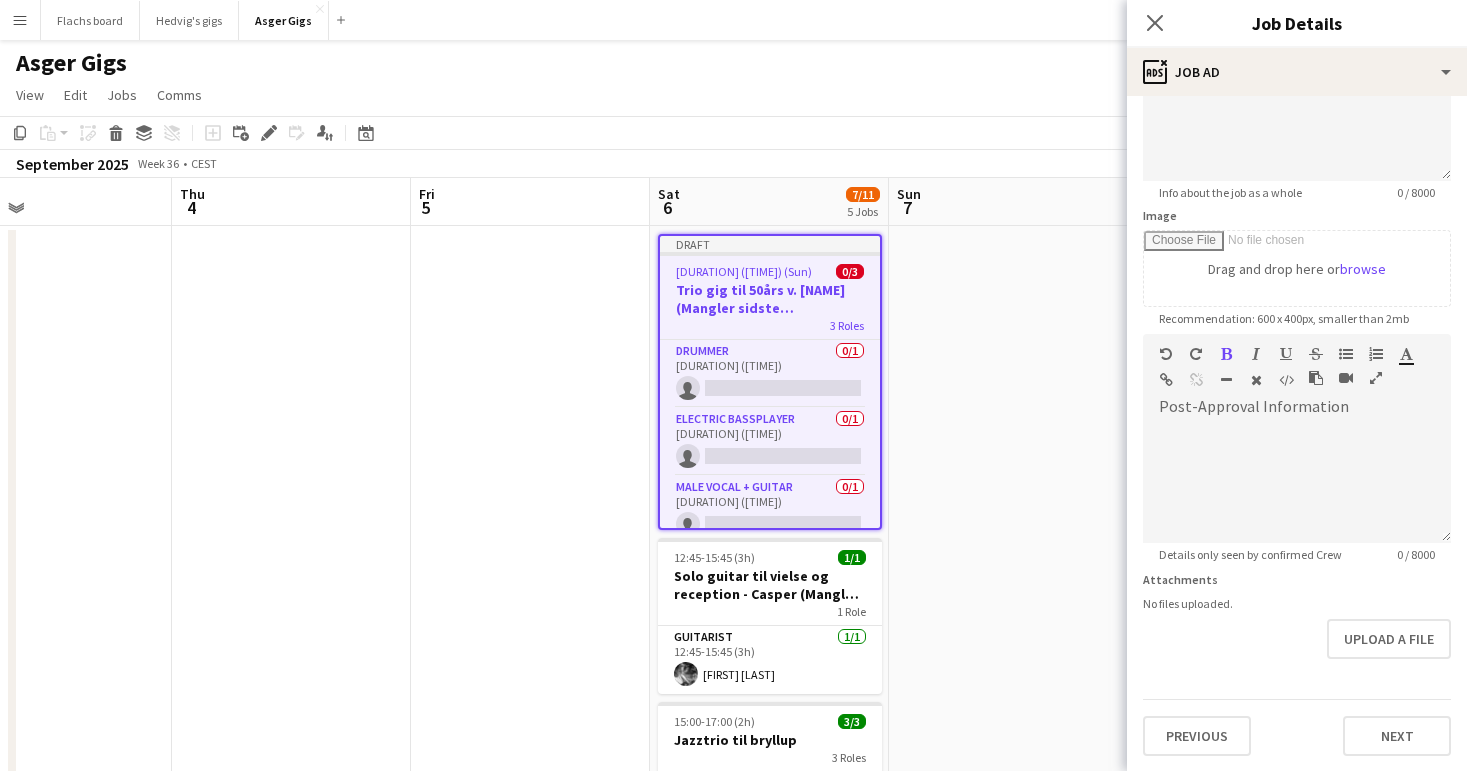 scroll, scrollTop: 1, scrollLeft: 0, axis: vertical 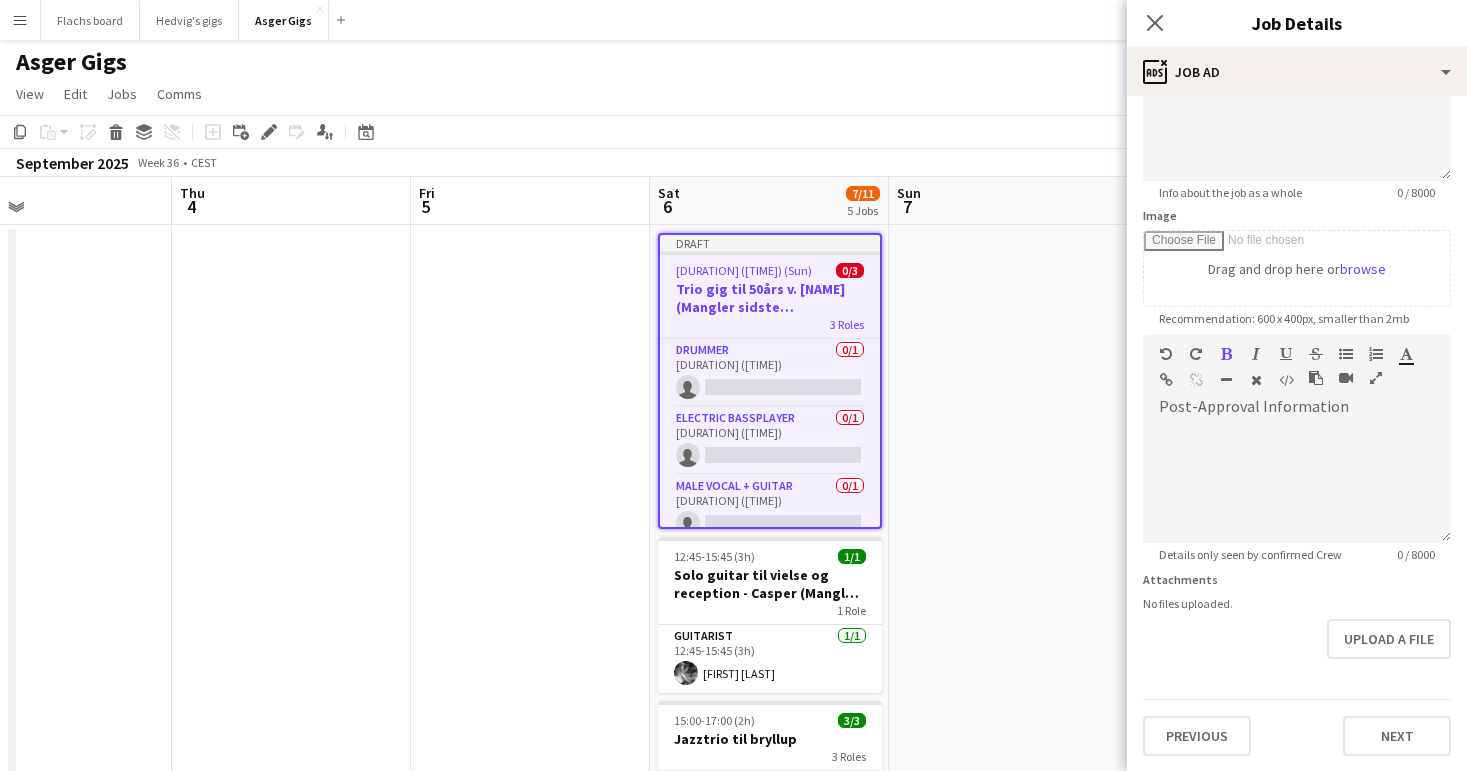 click at bounding box center [1008, 1331] 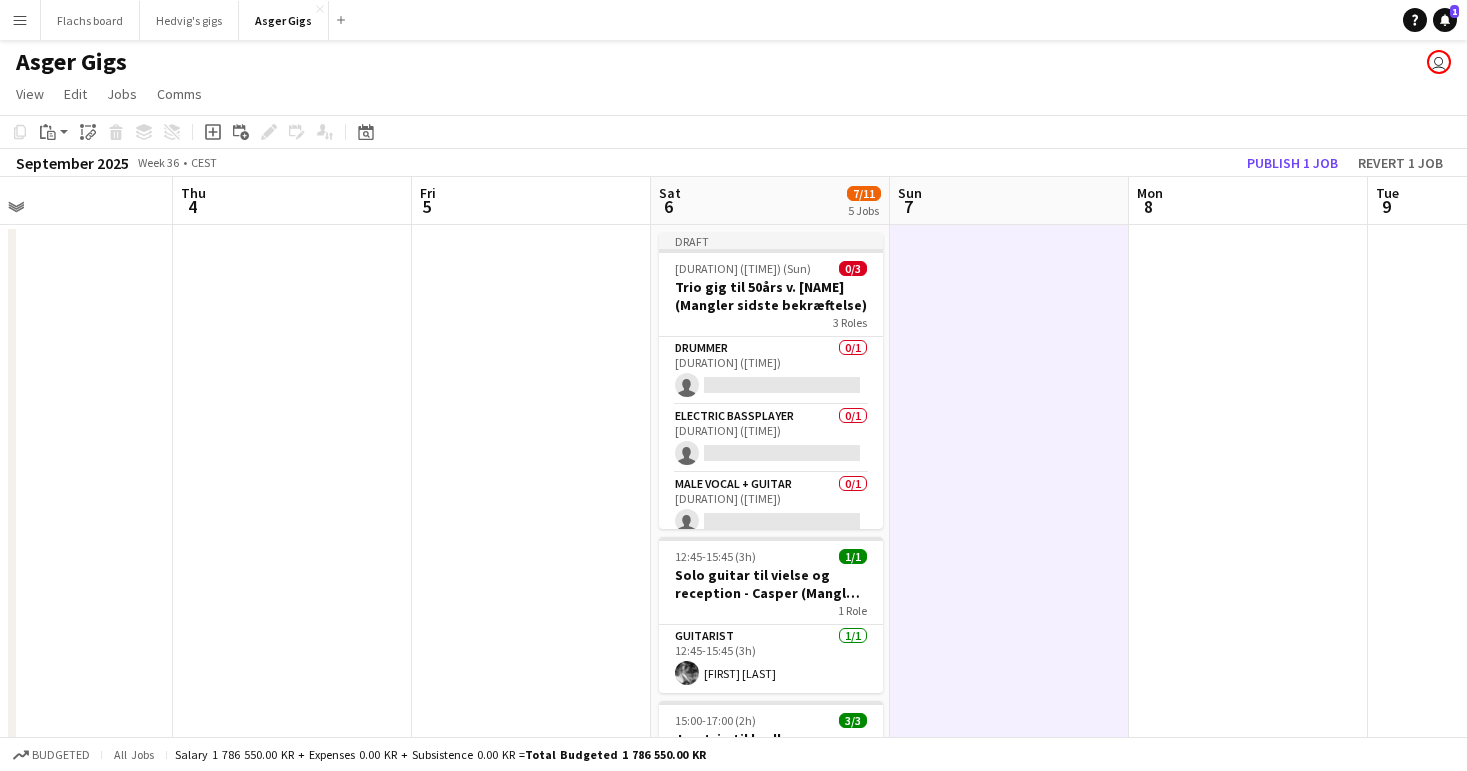 click on "3 Roles" at bounding box center [771, 322] 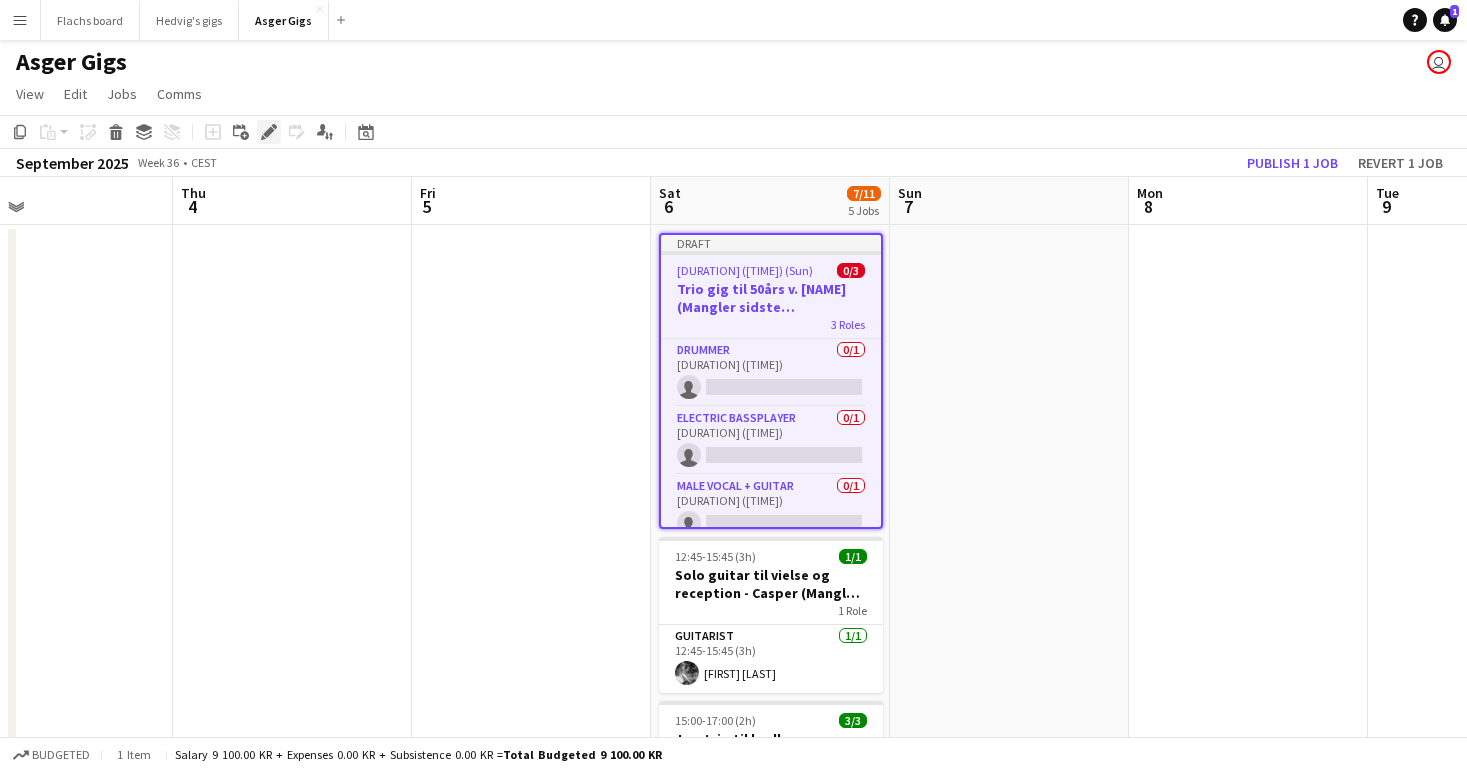 click on "Edit" at bounding box center [269, 132] 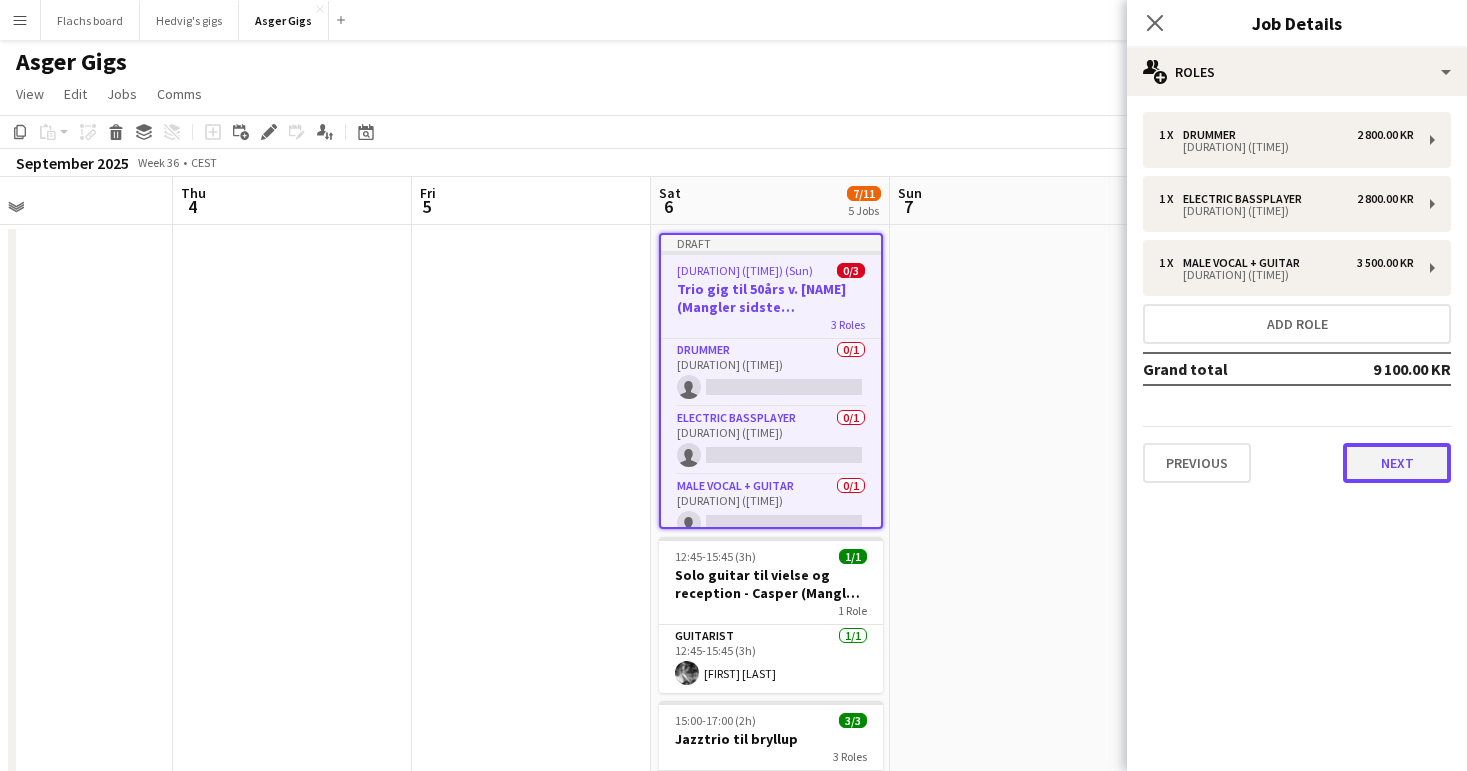 click on "Next" at bounding box center [1397, 463] 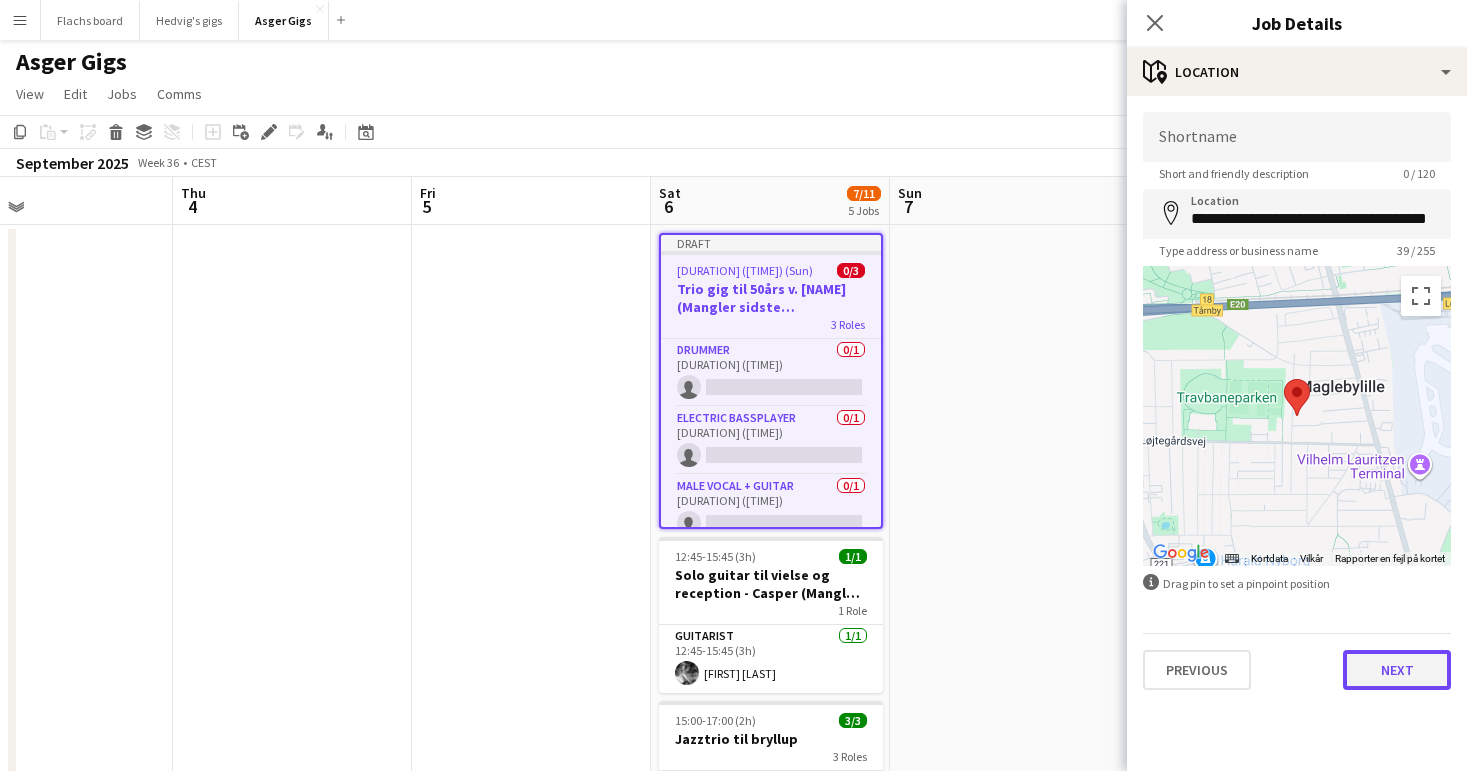 click on "Next" at bounding box center [1397, 670] 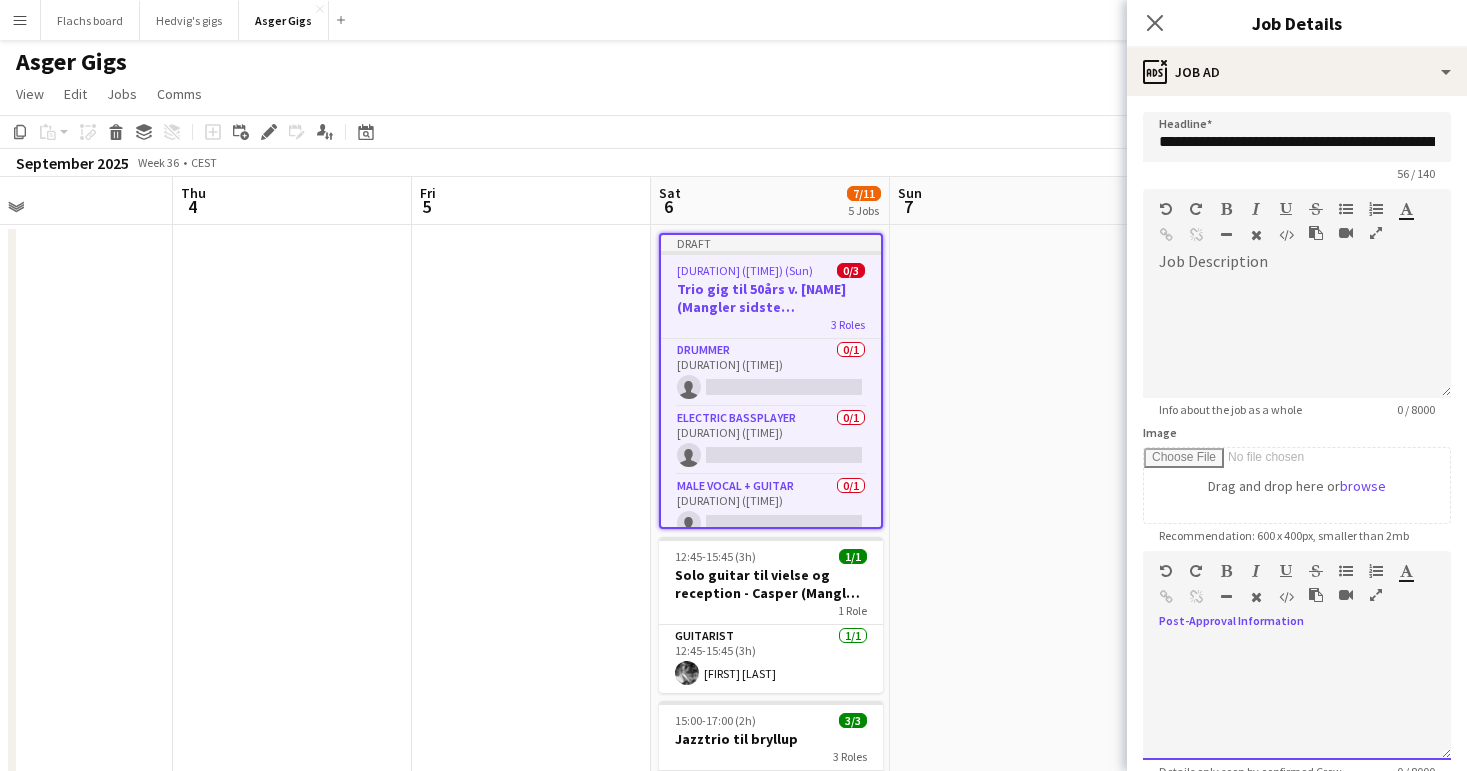 click at bounding box center [1297, 693] 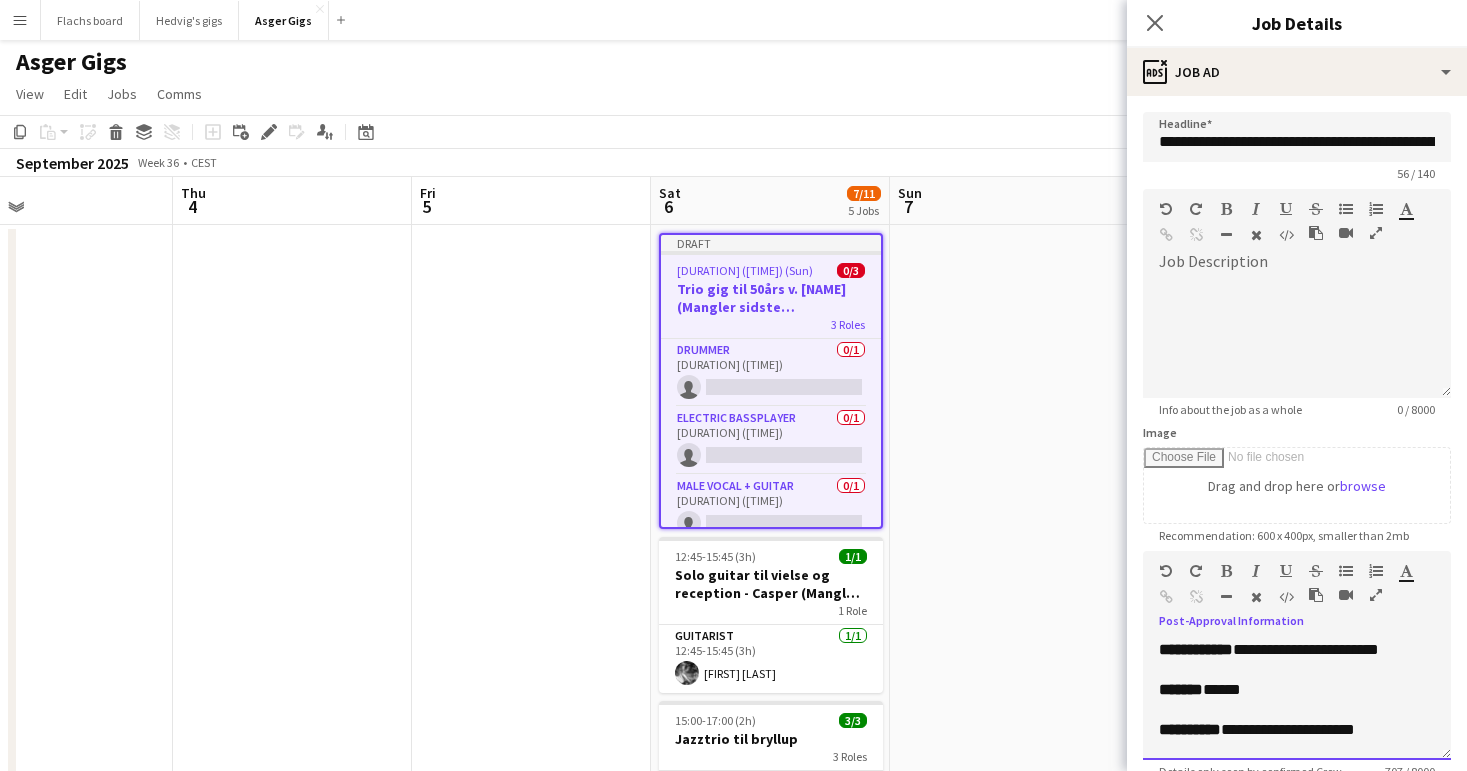 type 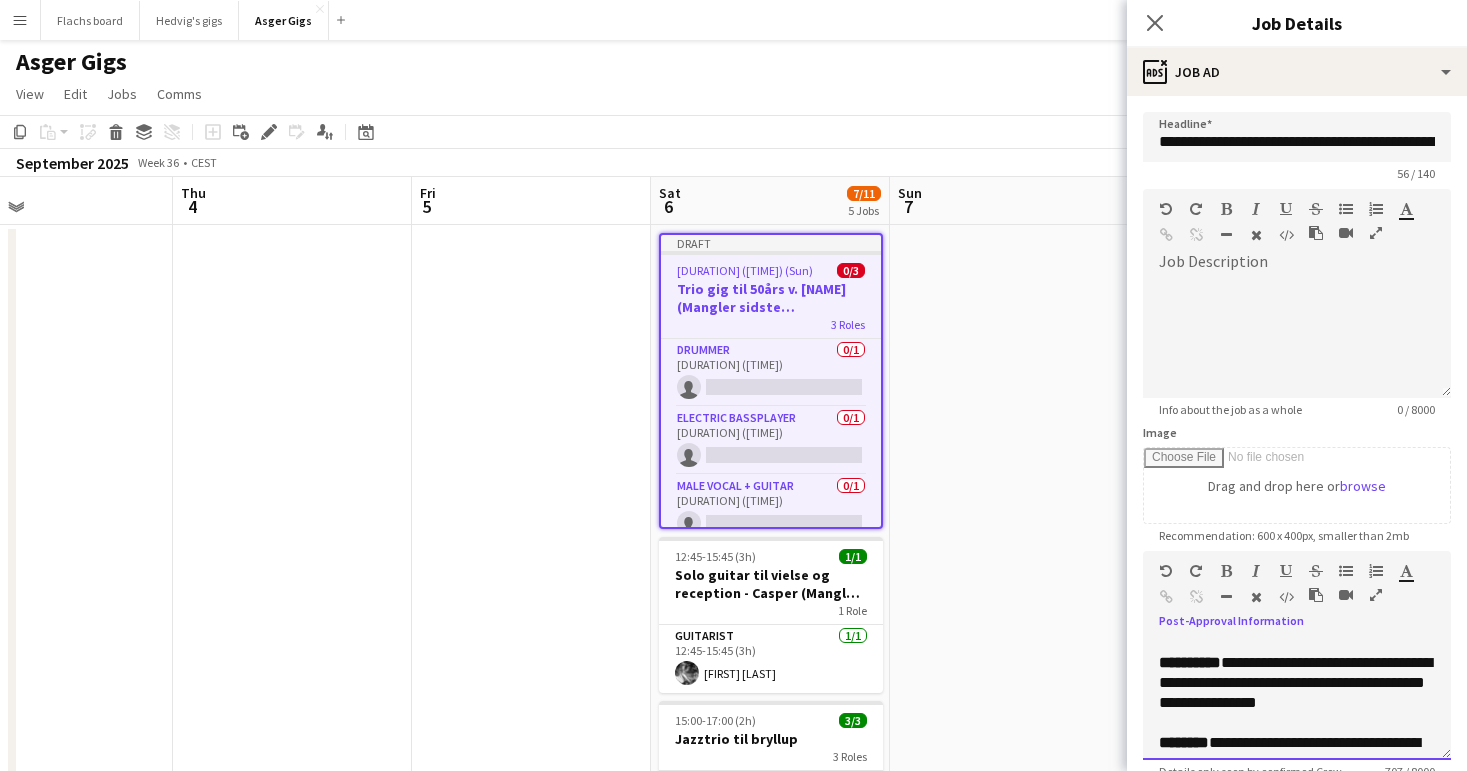 scroll, scrollTop: 0, scrollLeft: 0, axis: both 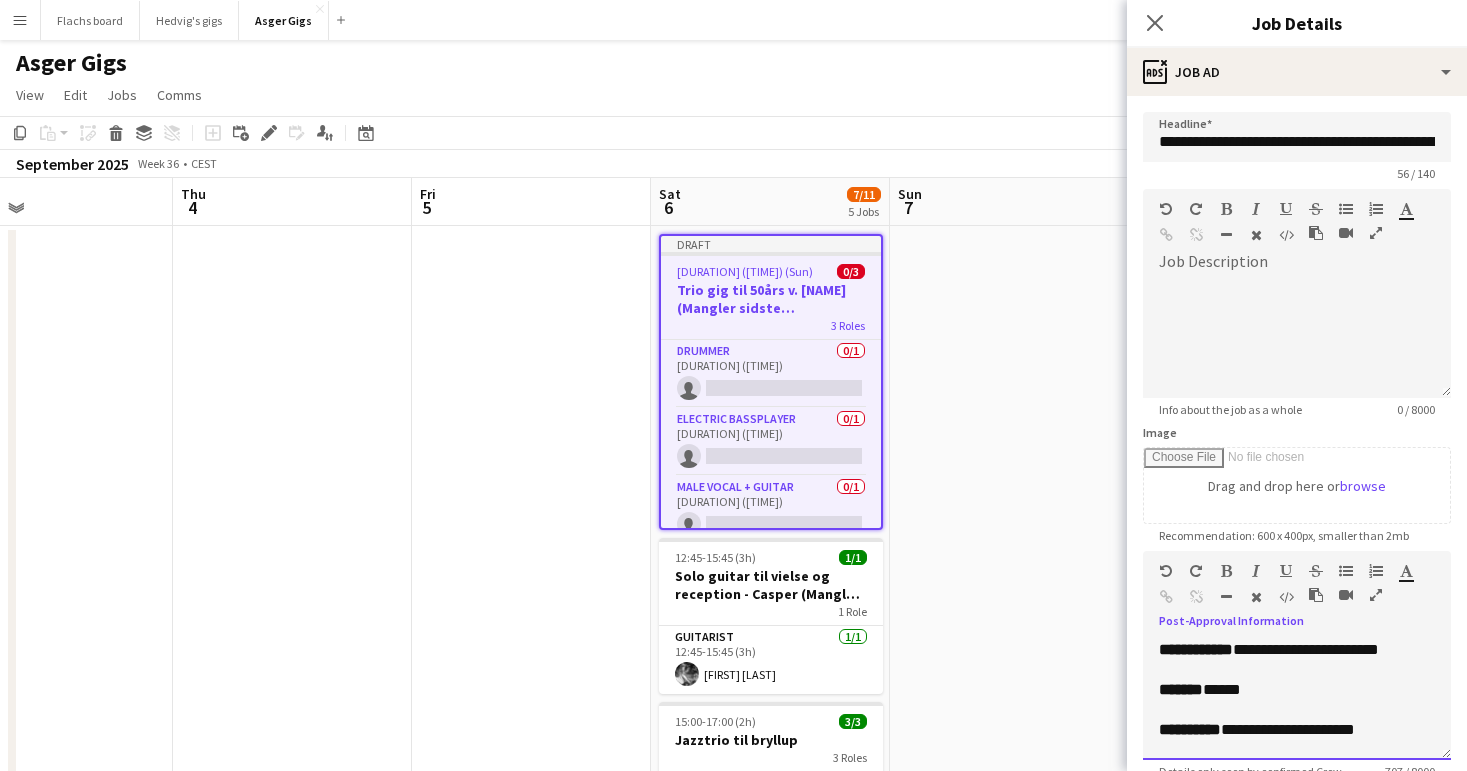 drag, startPoint x: 1264, startPoint y: 654, endPoint x: 1466, endPoint y: 659, distance: 202.06187 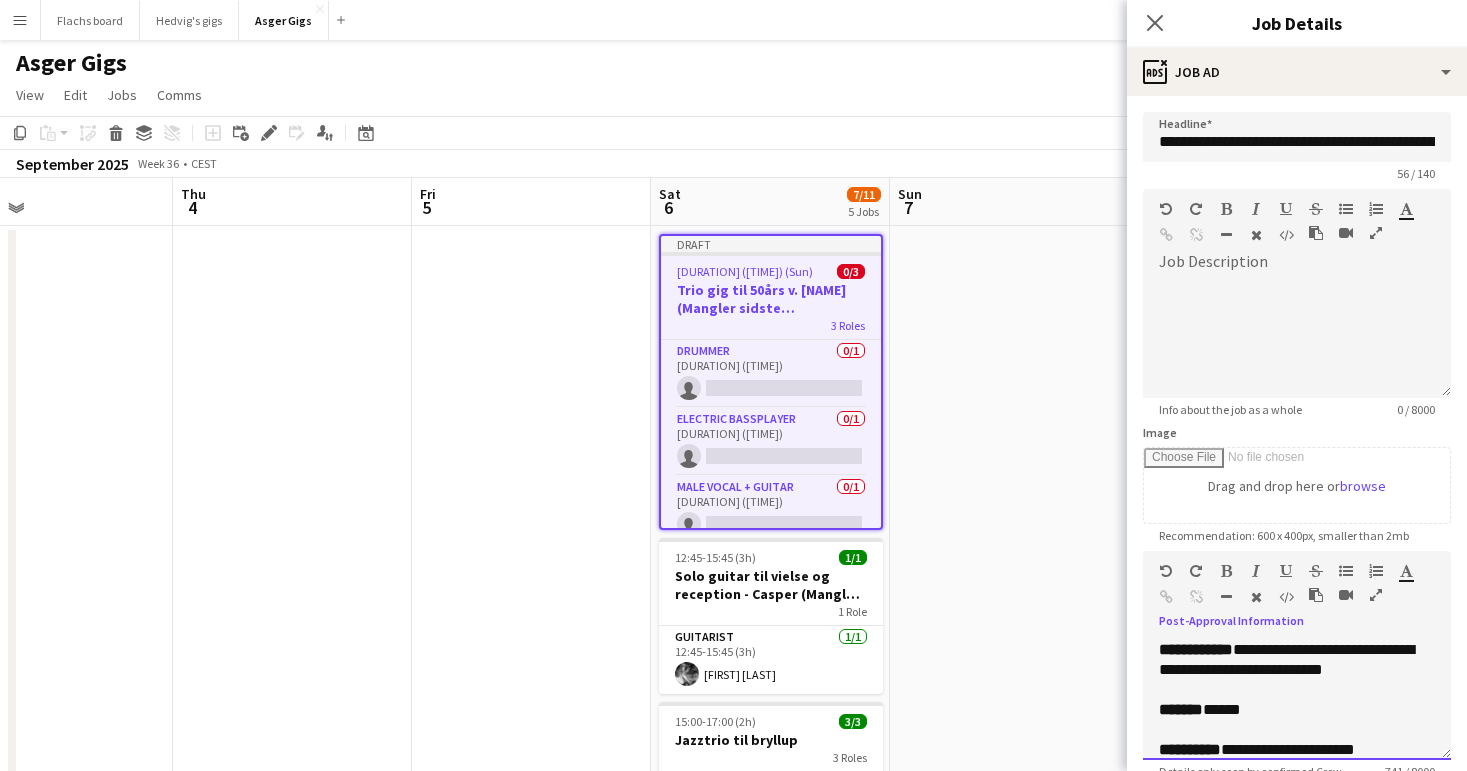 click on "*****" at bounding box center (1222, 709) 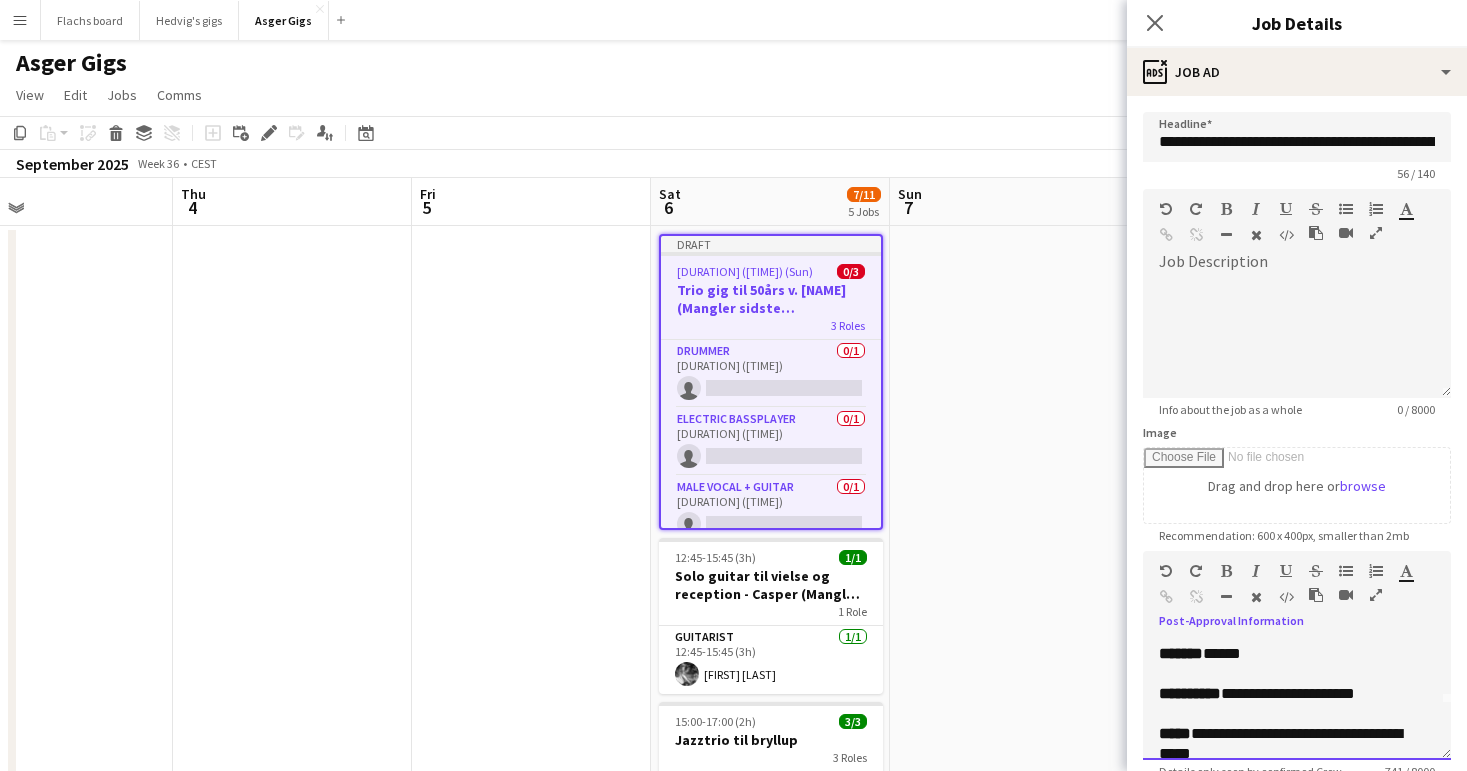 click on "**********" at bounding box center (1288, 693) 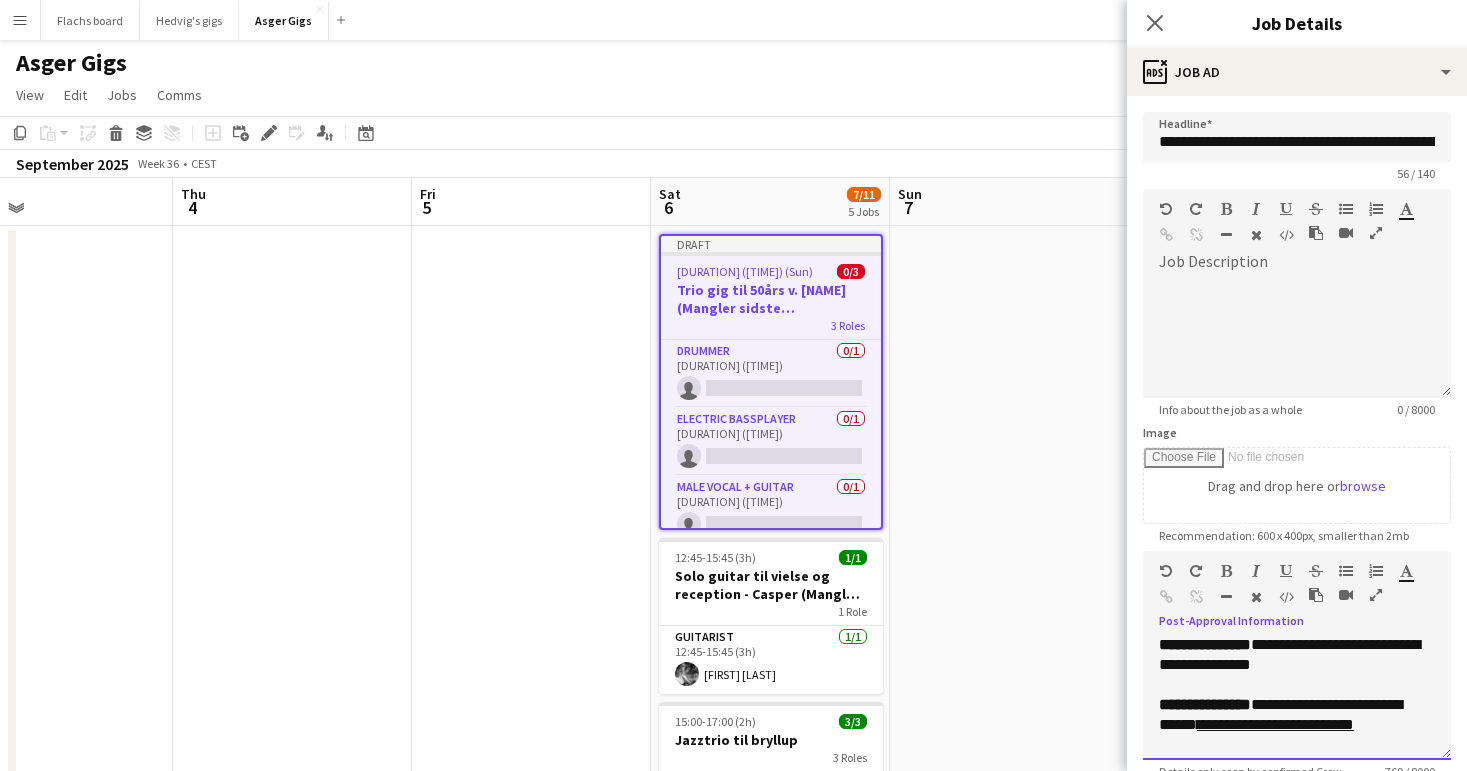 scroll, scrollTop: 252, scrollLeft: 0, axis: vertical 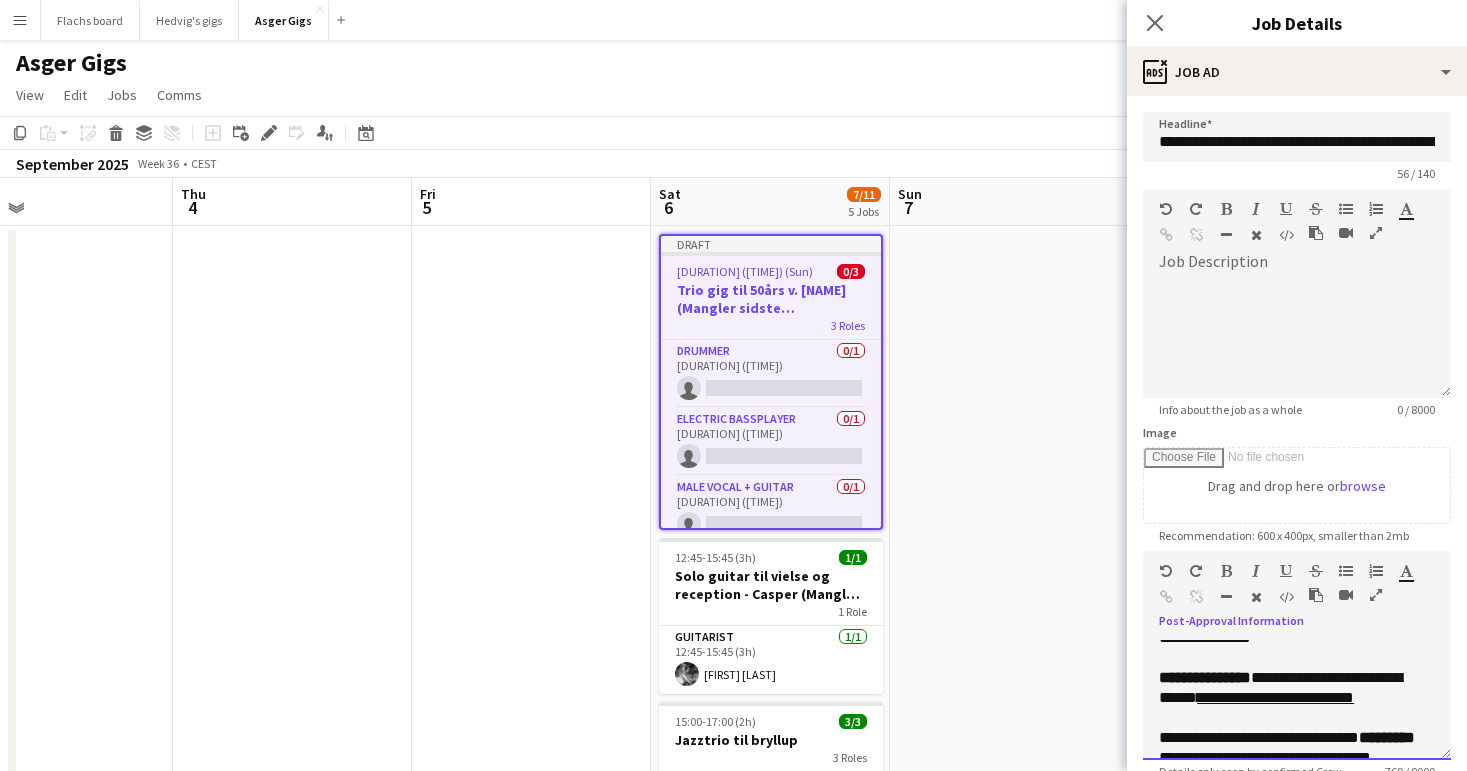 click on "**********" at bounding box center (1297, 628) 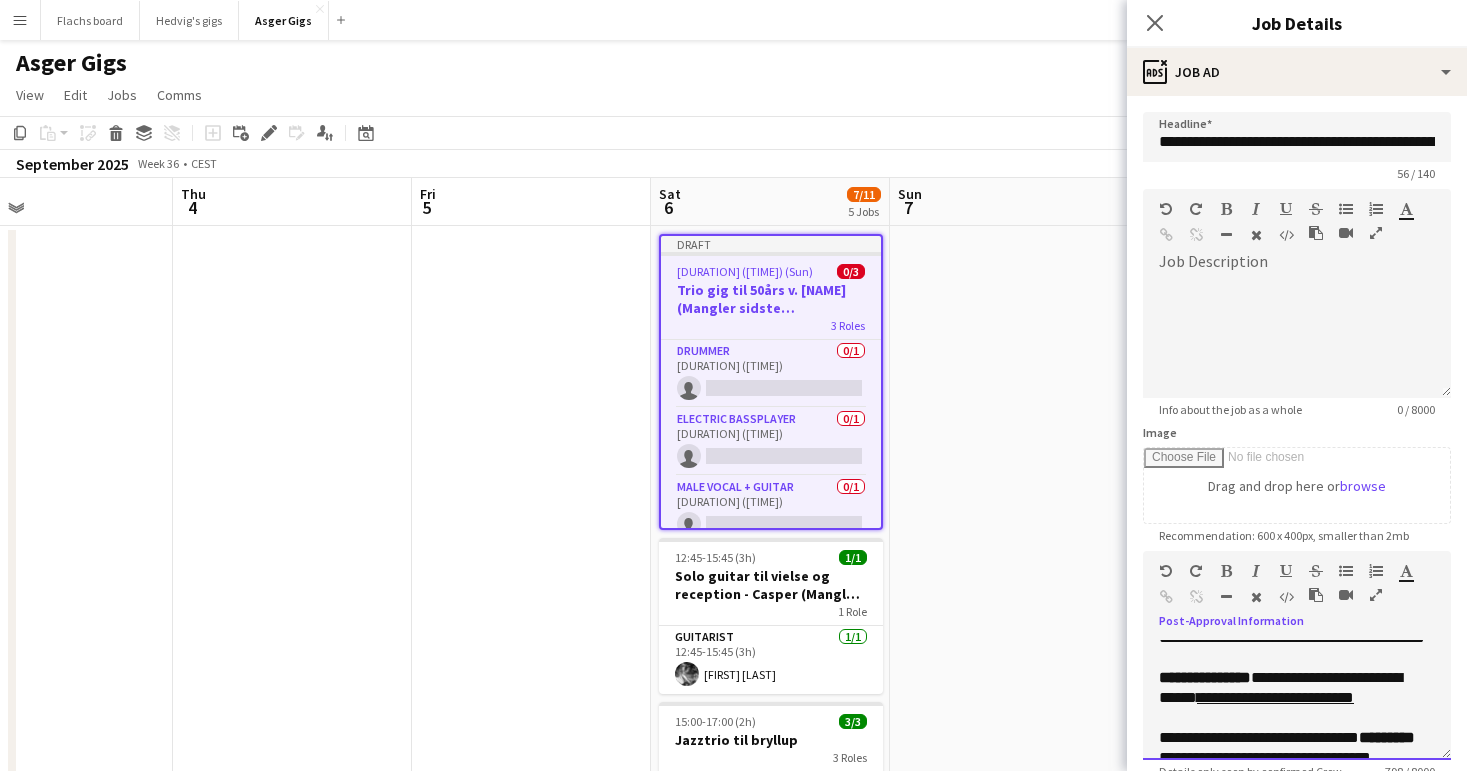 drag, startPoint x: 1233, startPoint y: 681, endPoint x: 1278, endPoint y: 666, distance: 47.434166 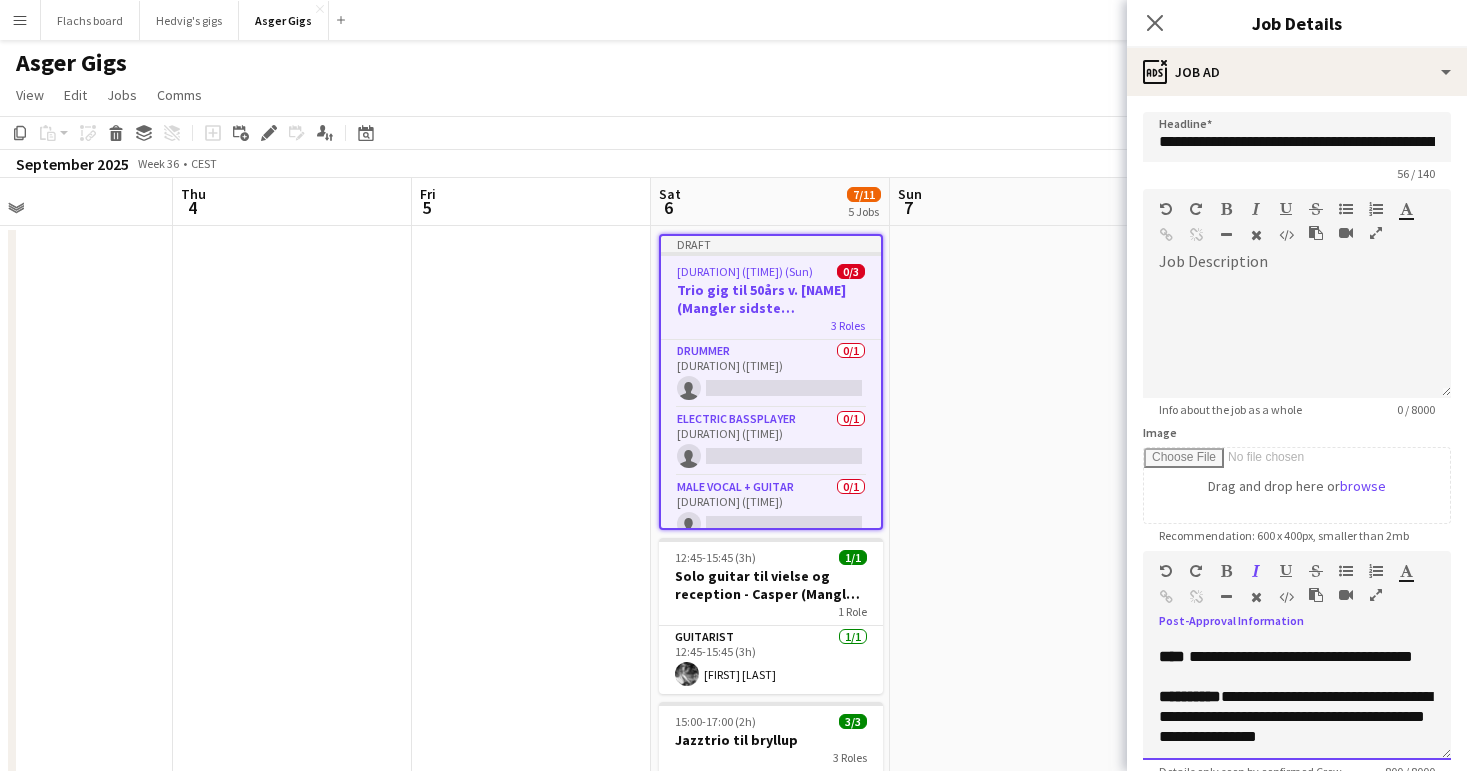 scroll, scrollTop: 417, scrollLeft: 0, axis: vertical 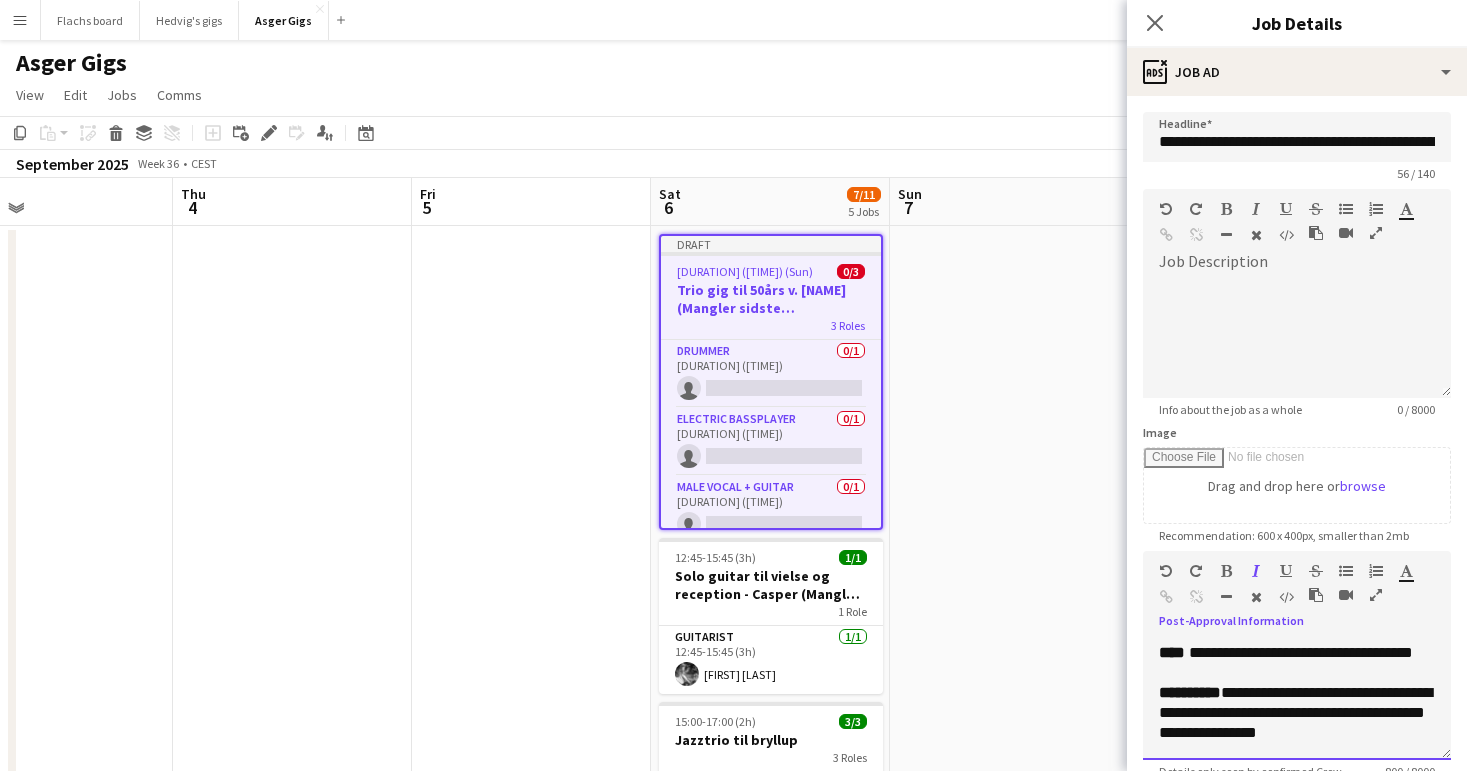 drag, startPoint x: 1209, startPoint y: 713, endPoint x: 1196, endPoint y: 699, distance: 19.104973 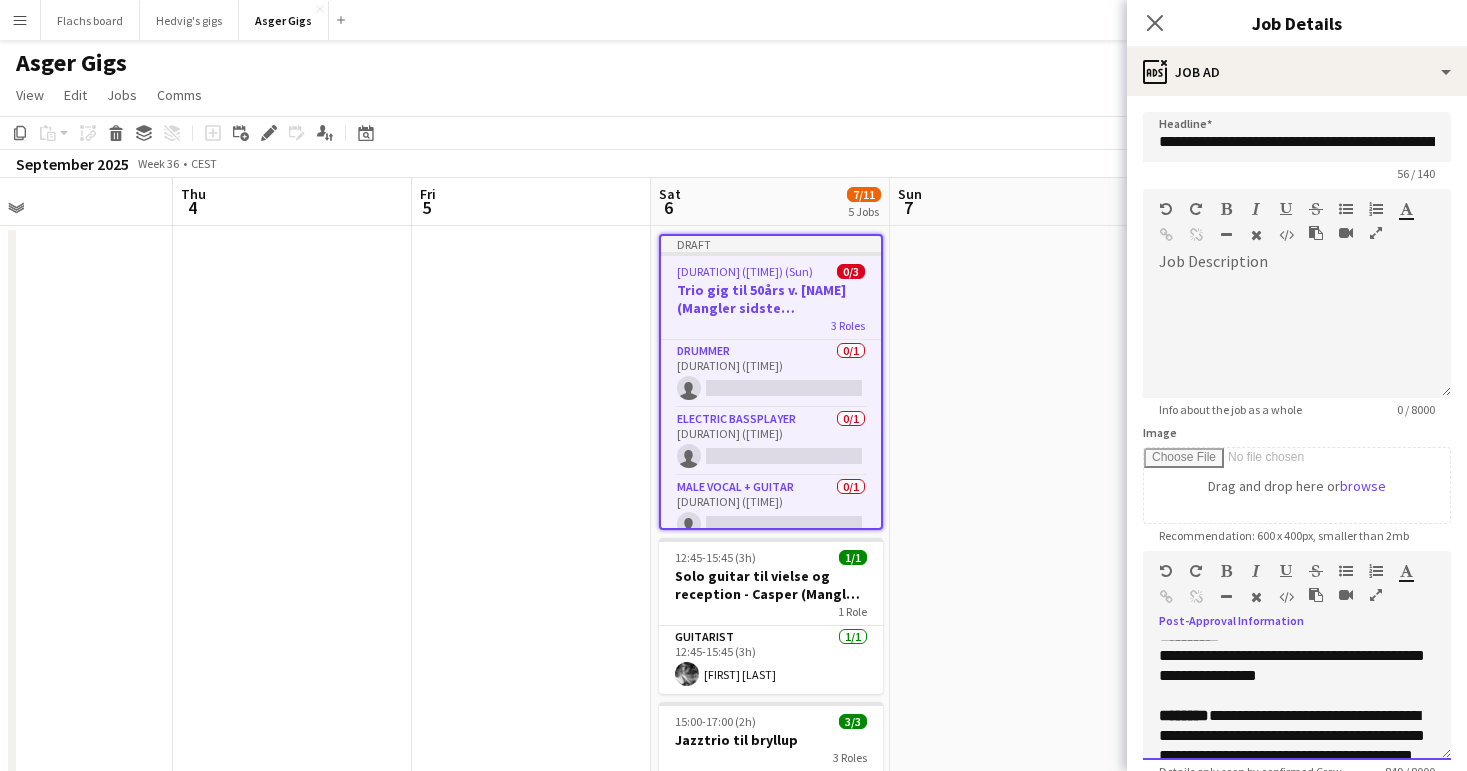 scroll, scrollTop: 518, scrollLeft: 0, axis: vertical 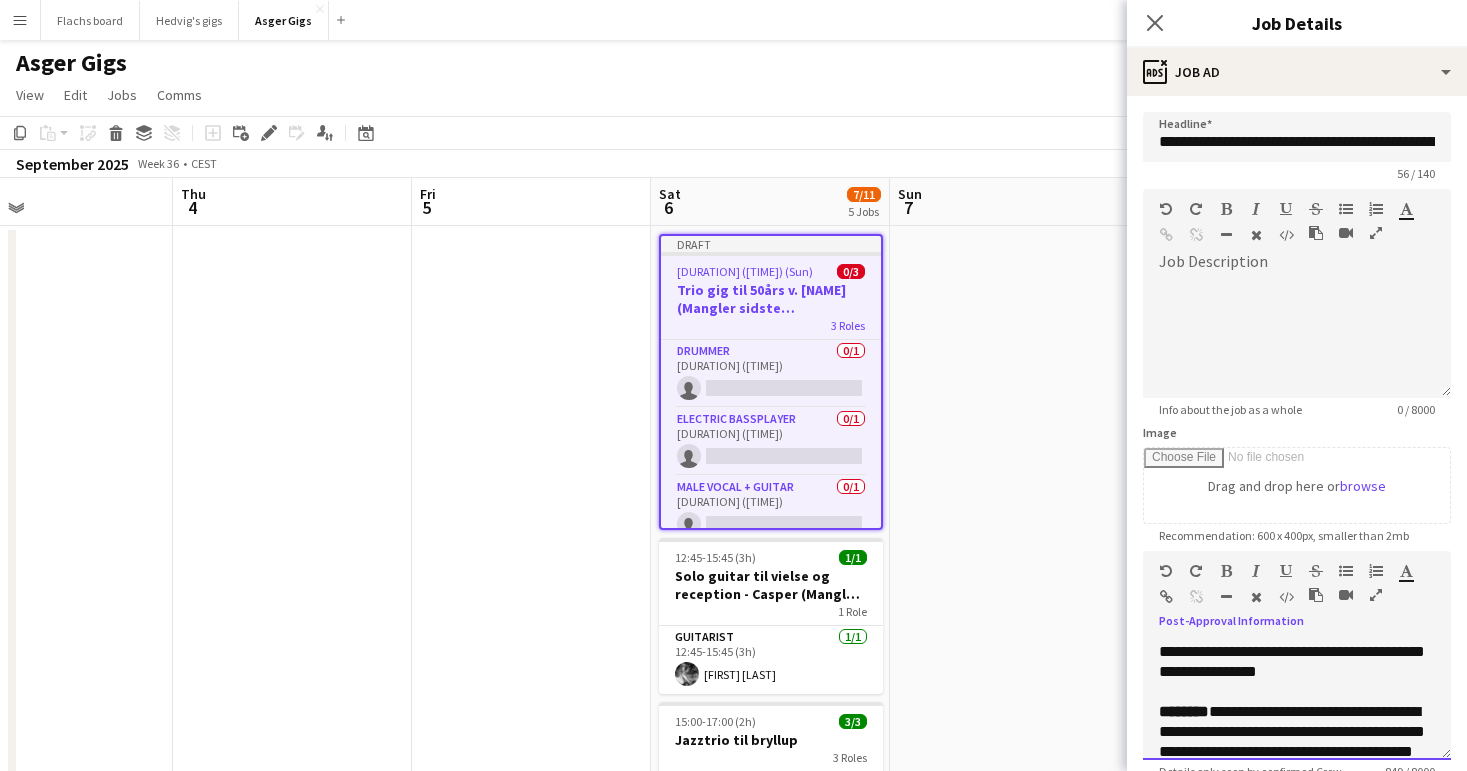 drag, startPoint x: 1242, startPoint y: 671, endPoint x: 1413, endPoint y: 715, distance: 176.5701 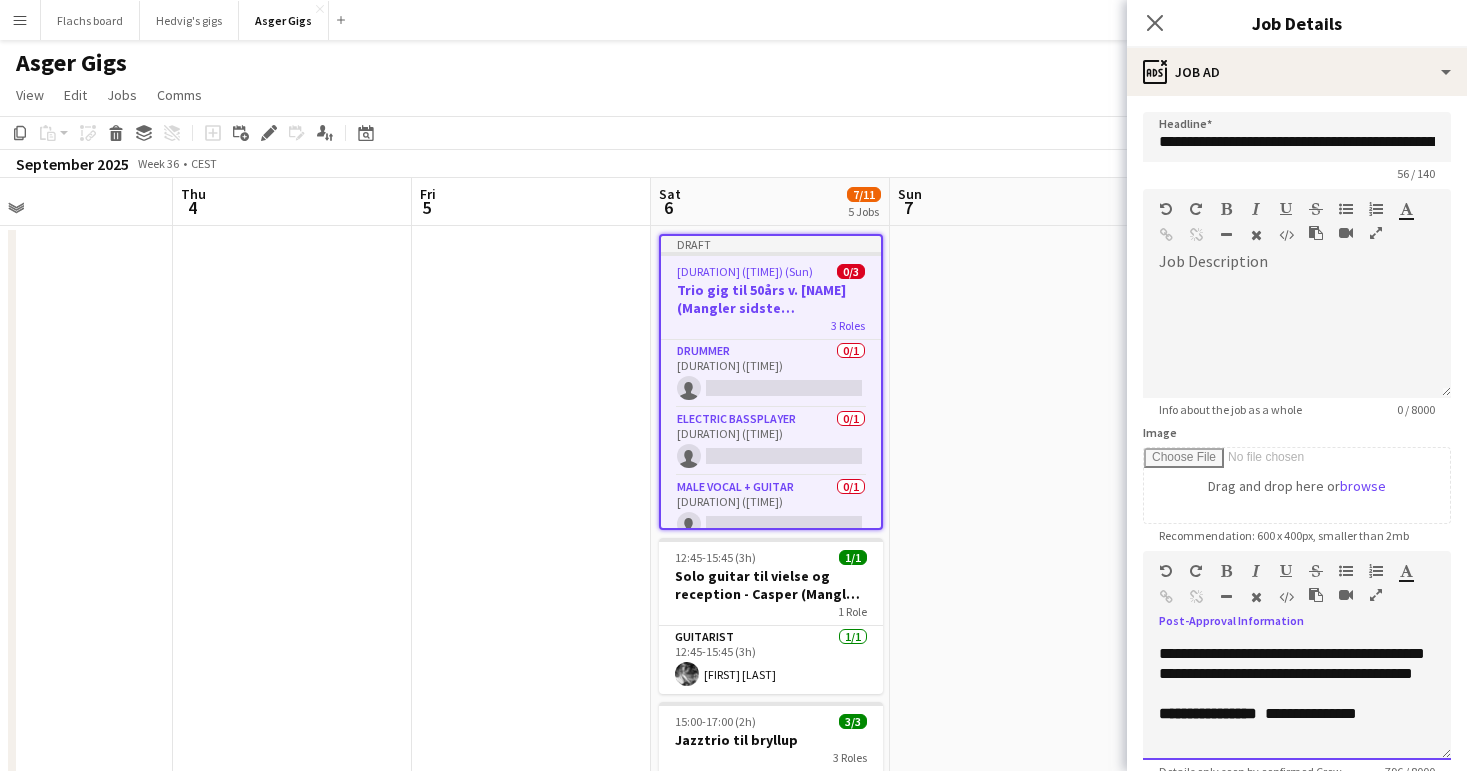 scroll, scrollTop: 636, scrollLeft: 0, axis: vertical 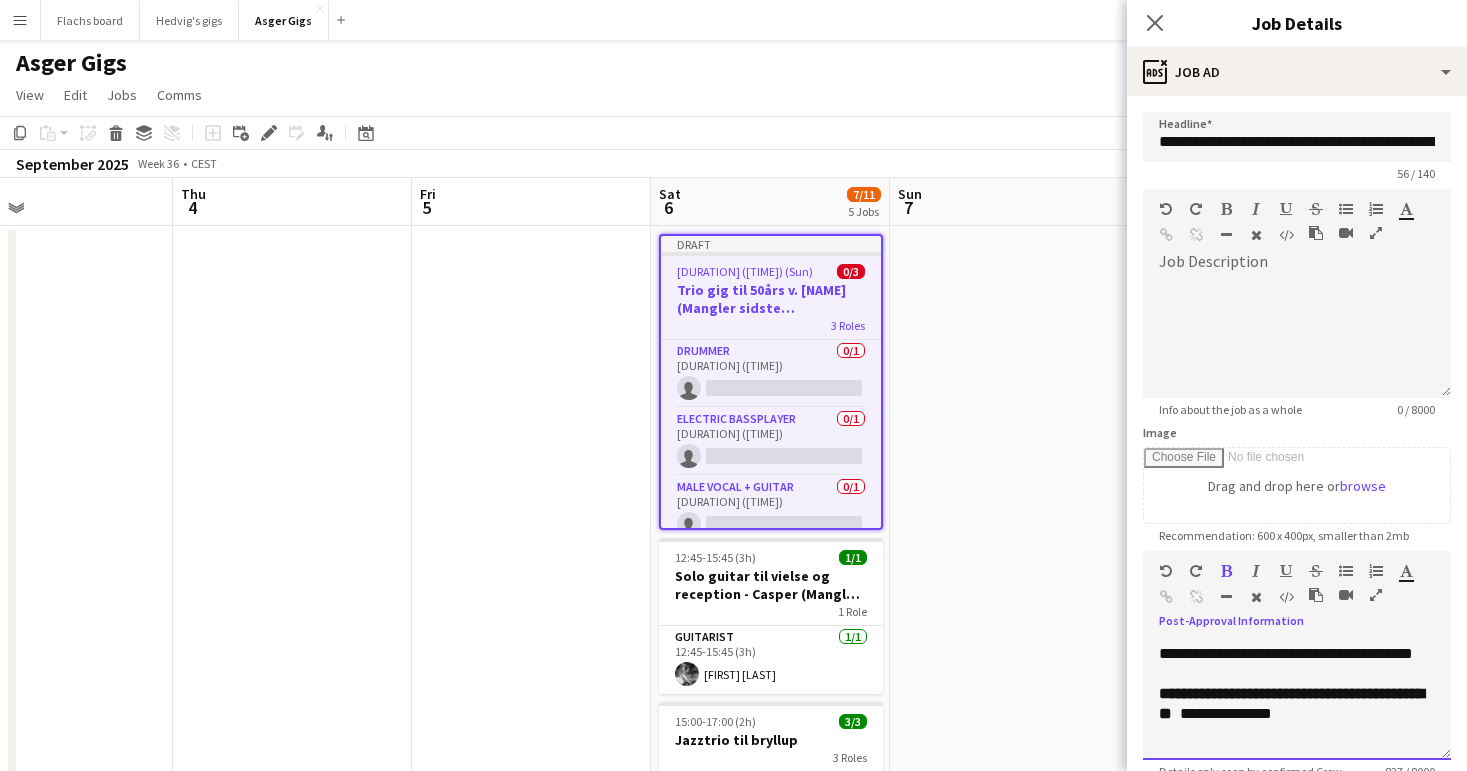 drag, startPoint x: 1237, startPoint y: 712, endPoint x: 1342, endPoint y: 724, distance: 105.68349 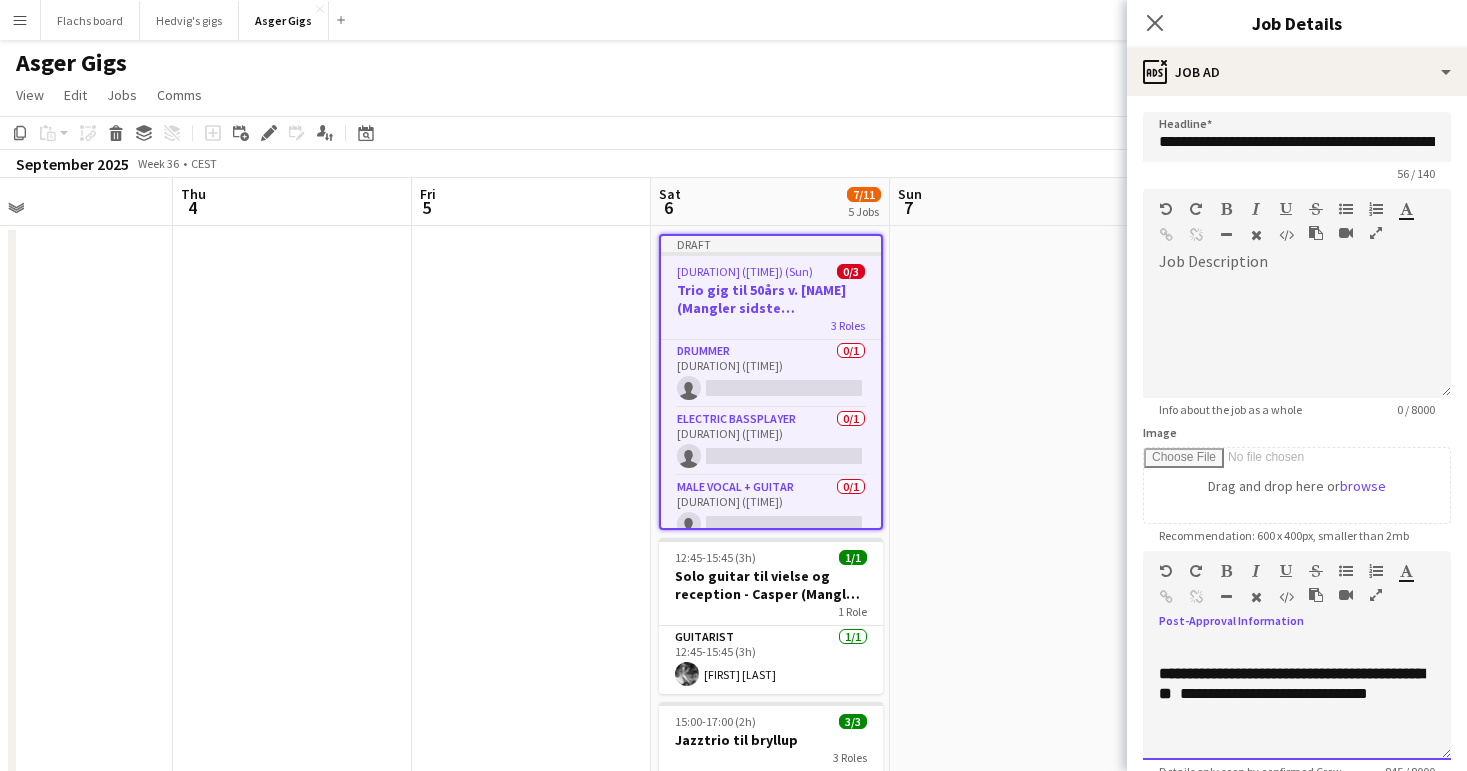 scroll, scrollTop: 696, scrollLeft: 0, axis: vertical 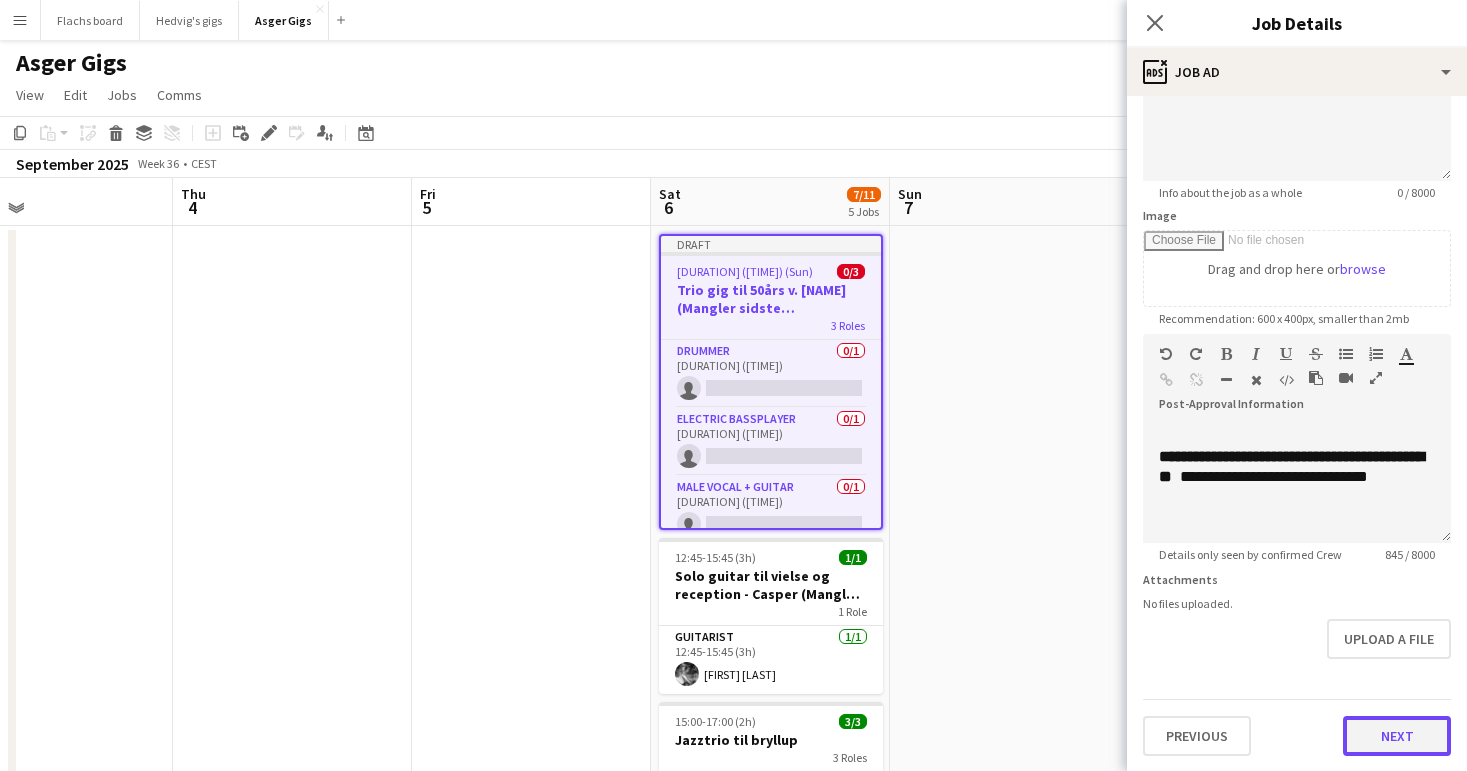 click on "Next" at bounding box center [1397, 736] 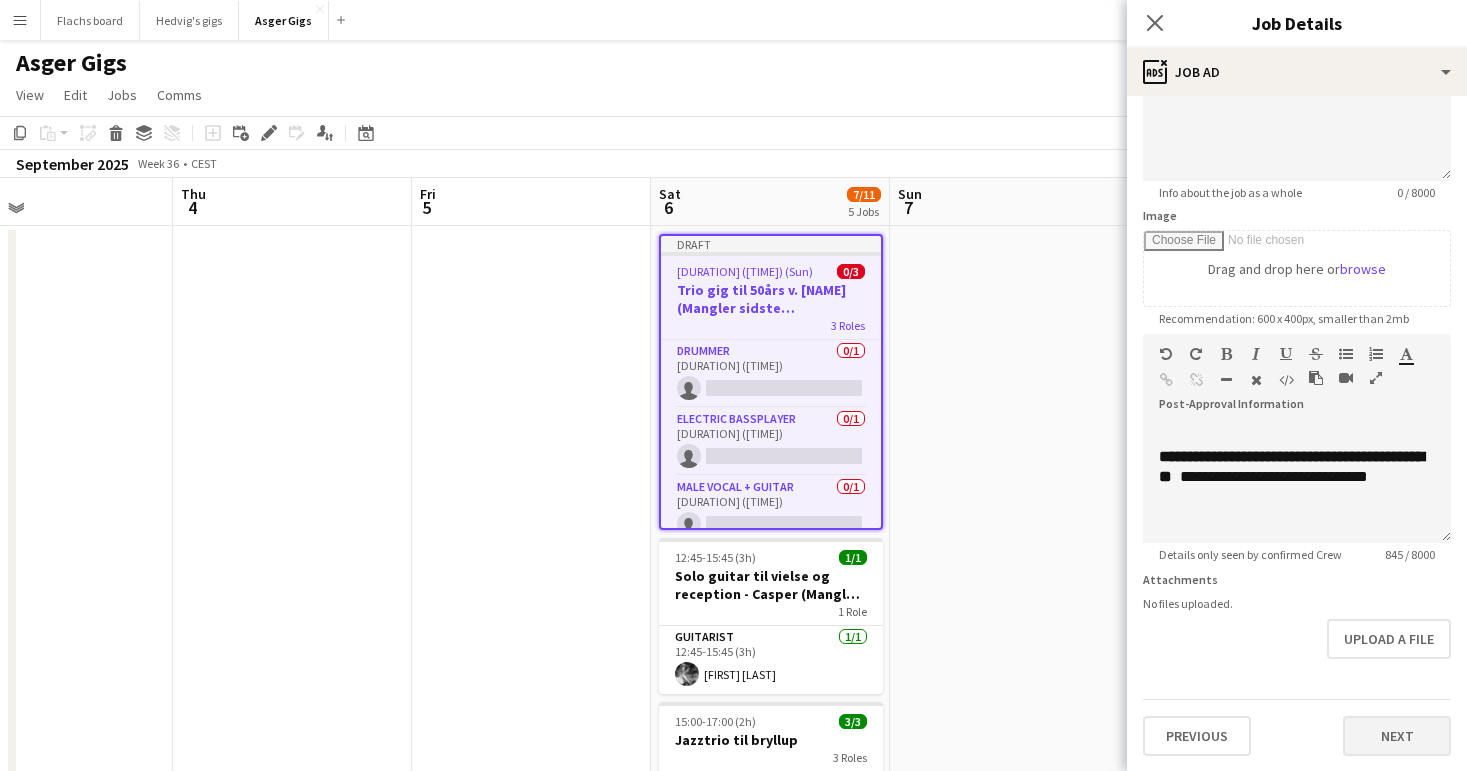scroll, scrollTop: 0, scrollLeft: 0, axis: both 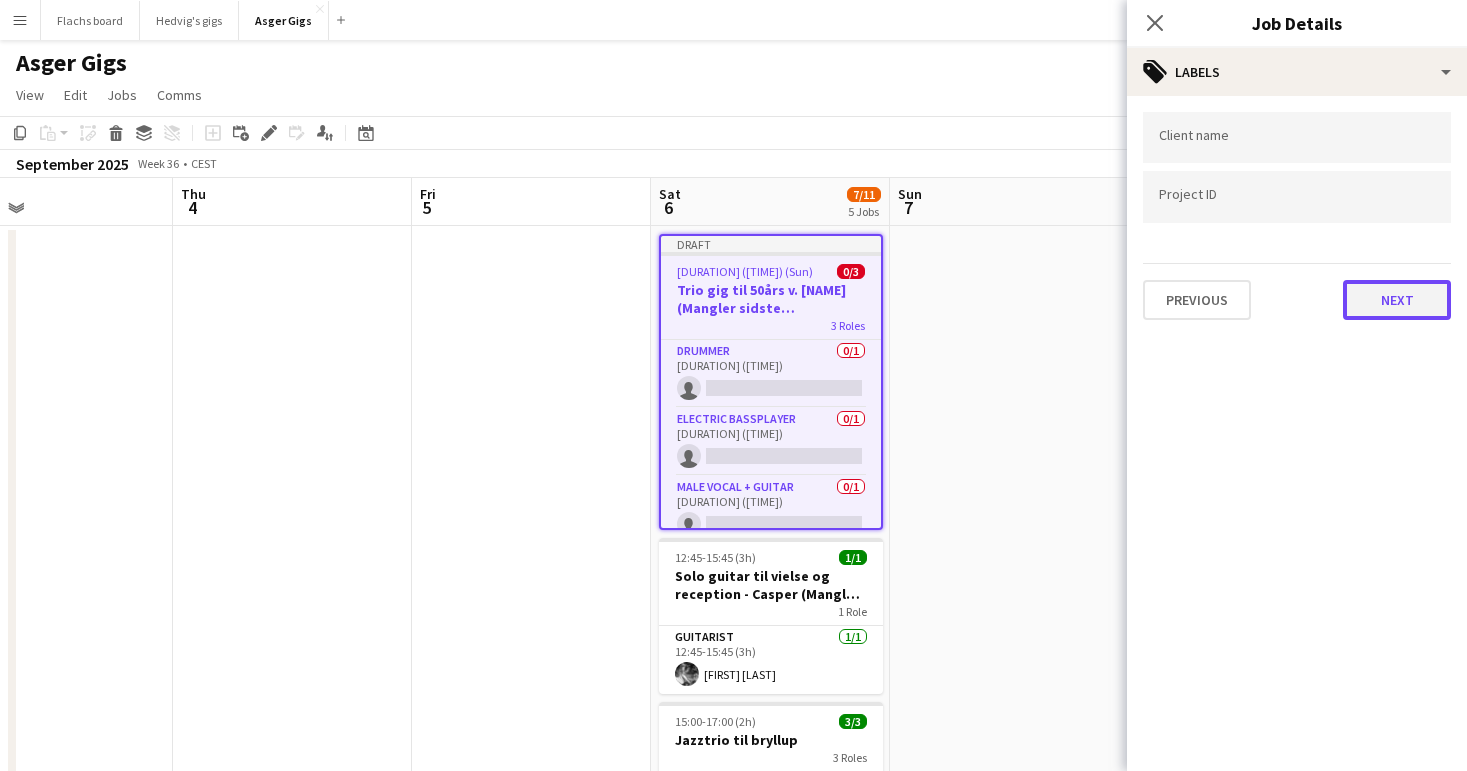 click on "Next" at bounding box center (1397, 300) 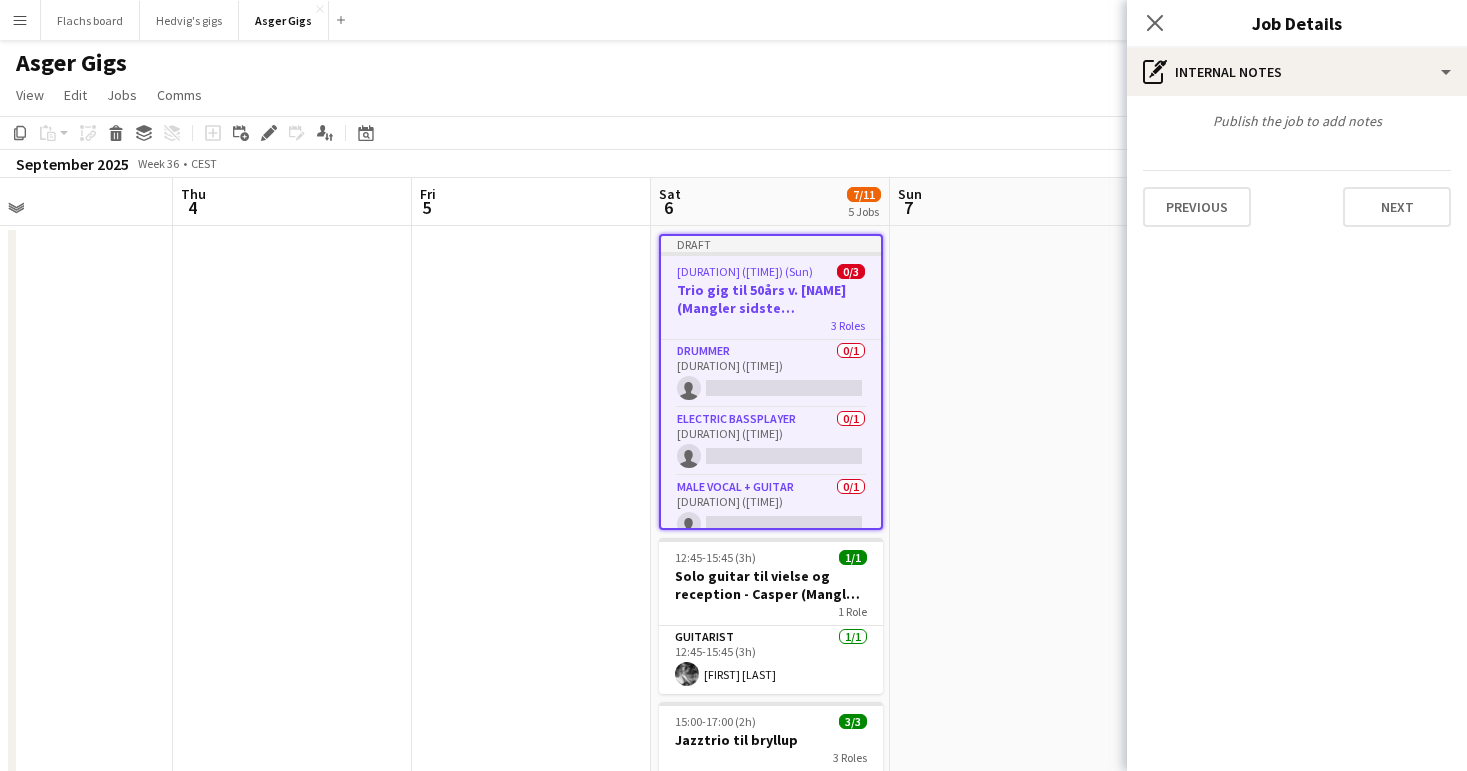 click at bounding box center (1009, 1332) 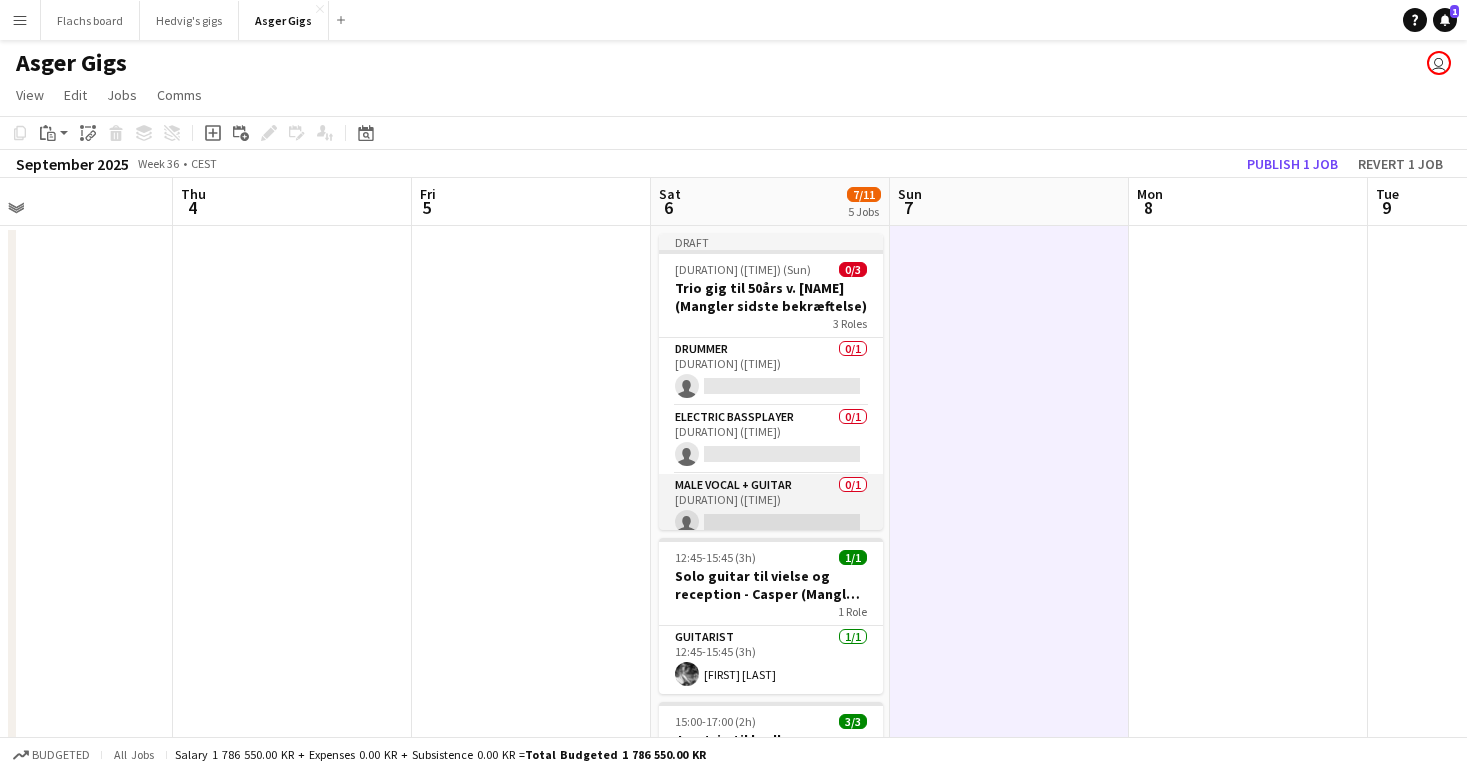 click on "Male Vocal + Guitar   0/1   [TIME]-[TIME] ([DURATION])
single-neutral-actions" at bounding box center [771, 508] 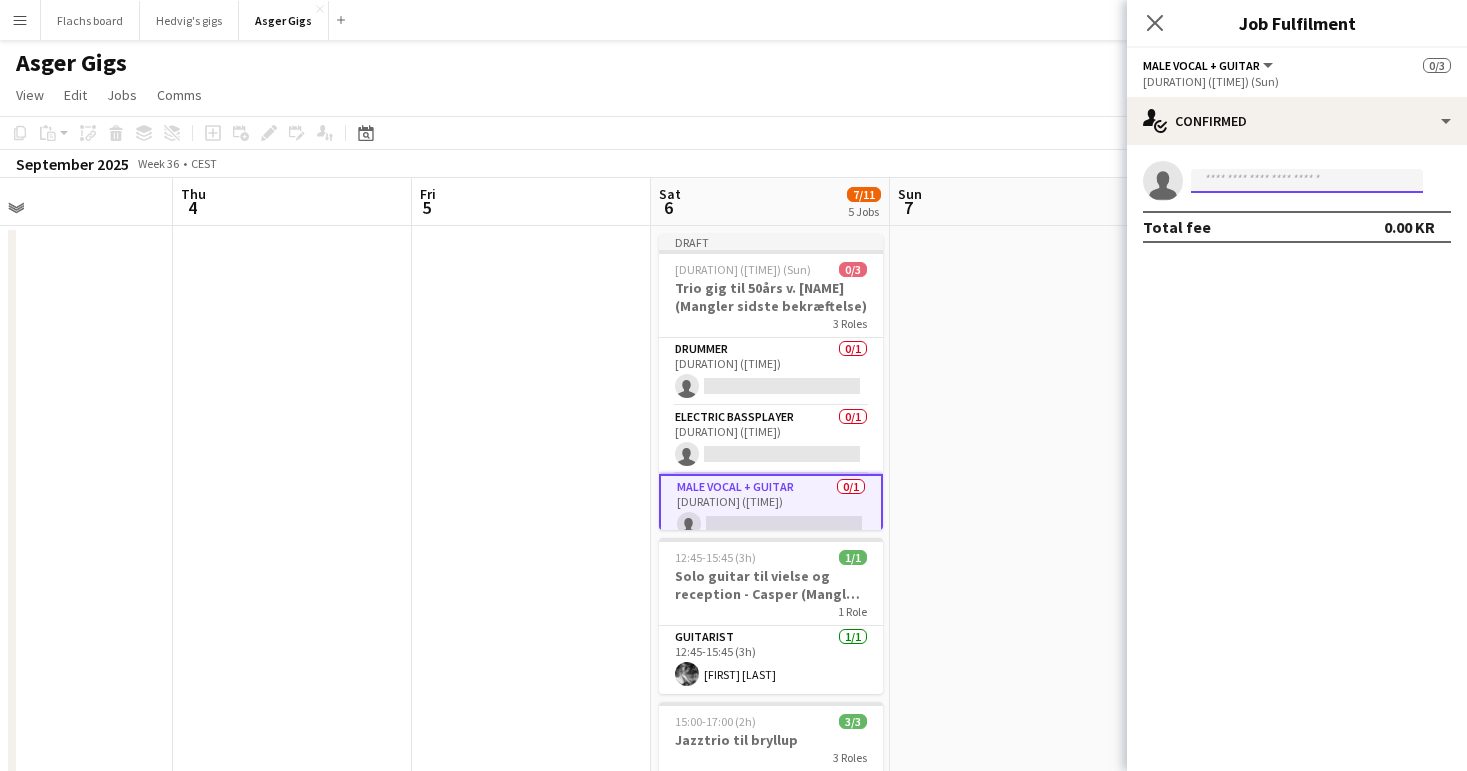 click at bounding box center (1307, 181) 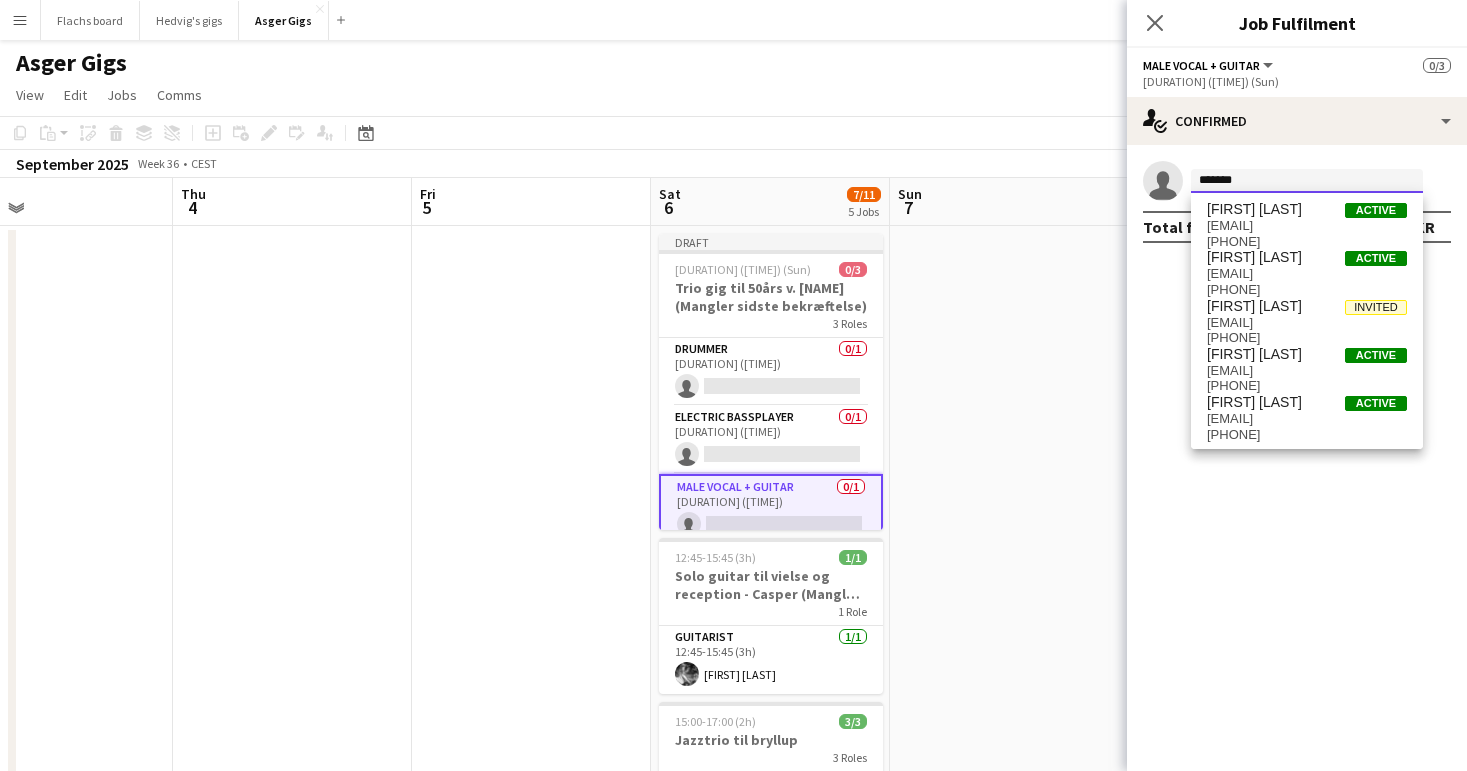 click on "*******" at bounding box center (1307, 181) 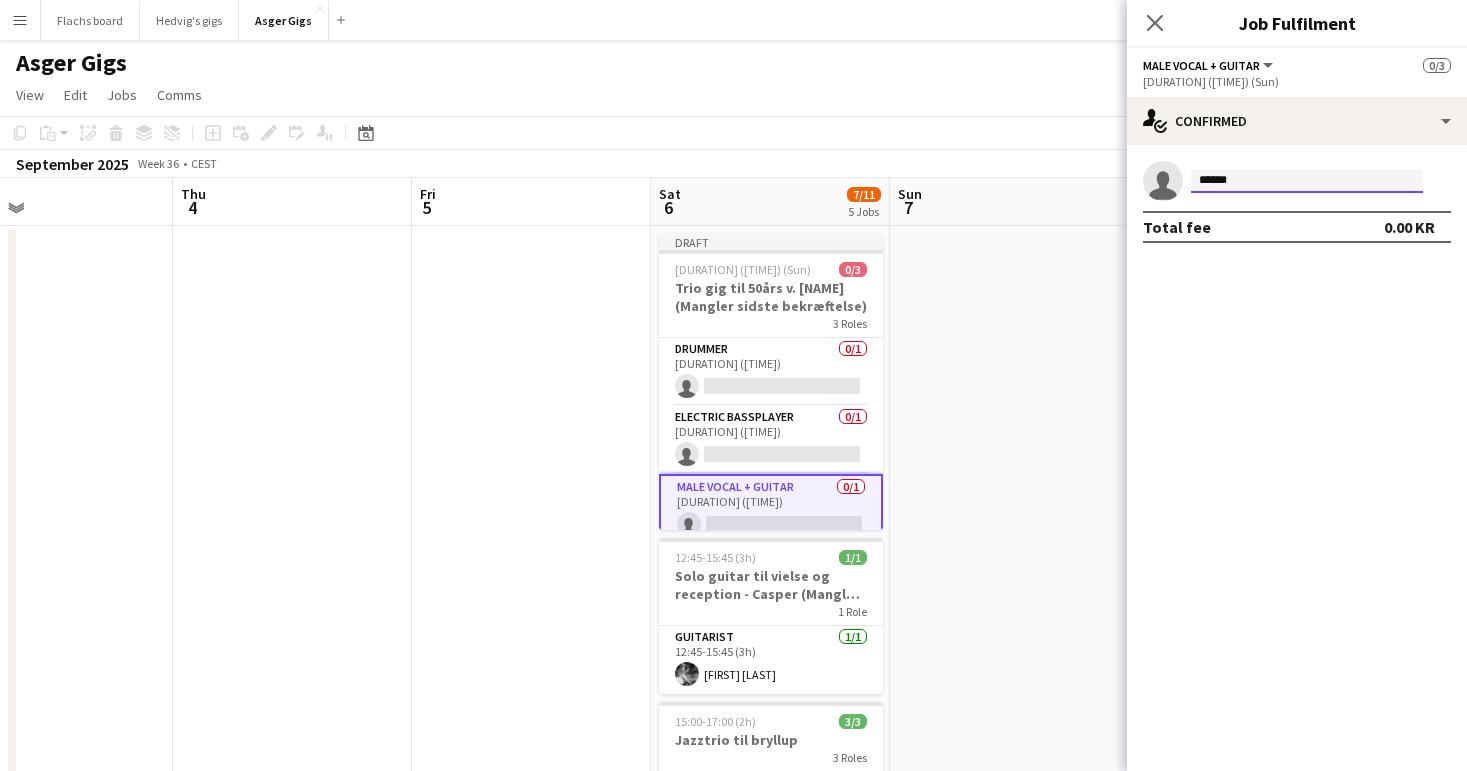 click on "******" at bounding box center (1307, 181) 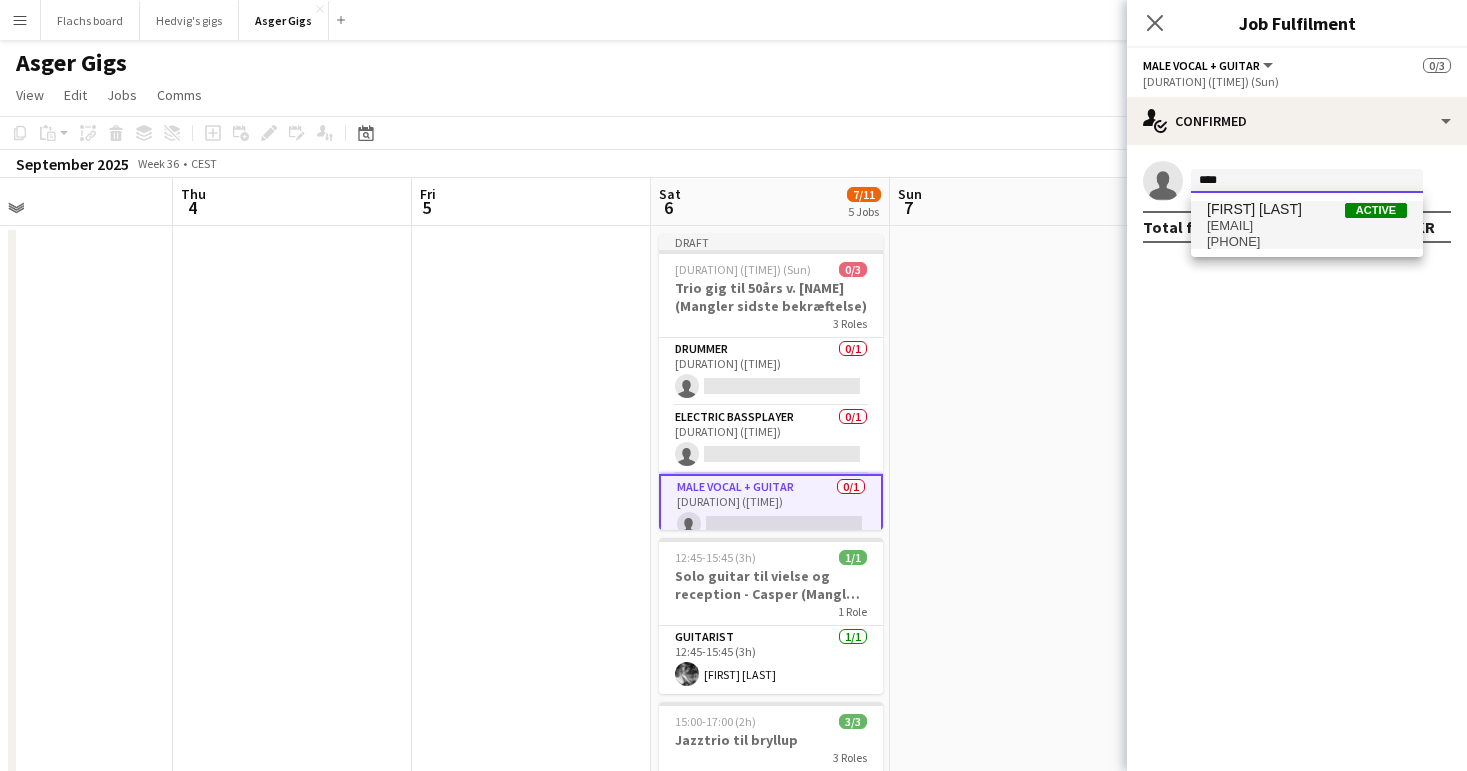 type on "****" 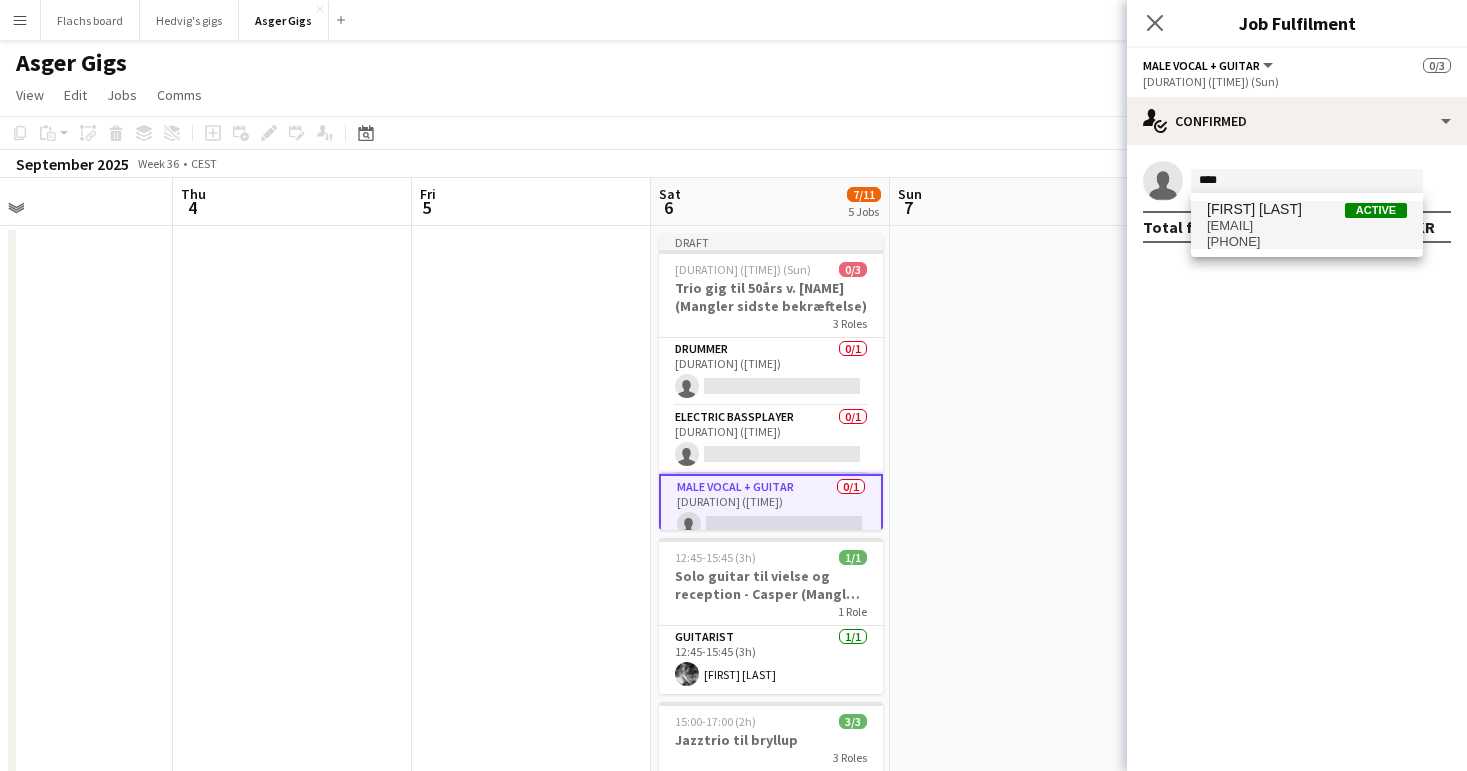 click on "[EMAIL]" at bounding box center [1307, 226] 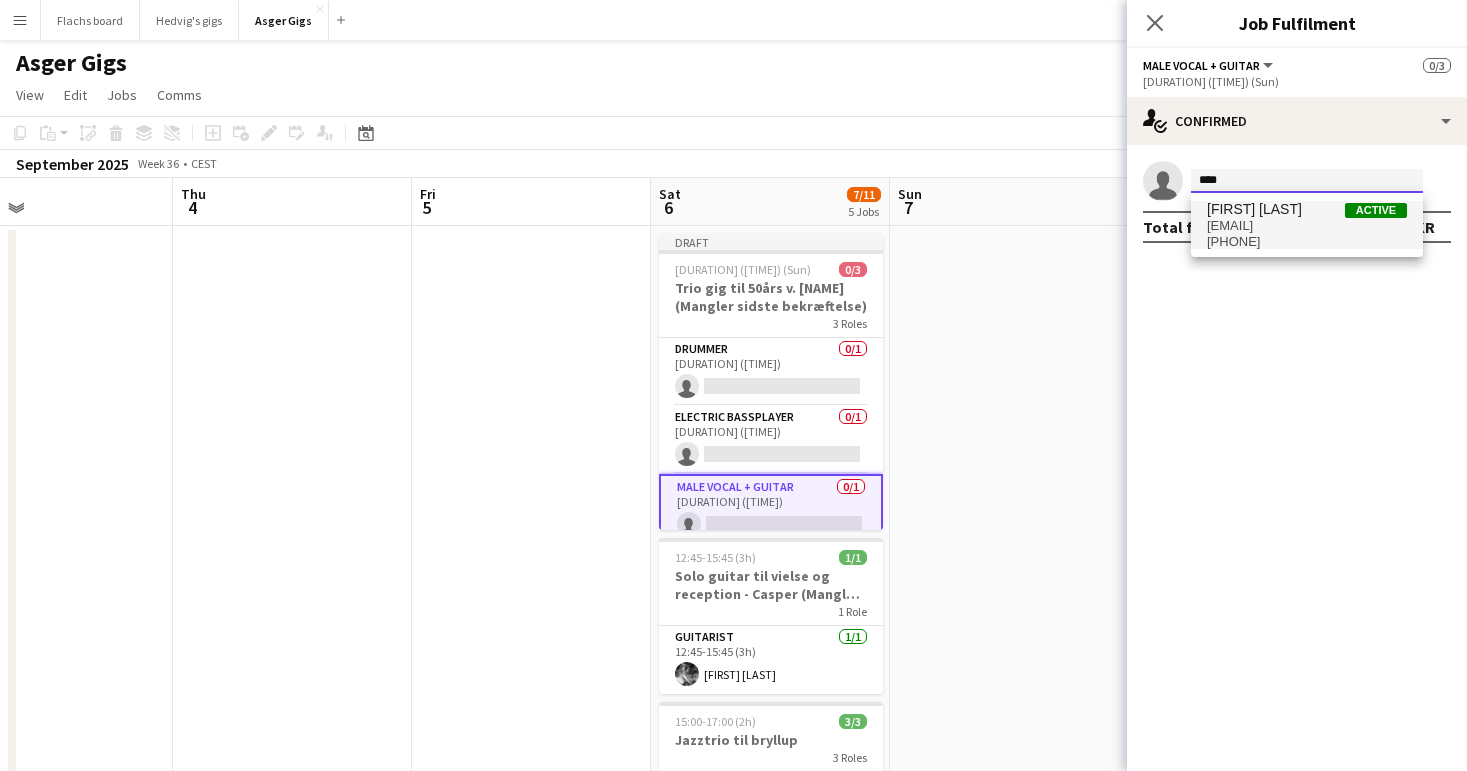 type 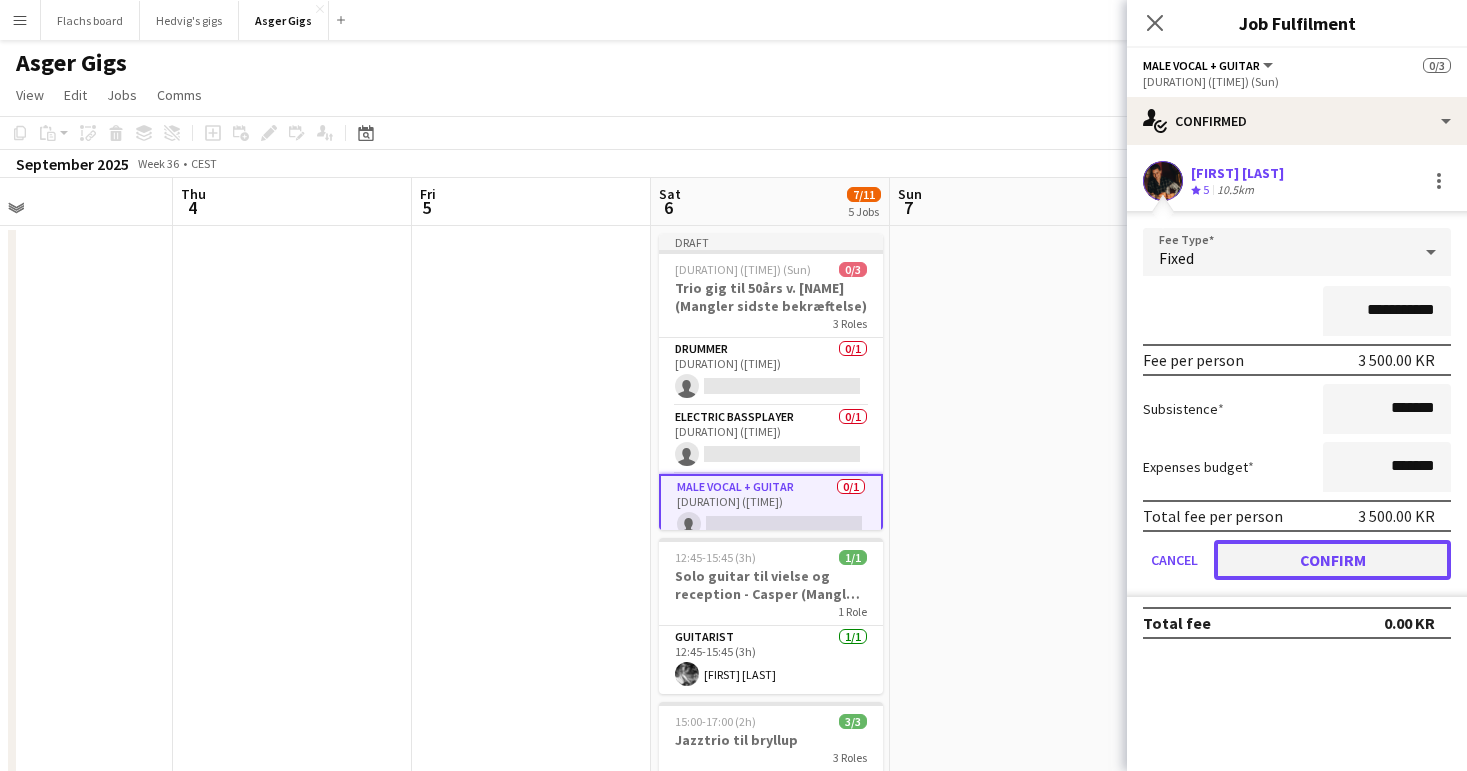 click on "Confirm" at bounding box center [1332, 560] 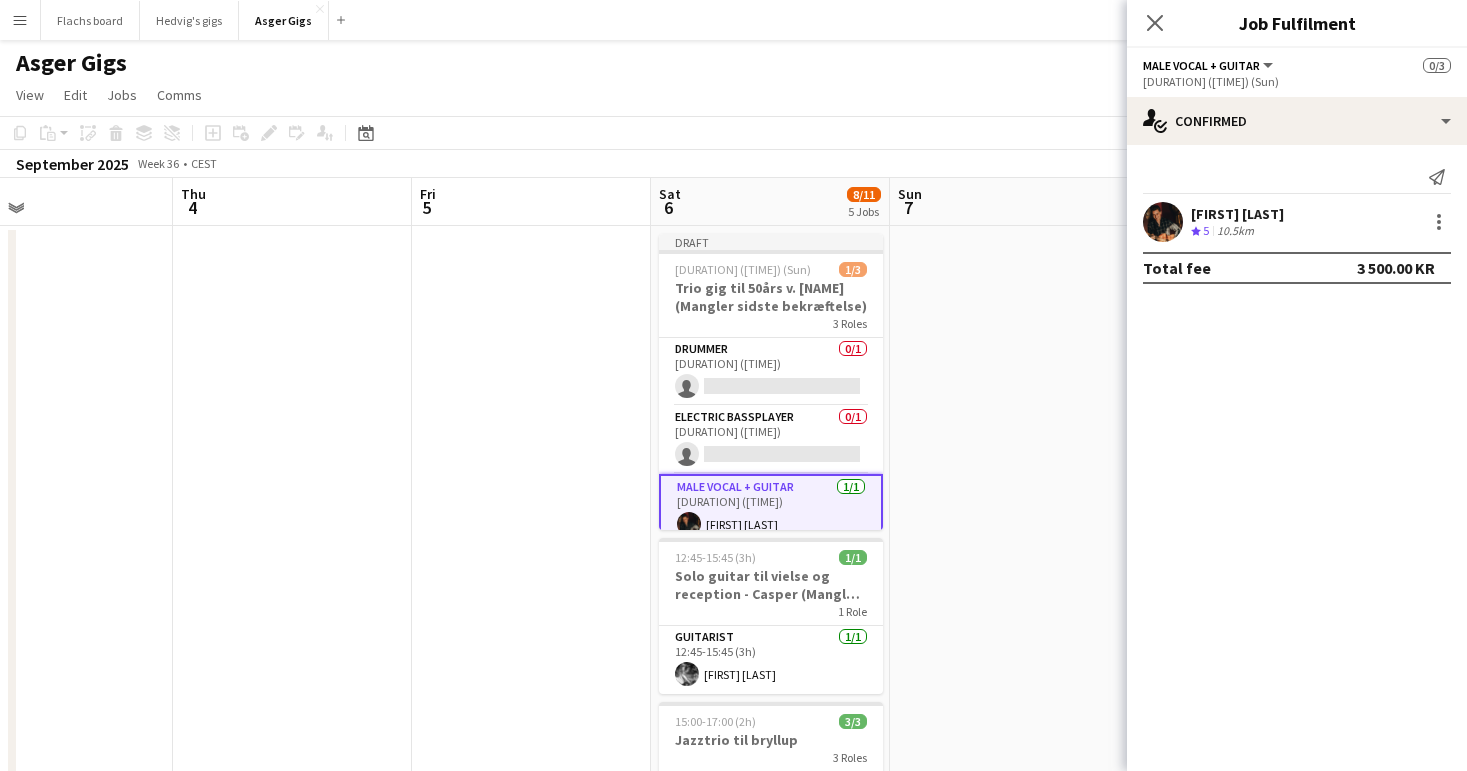 click at bounding box center (1009, 1332) 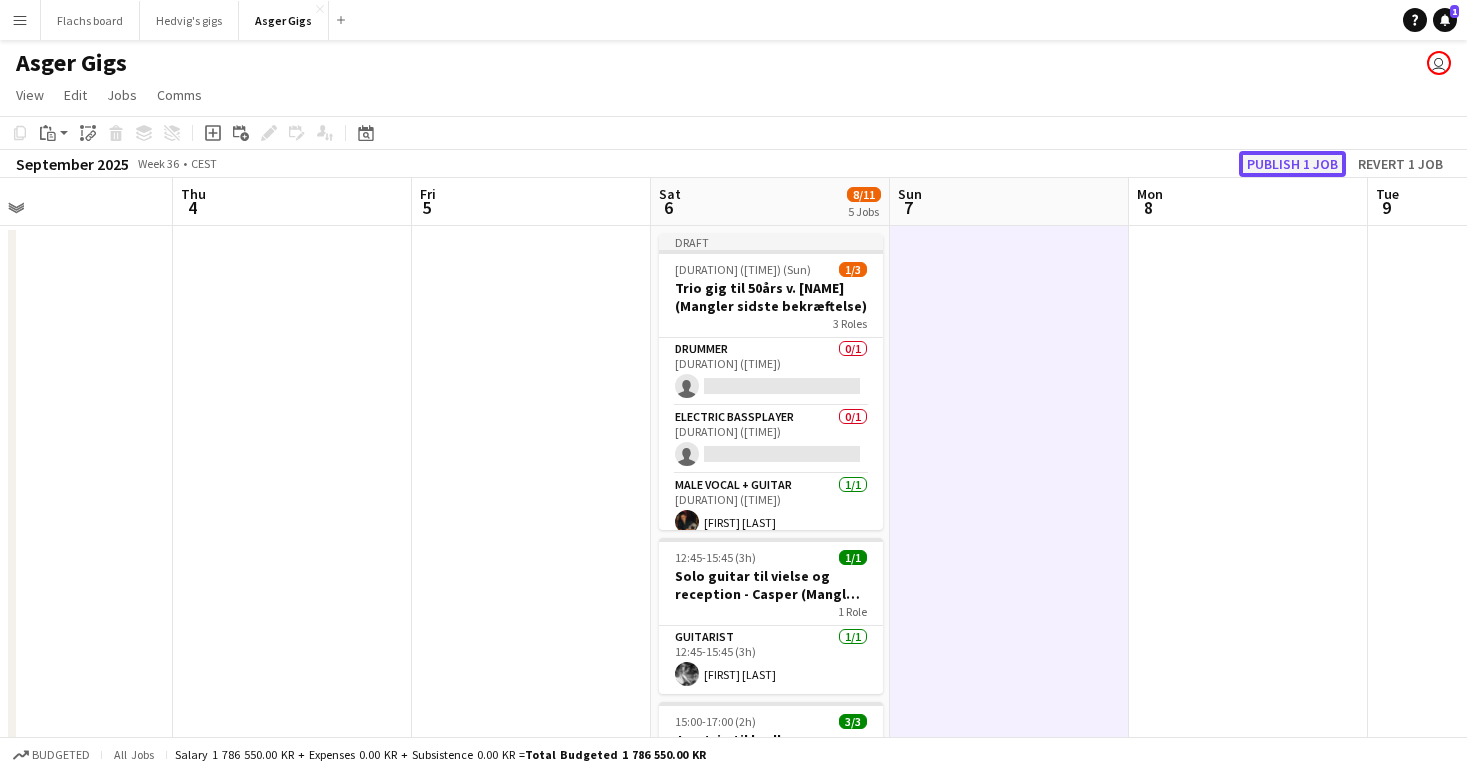 click on "Publish 1 job" 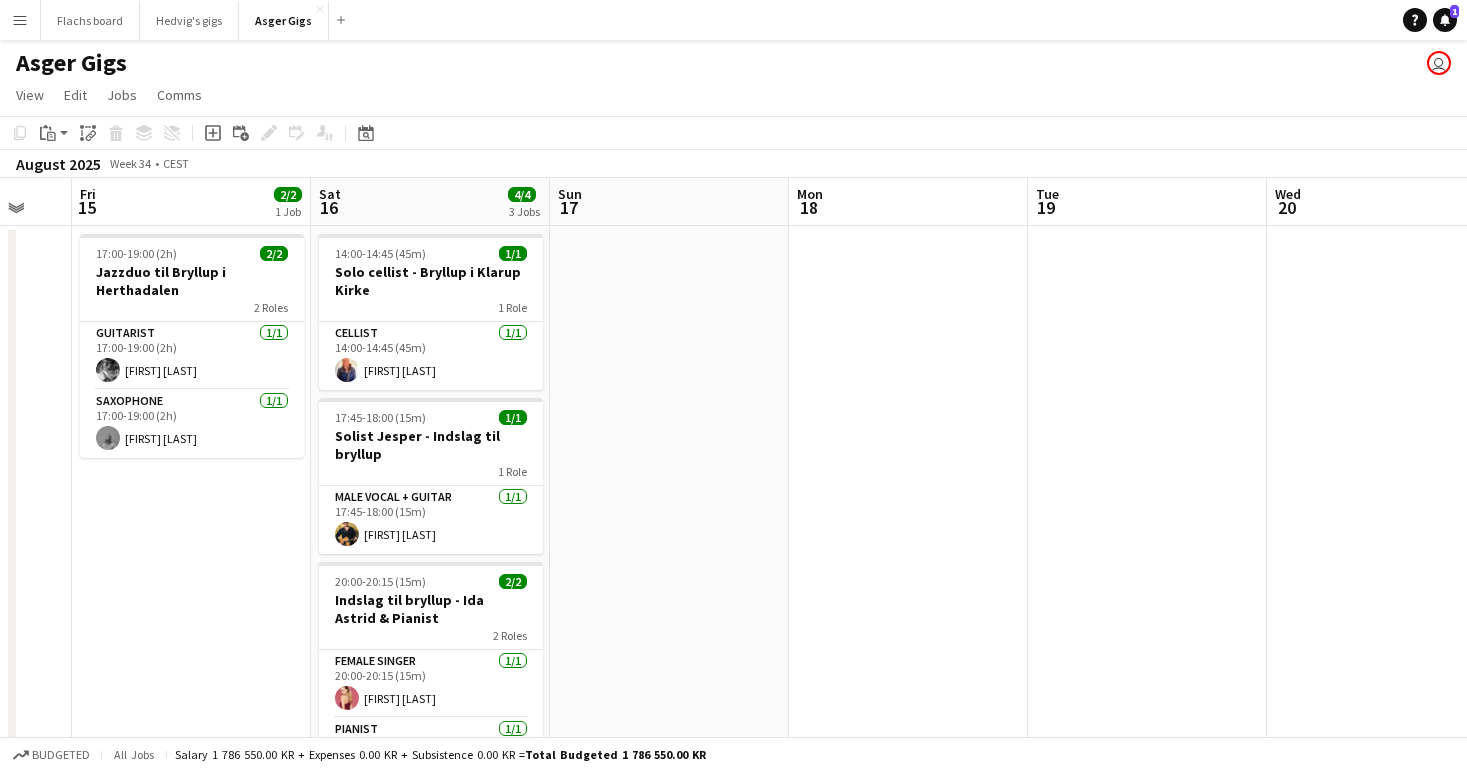 scroll, scrollTop: 0, scrollLeft: 611, axis: horizontal 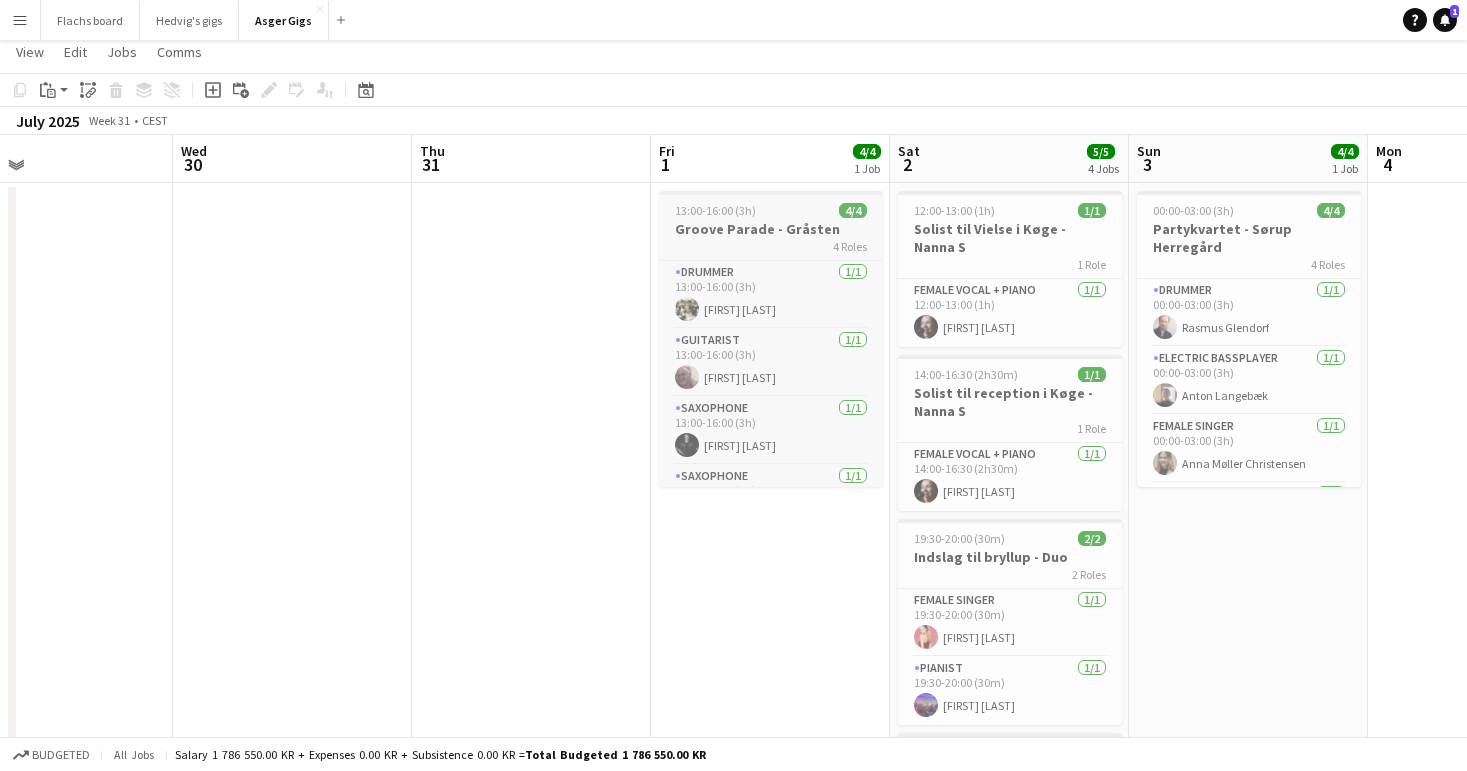 click on "4 Roles" at bounding box center (771, 246) 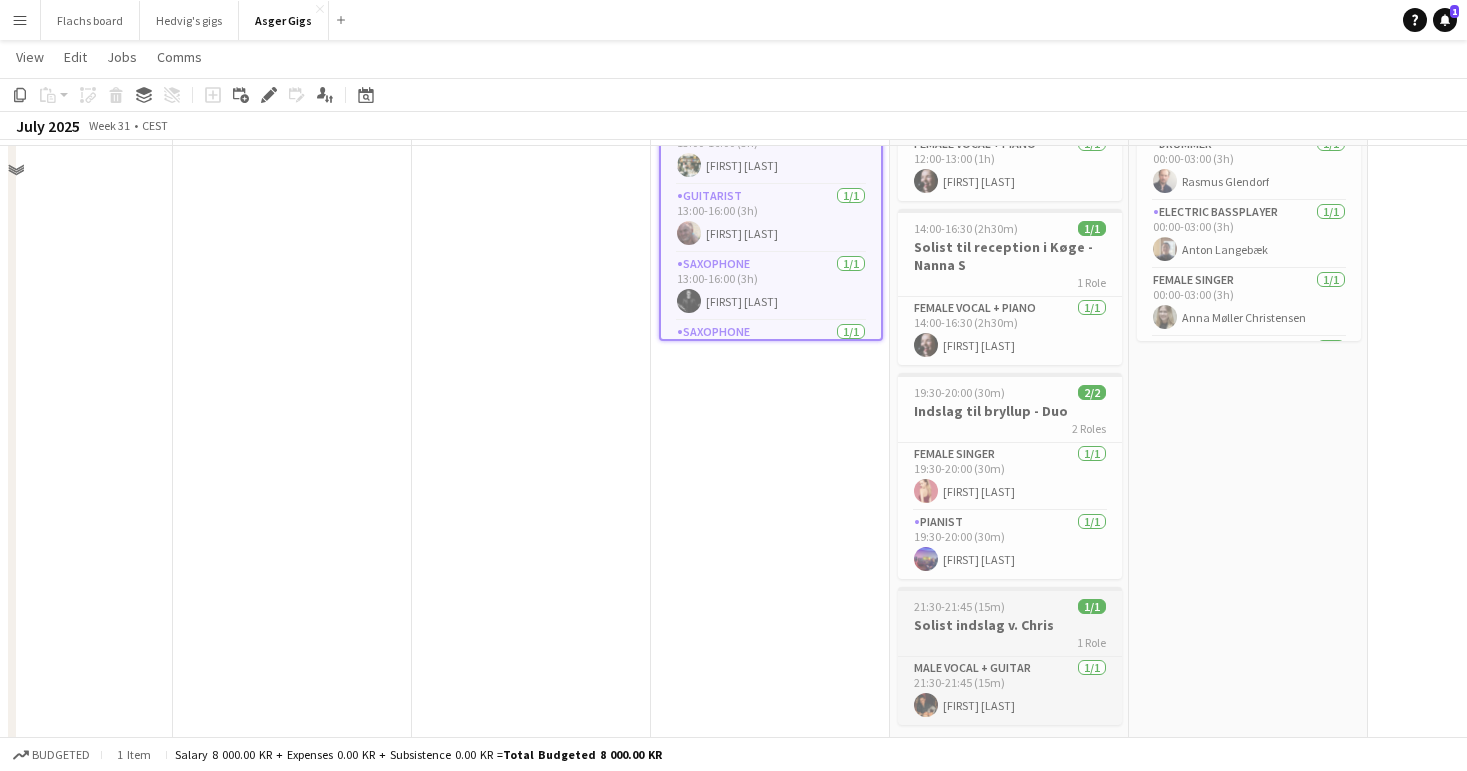 scroll, scrollTop: 0, scrollLeft: 0, axis: both 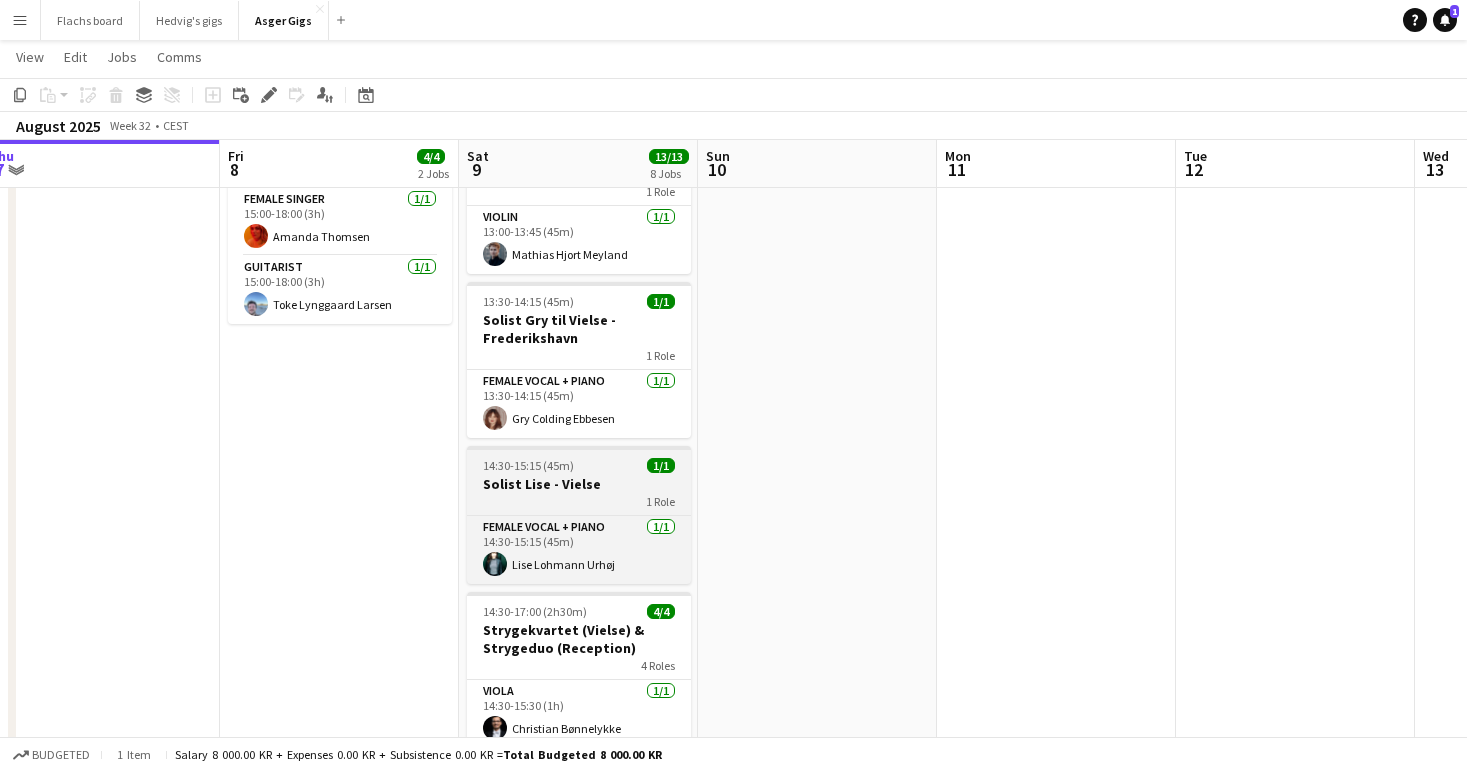 click on "14:30-15:15 (45m)" at bounding box center [528, 465] 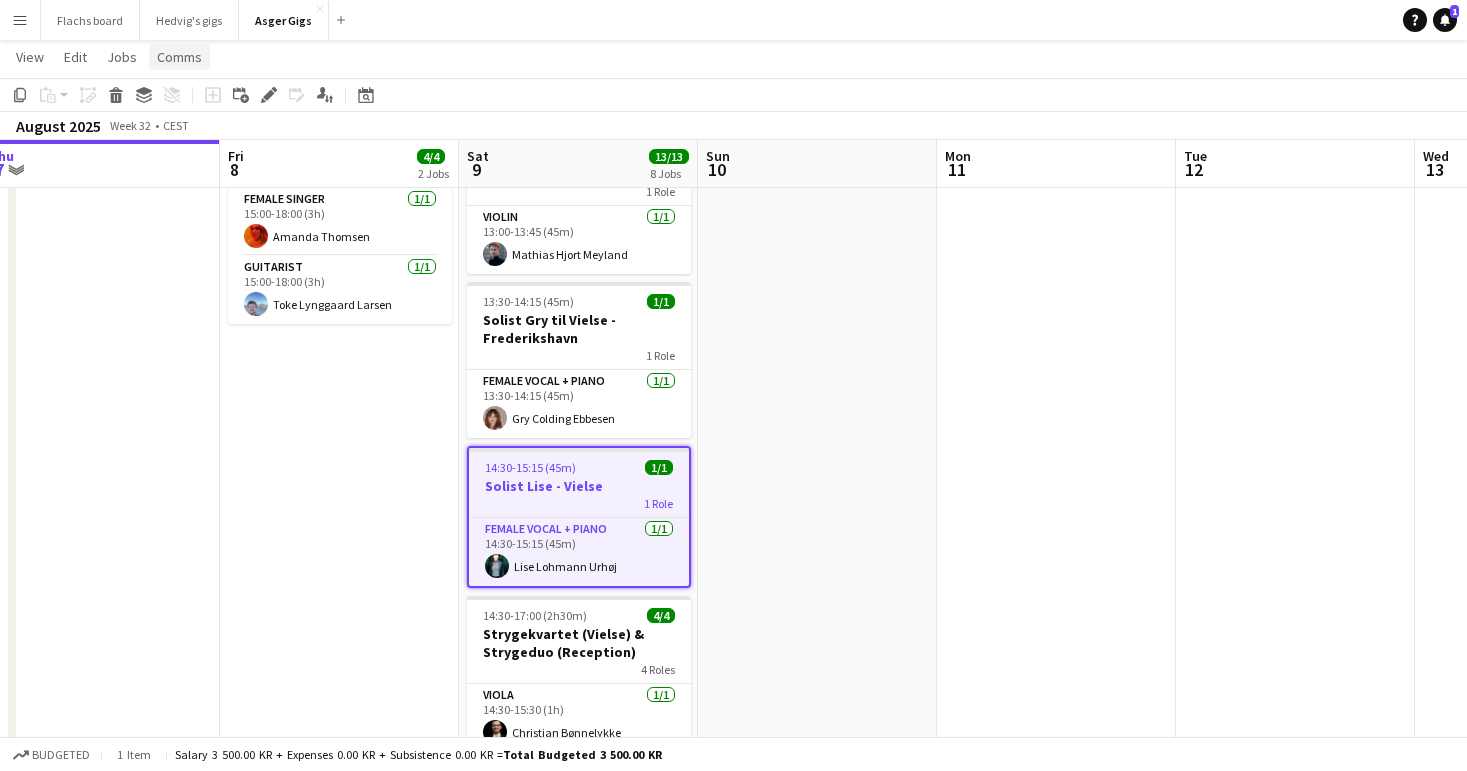 click on "Comms" 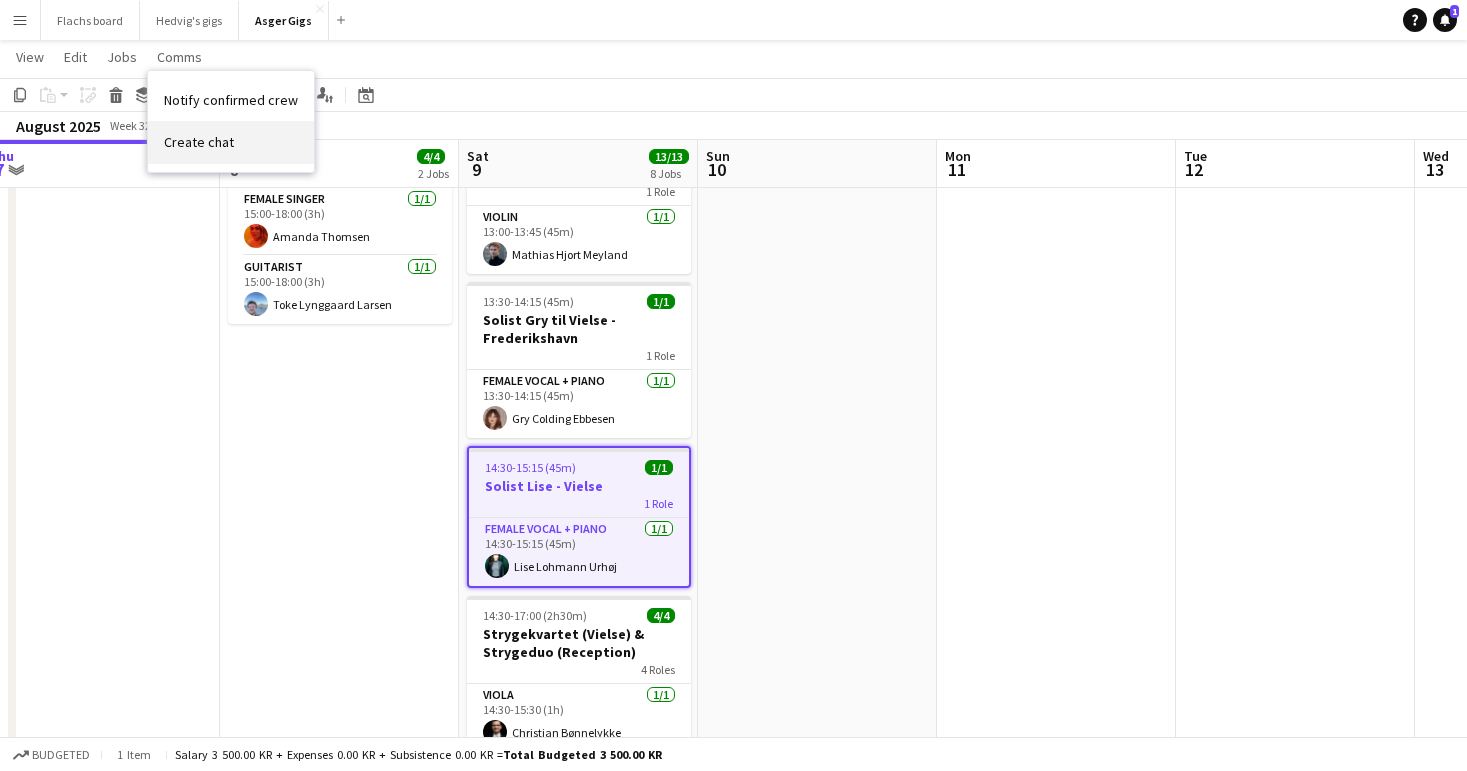 click on "Create chat" at bounding box center [199, 142] 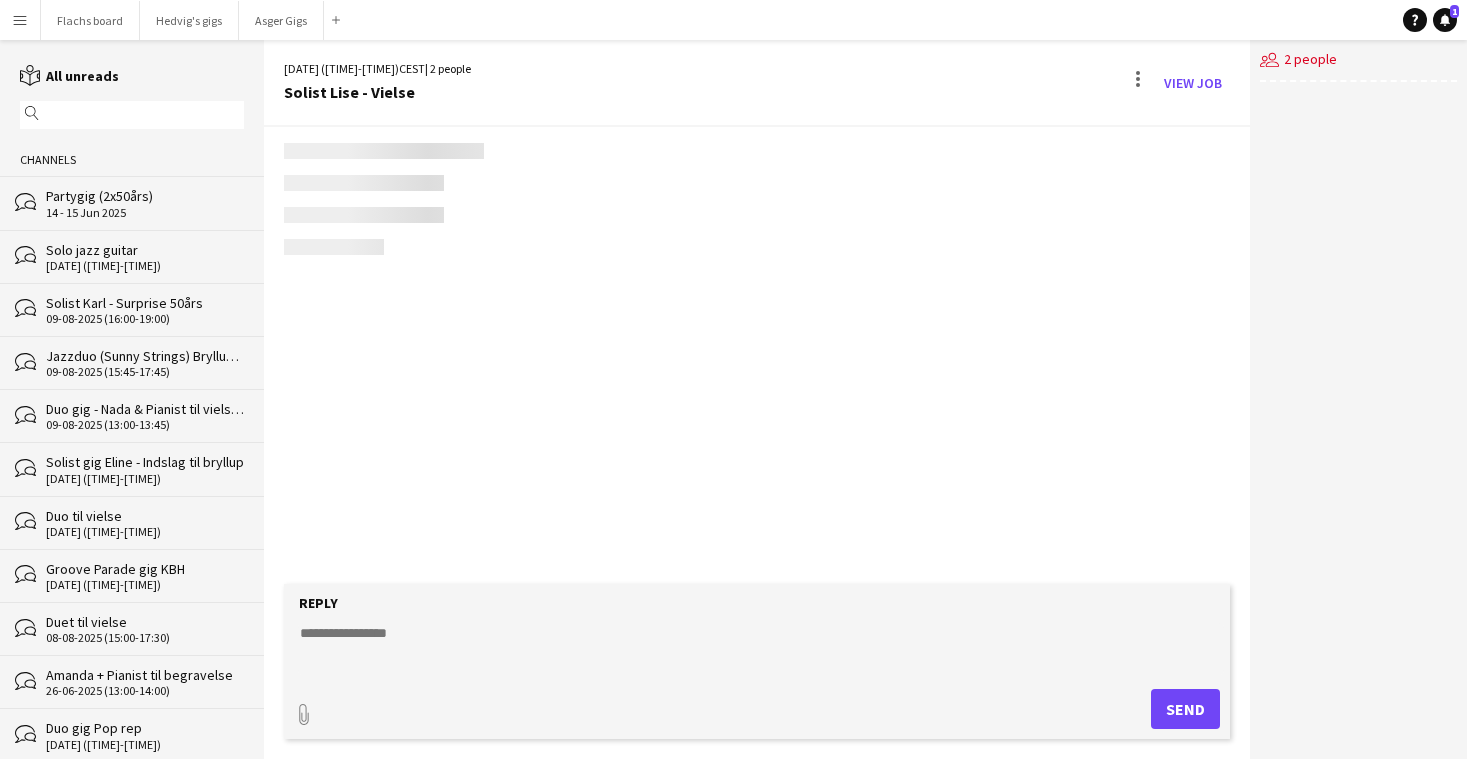 scroll, scrollTop: 0, scrollLeft: 0, axis: both 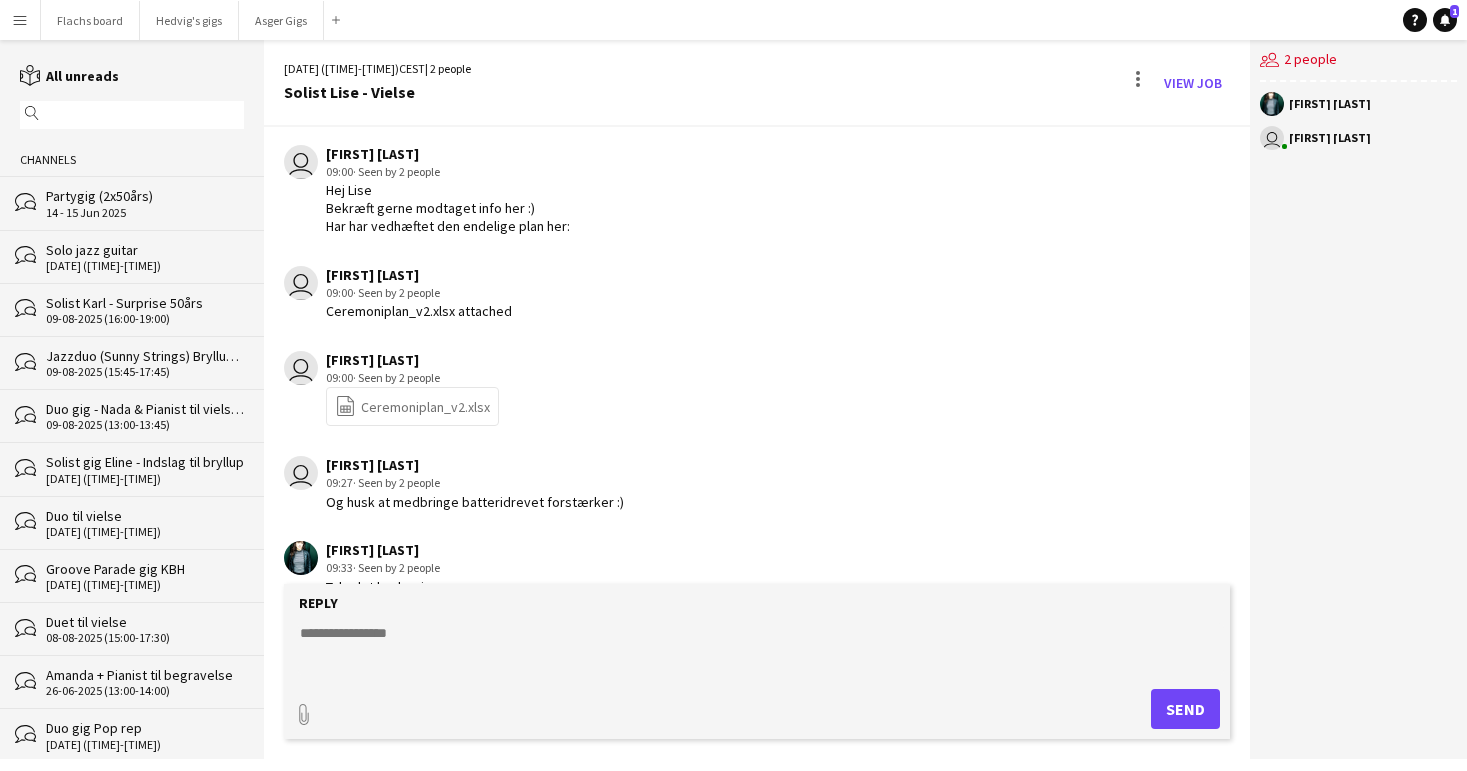 click on "Reply" 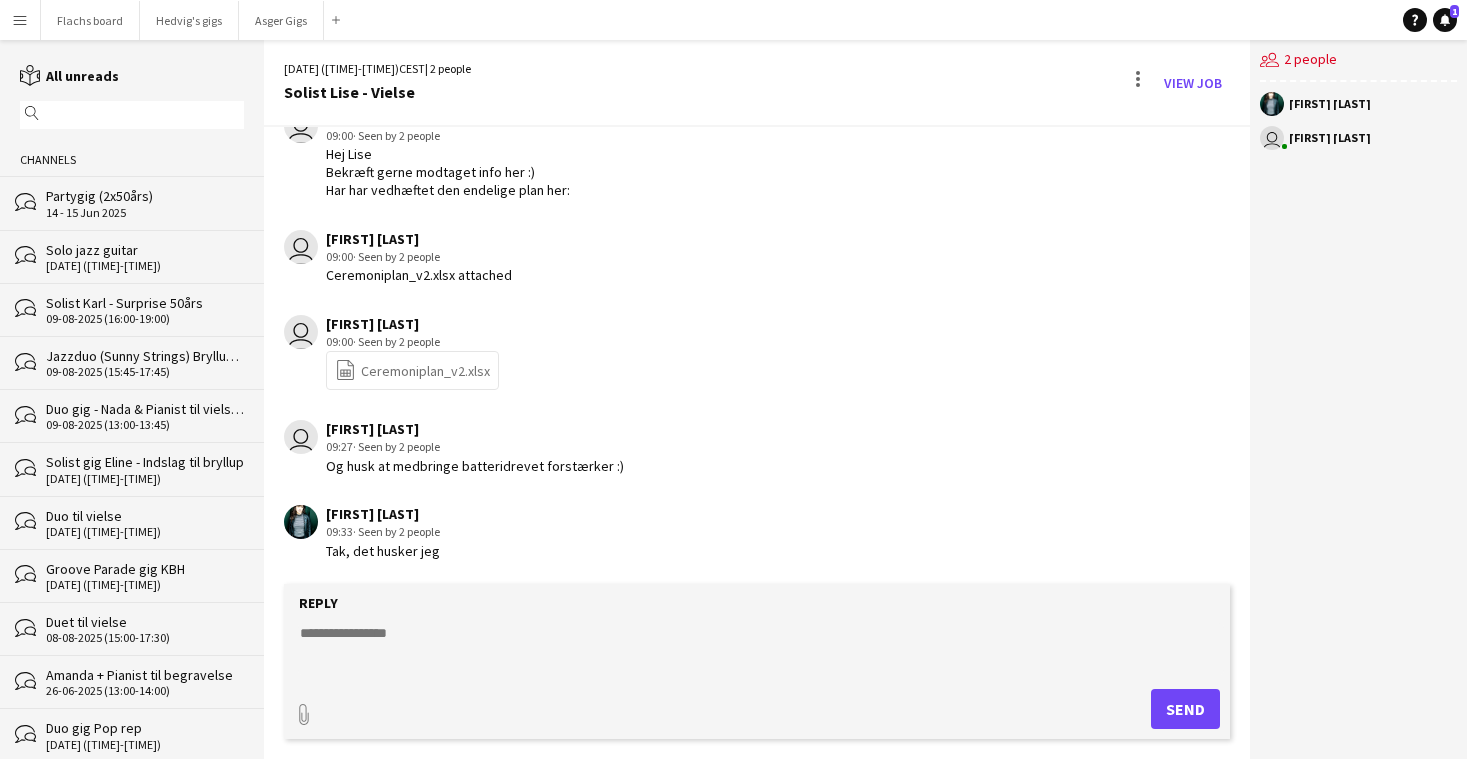 click 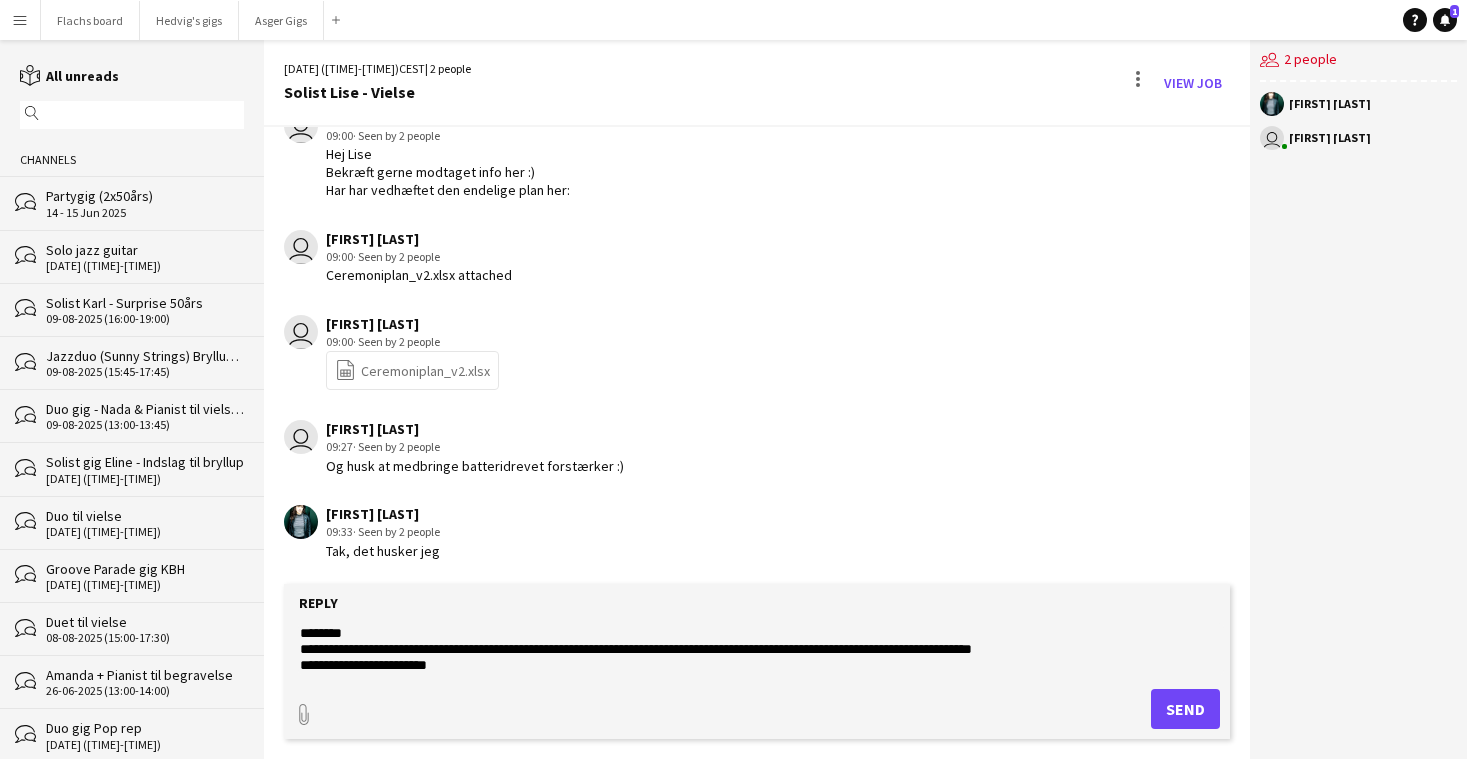 type on "**********" 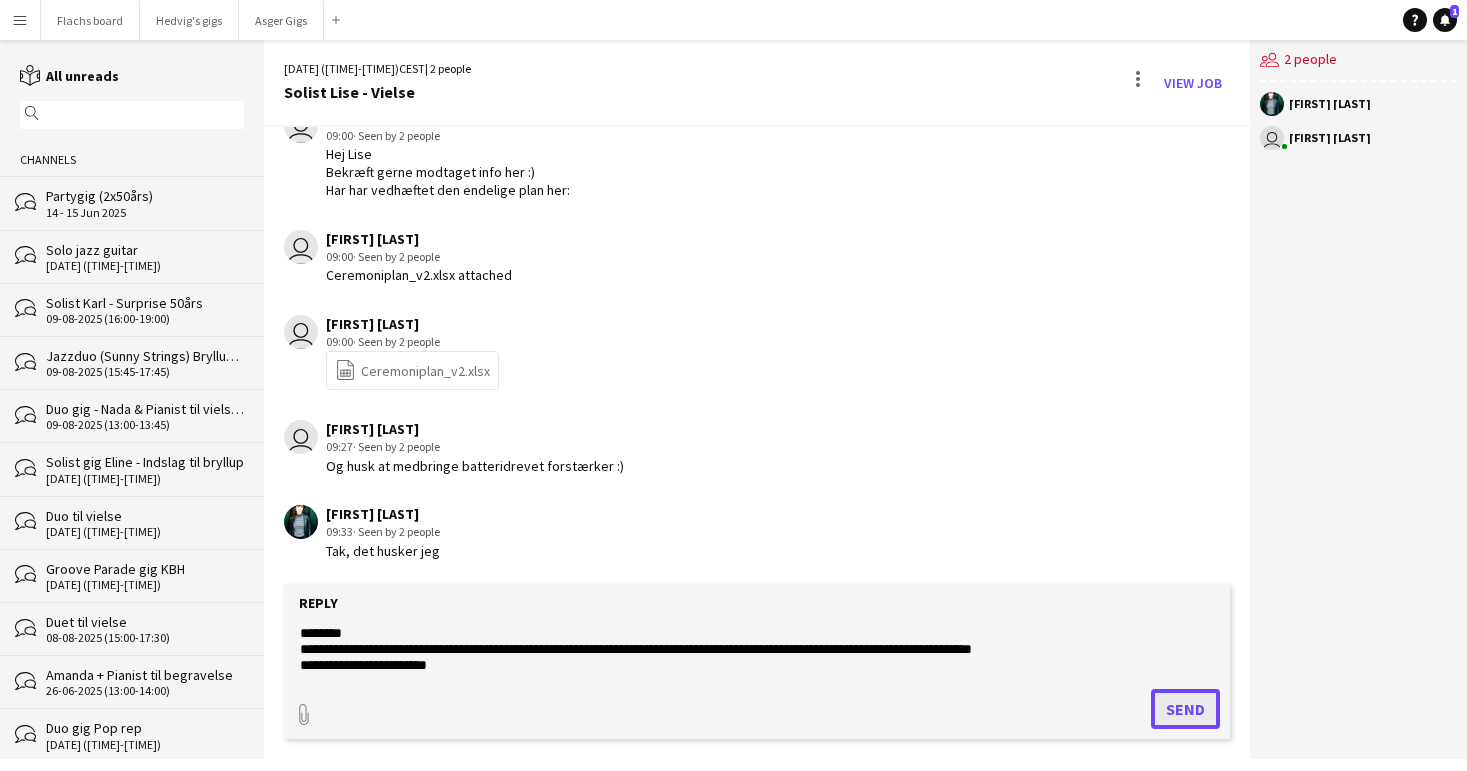 click on "Send" 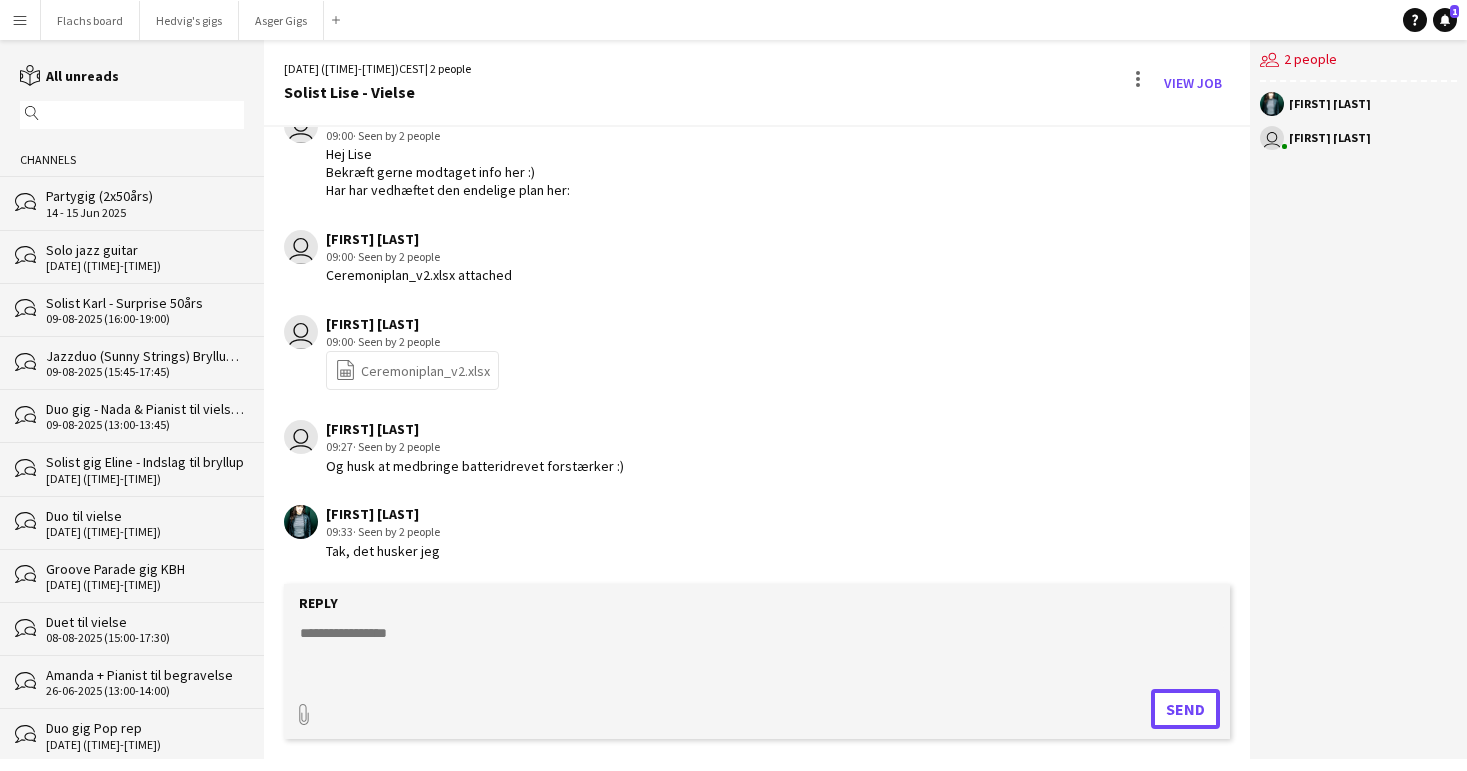 scroll, scrollTop: 250, scrollLeft: 0, axis: vertical 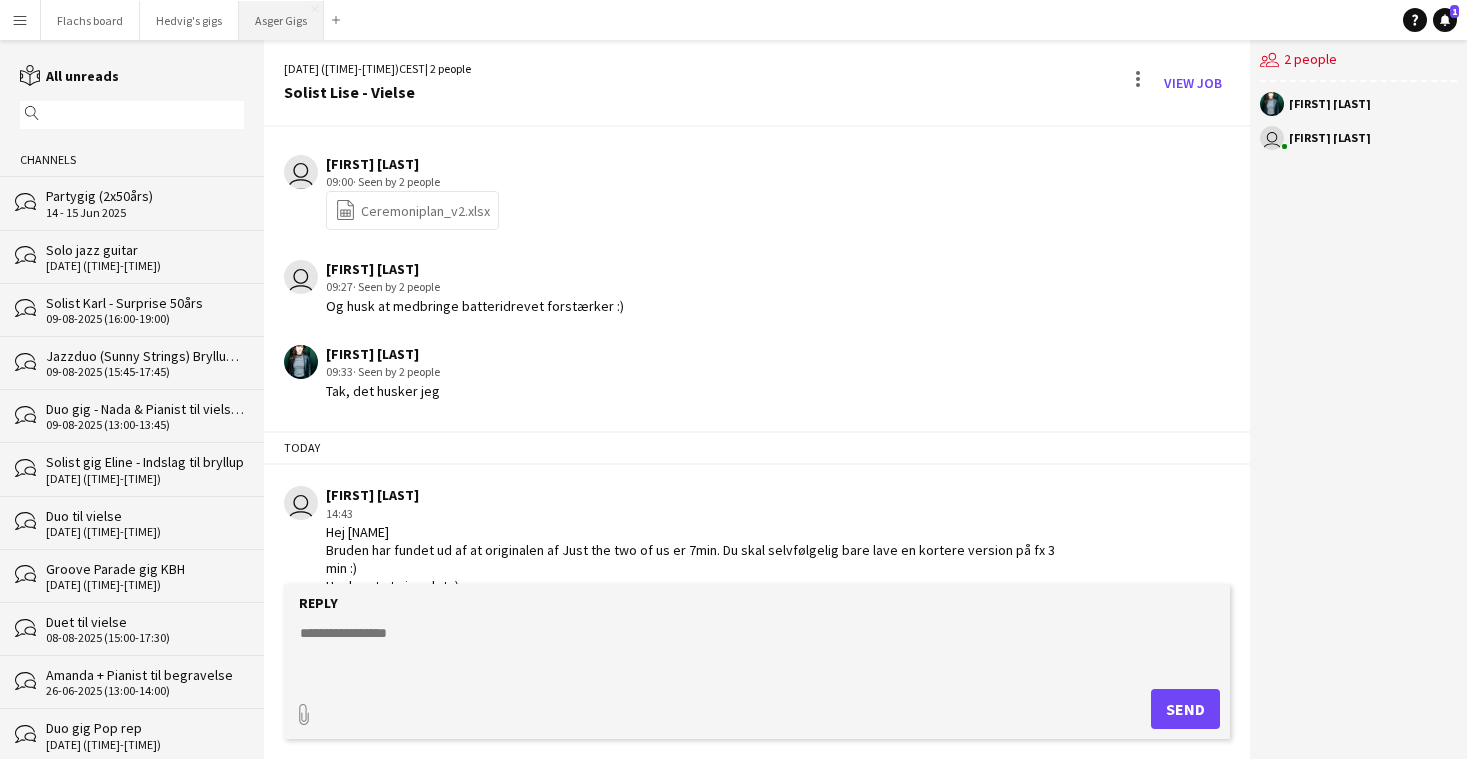 click on "Asger Gigs
Close" at bounding box center (281, 20) 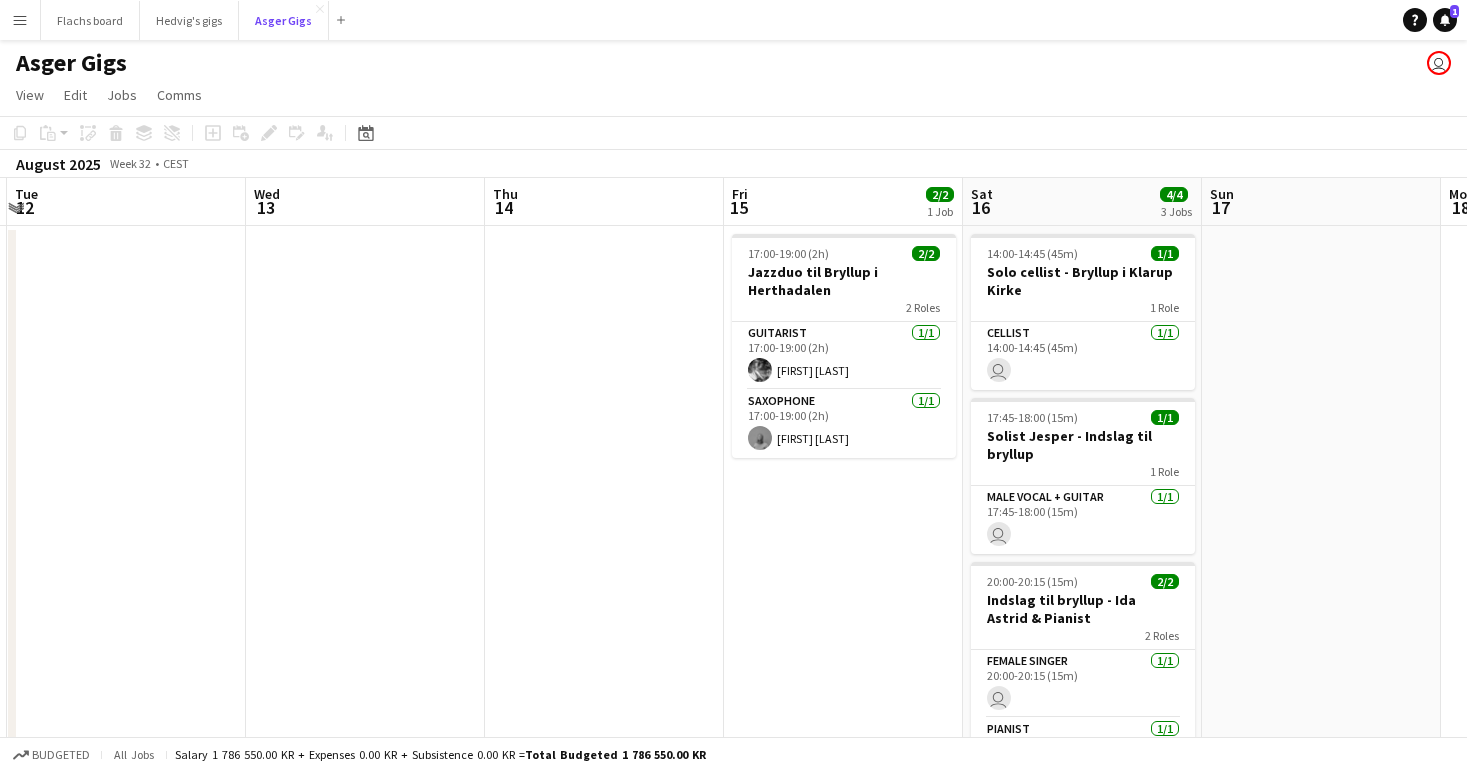 scroll, scrollTop: 0, scrollLeft: 872, axis: horizontal 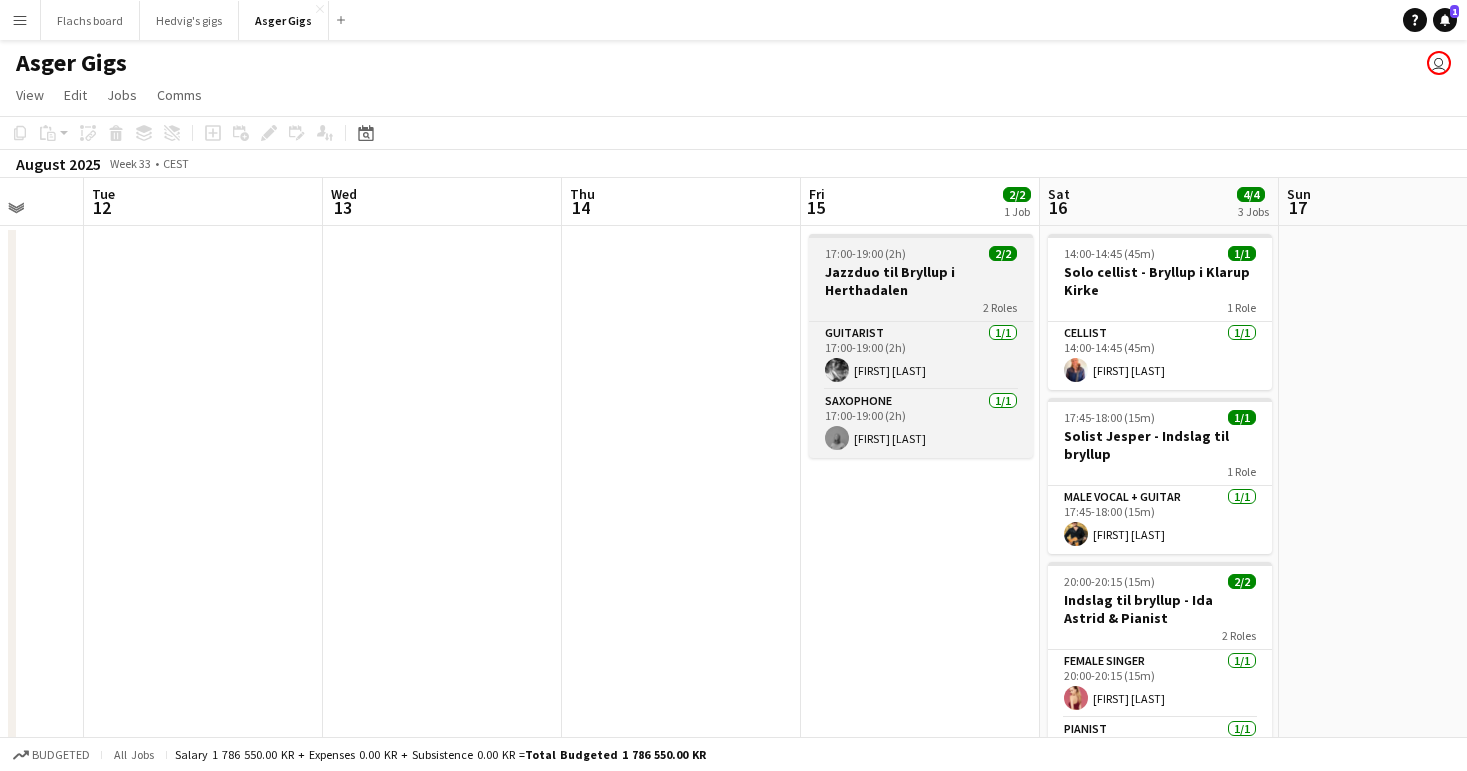 click on "Jazzduo til Bryllup i Herthadalen" at bounding box center (921, 281) 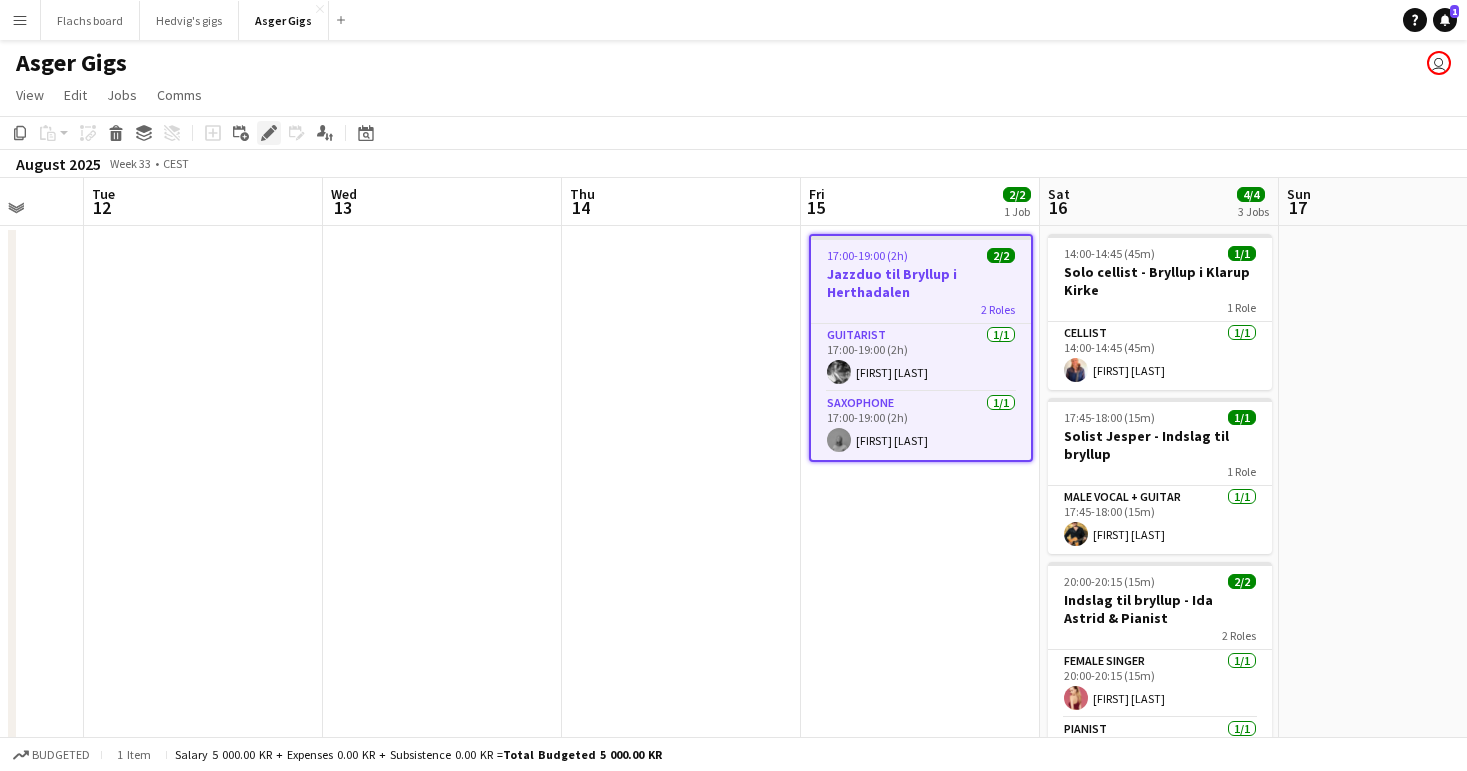 click on "Edit" 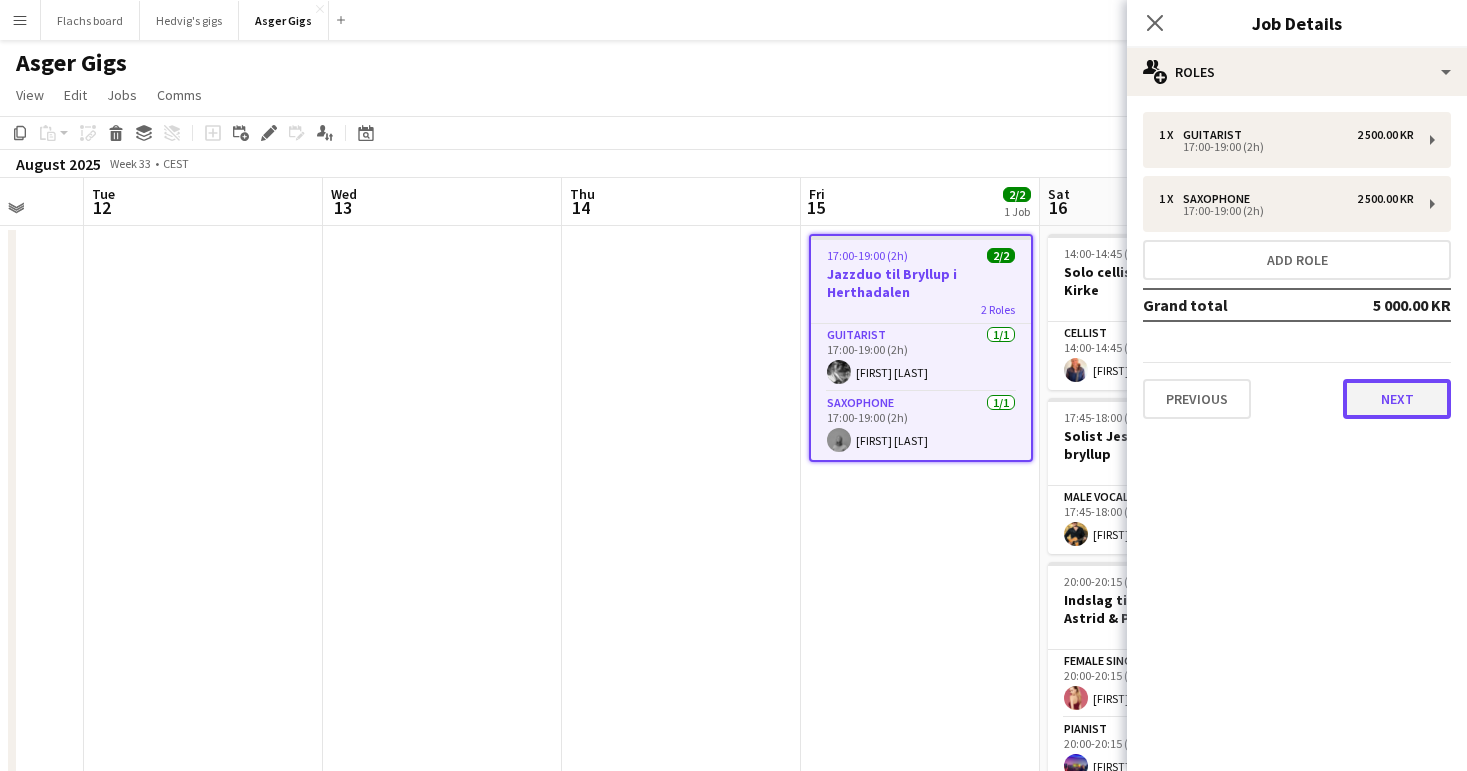 click on "Next" at bounding box center [1397, 399] 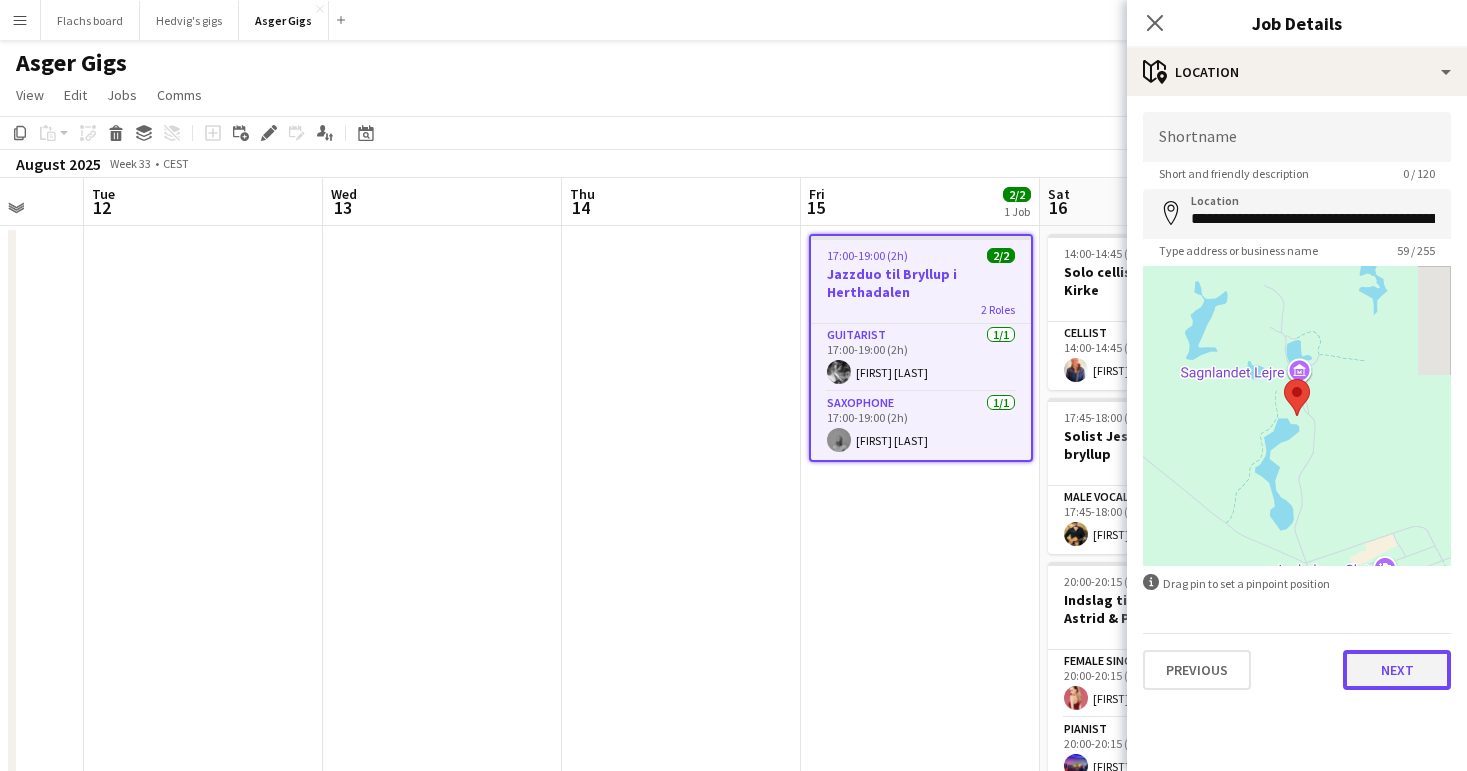 click on "Next" at bounding box center (1397, 670) 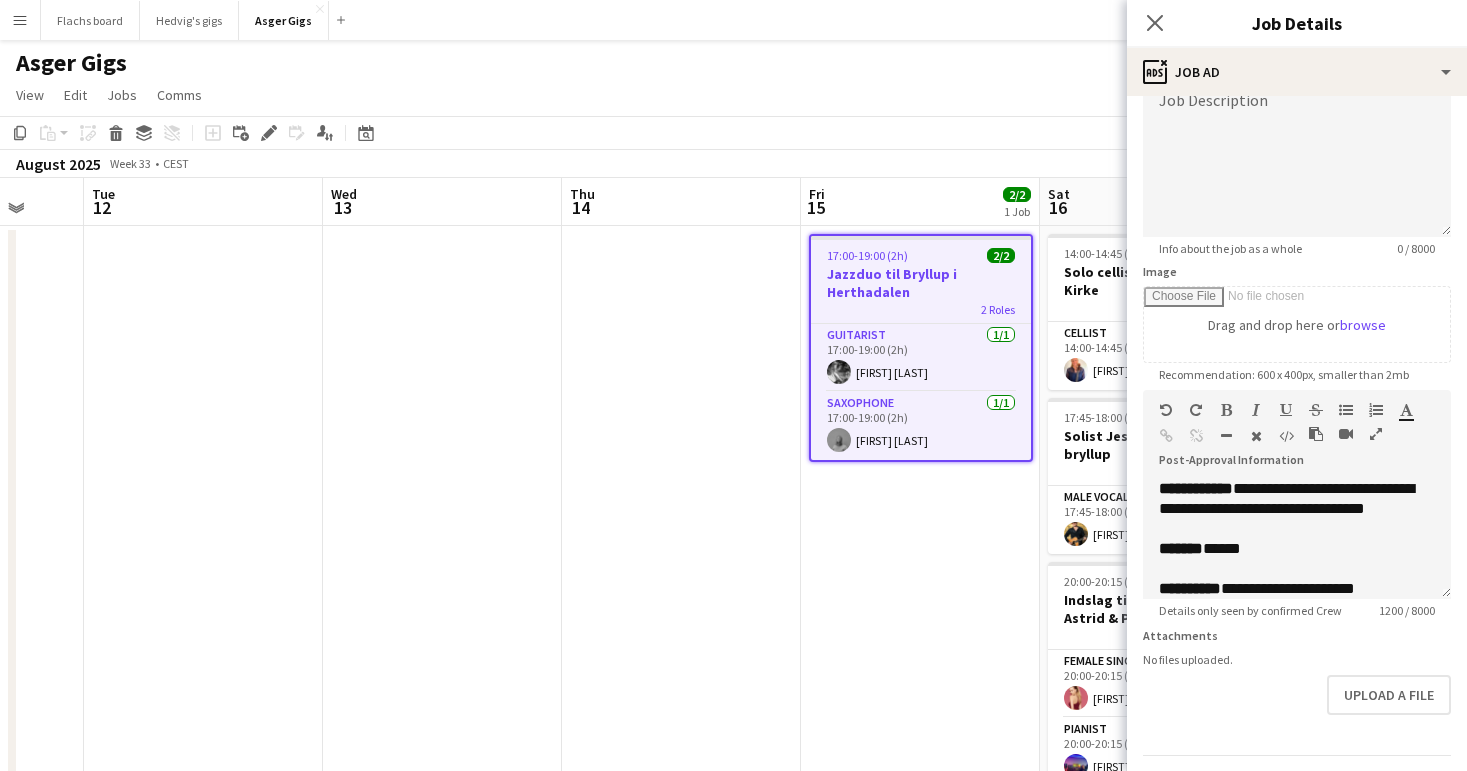 scroll, scrollTop: 217, scrollLeft: 0, axis: vertical 